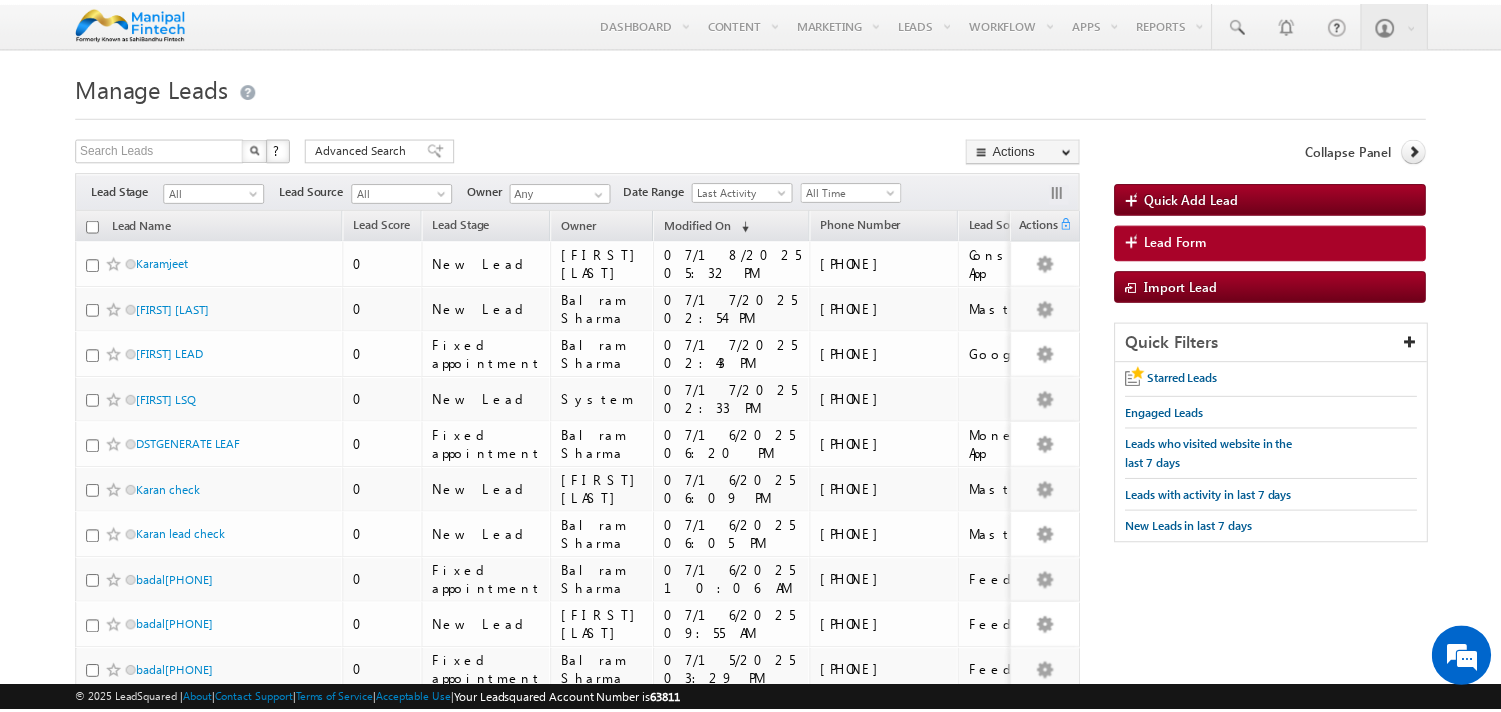 scroll, scrollTop: 0, scrollLeft: 0, axis: both 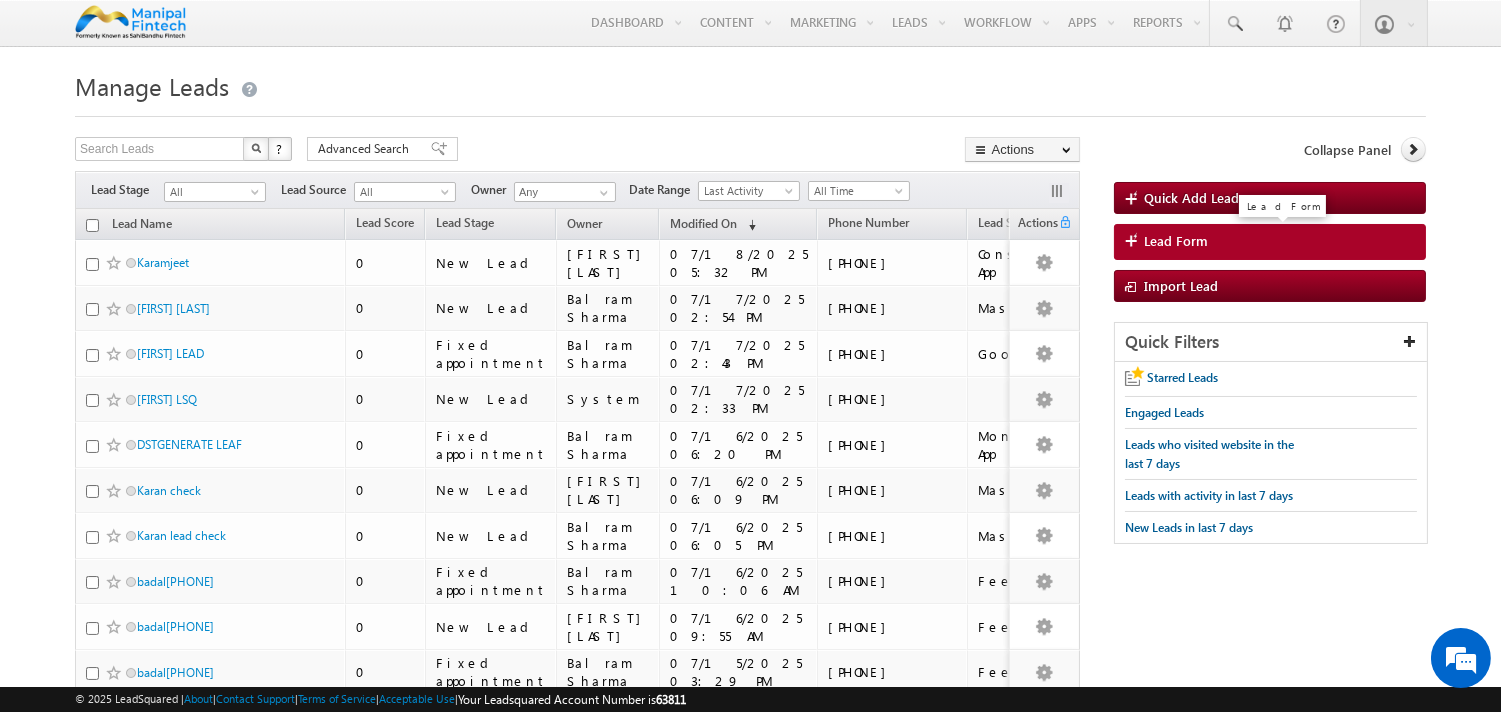 click on "Lead Form" at bounding box center [1270, 242] 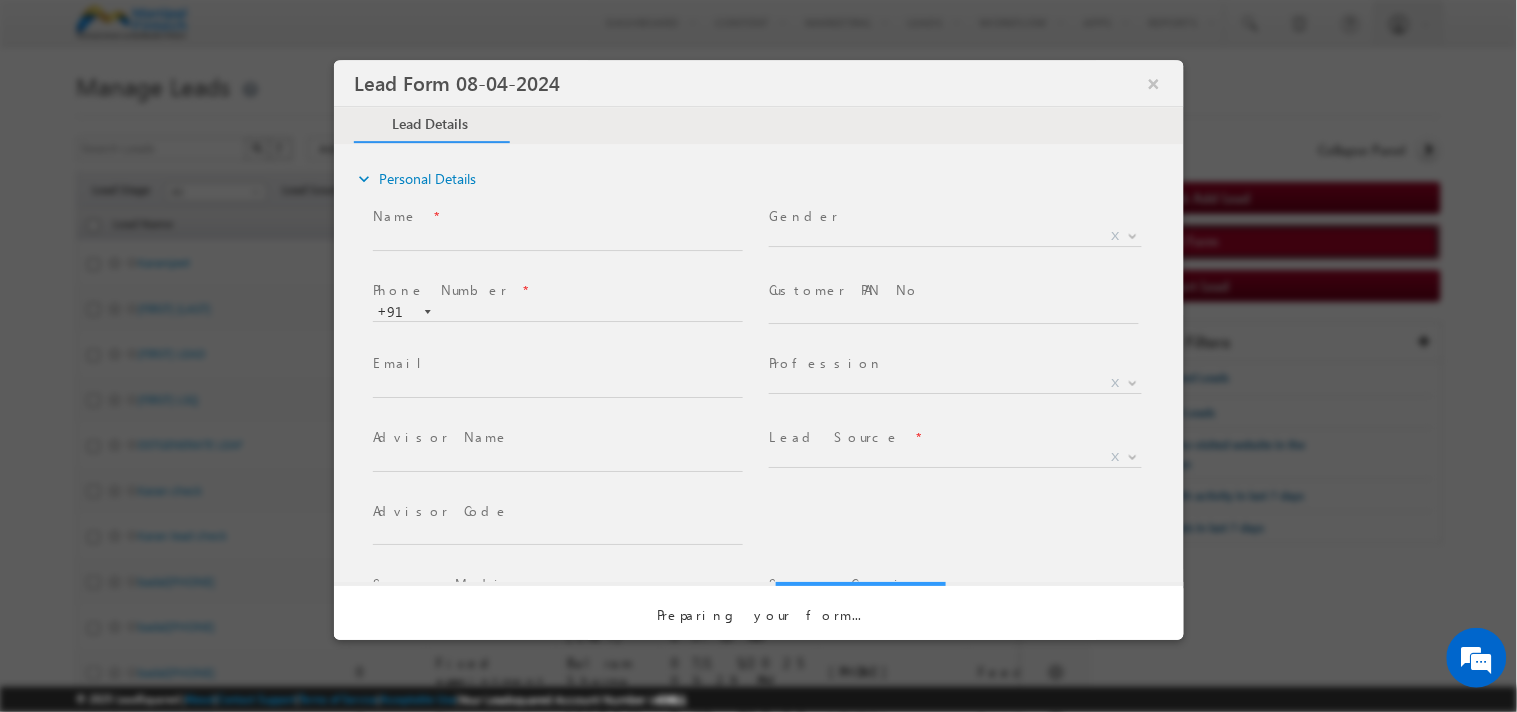 select on "Open" 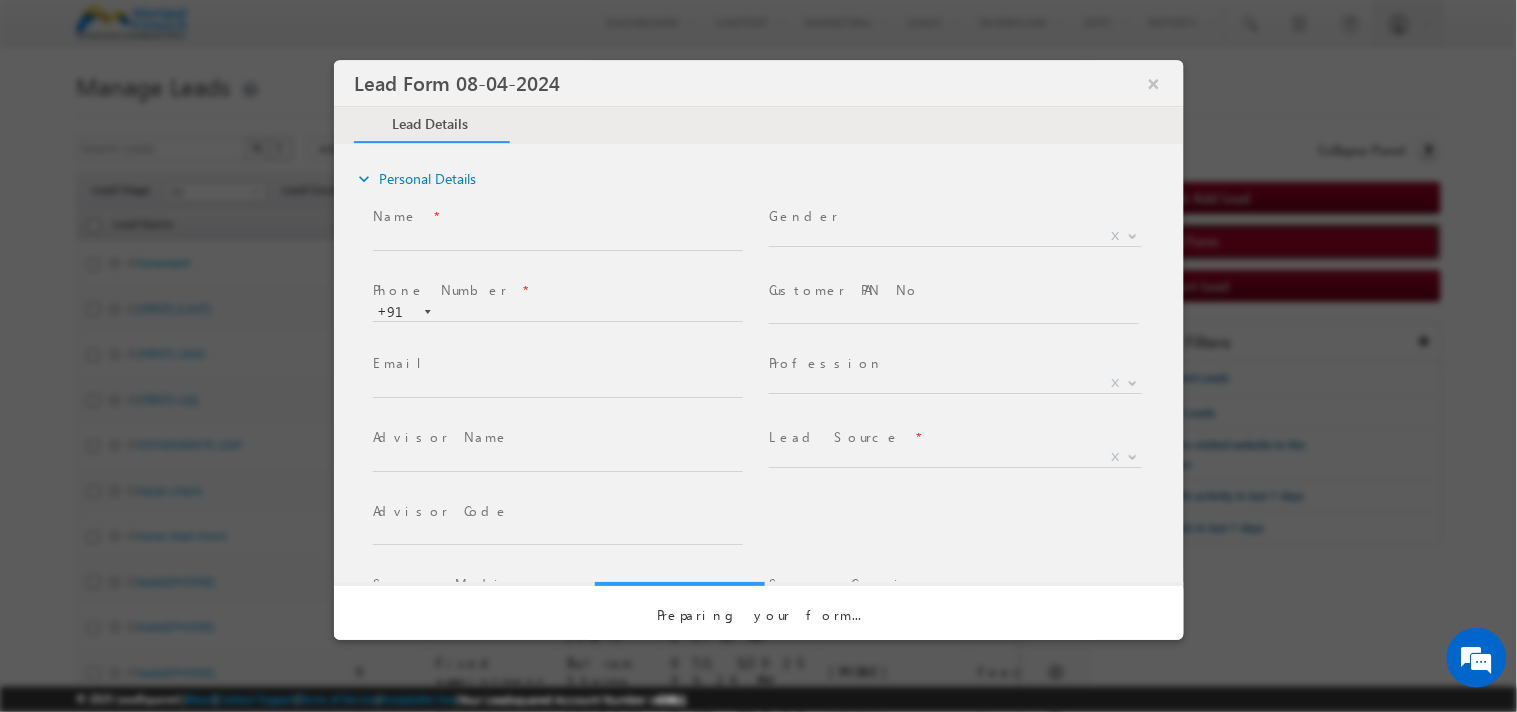 scroll, scrollTop: 0, scrollLeft: 0, axis: both 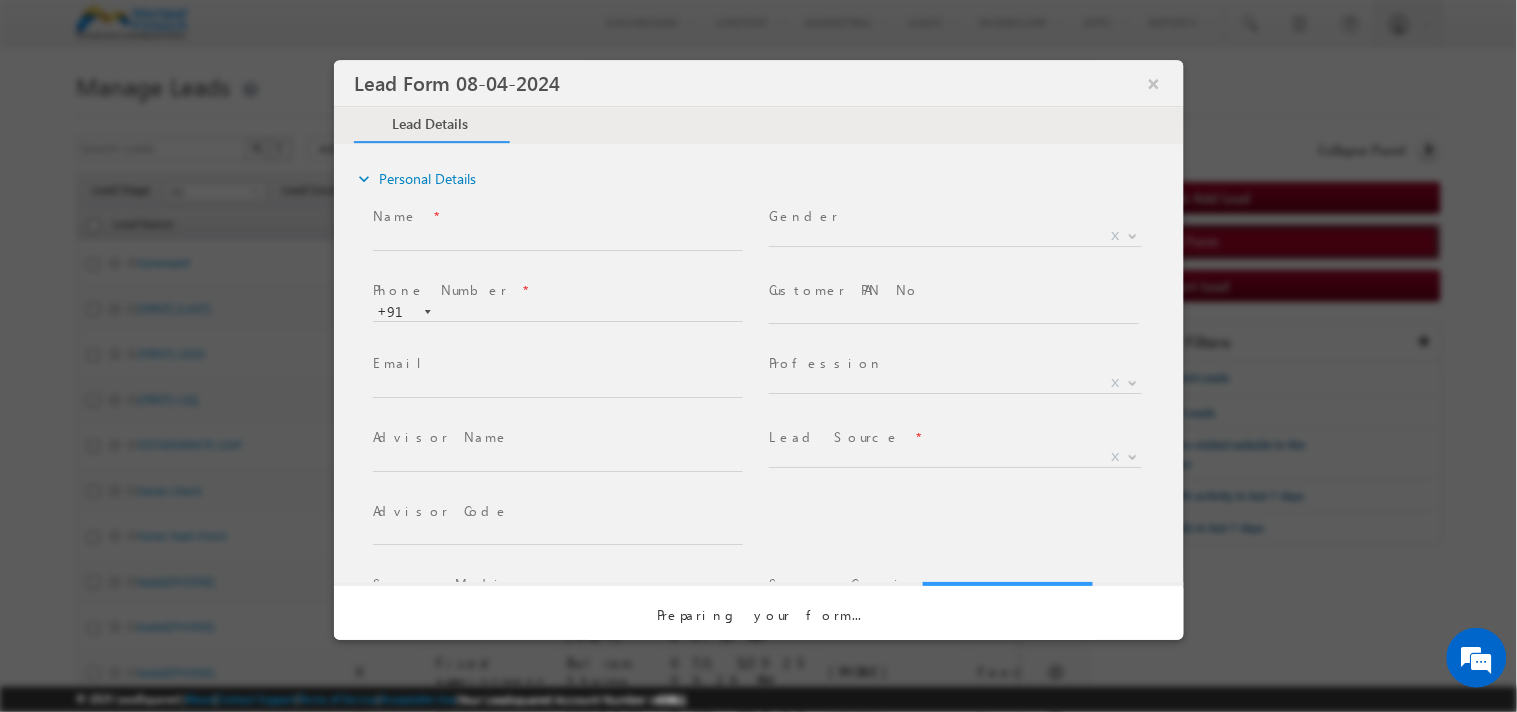 select on "Prospecting" 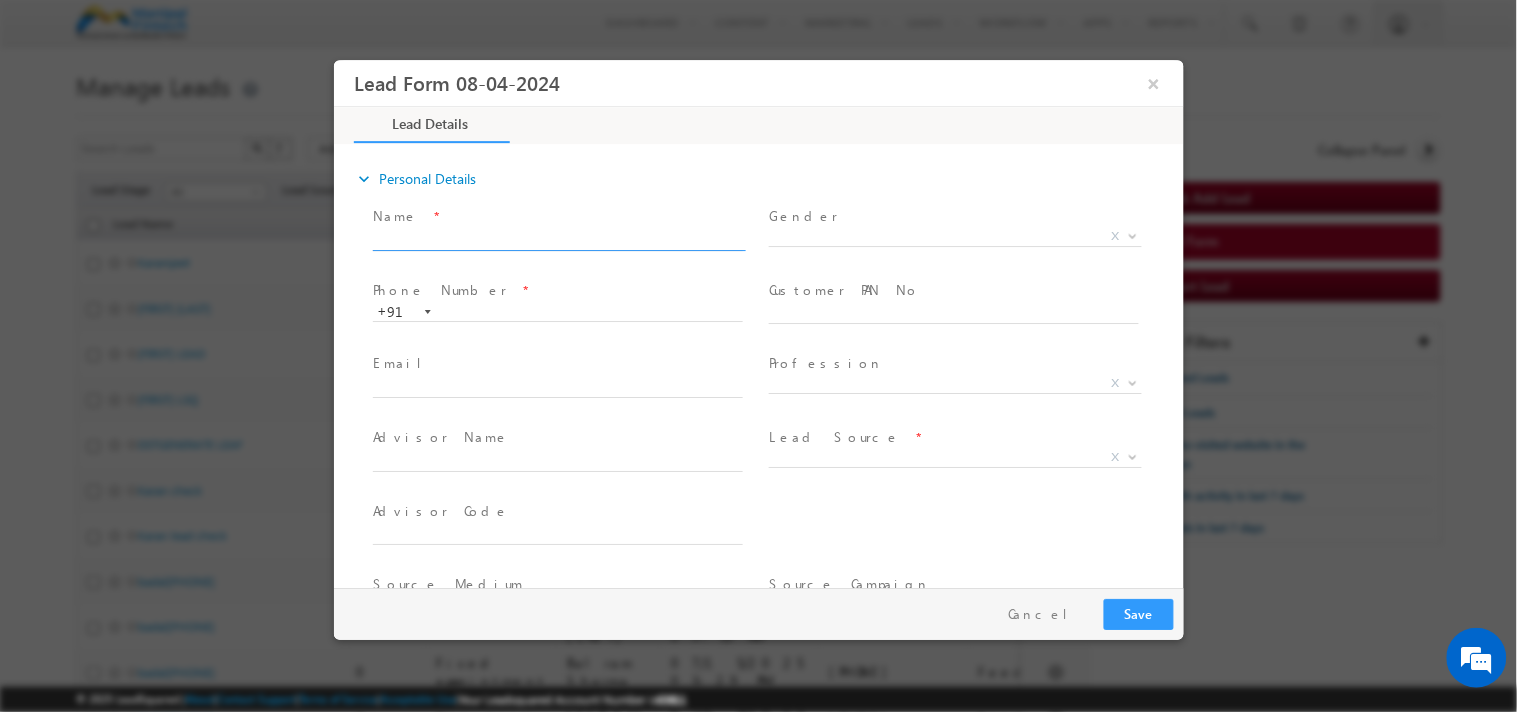 click at bounding box center (557, 241) 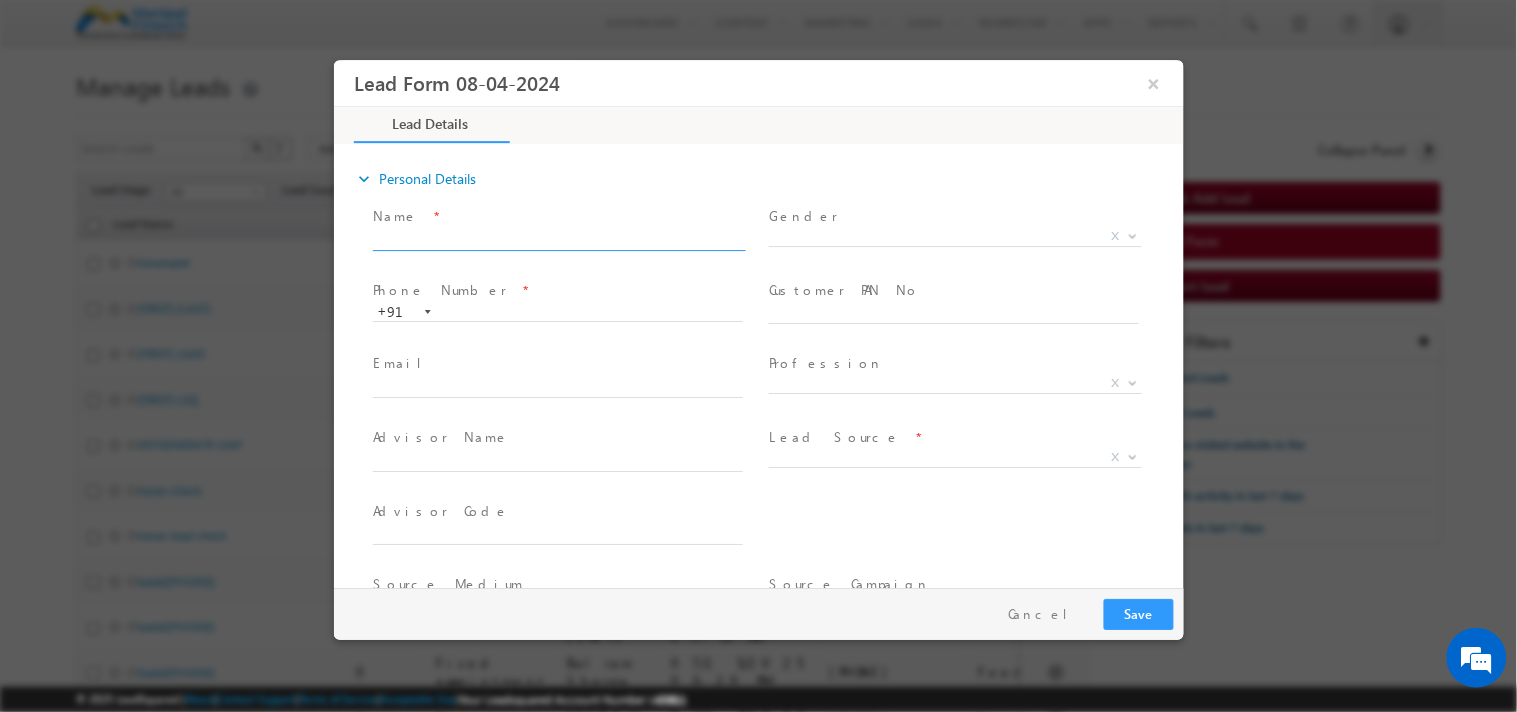 type on "07/18/2025 8:31 PM" 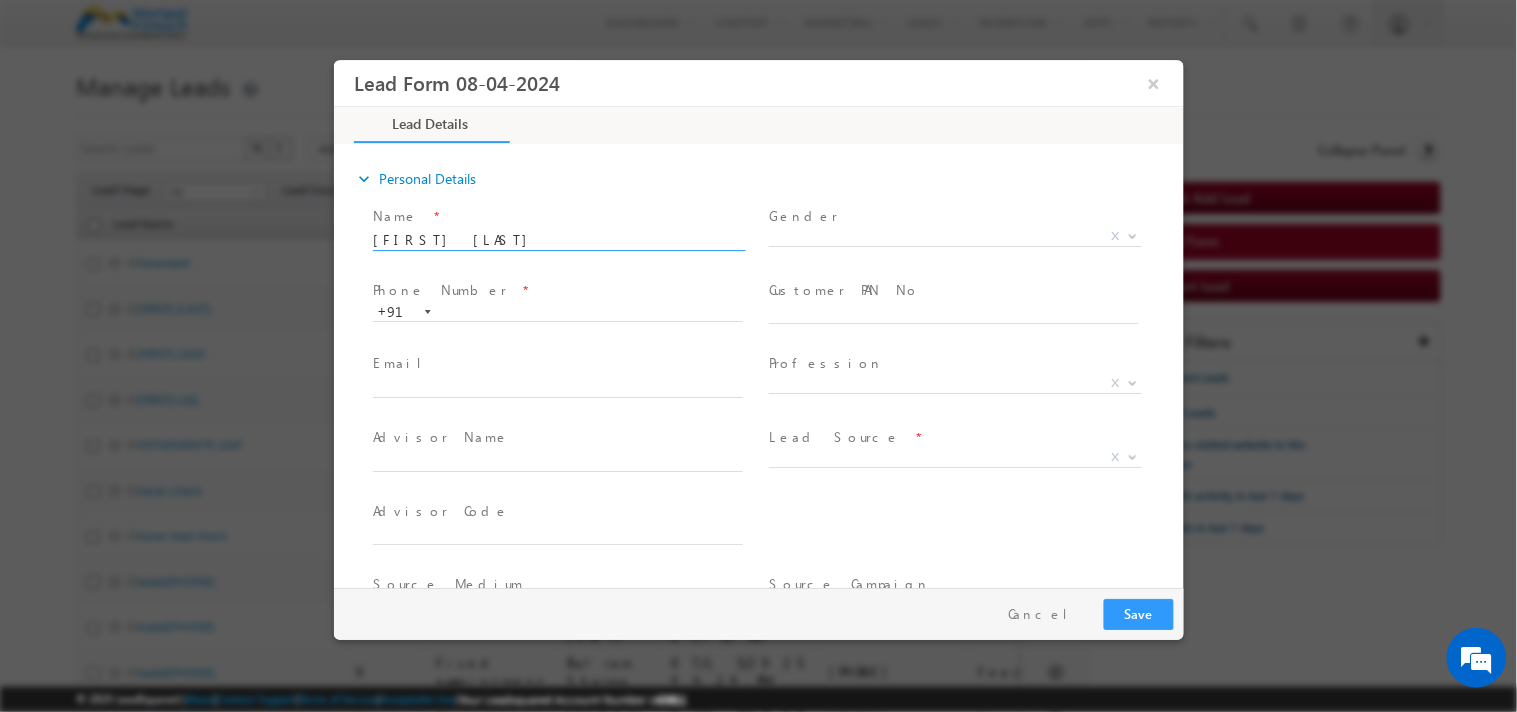 type on "Test Rajuu" 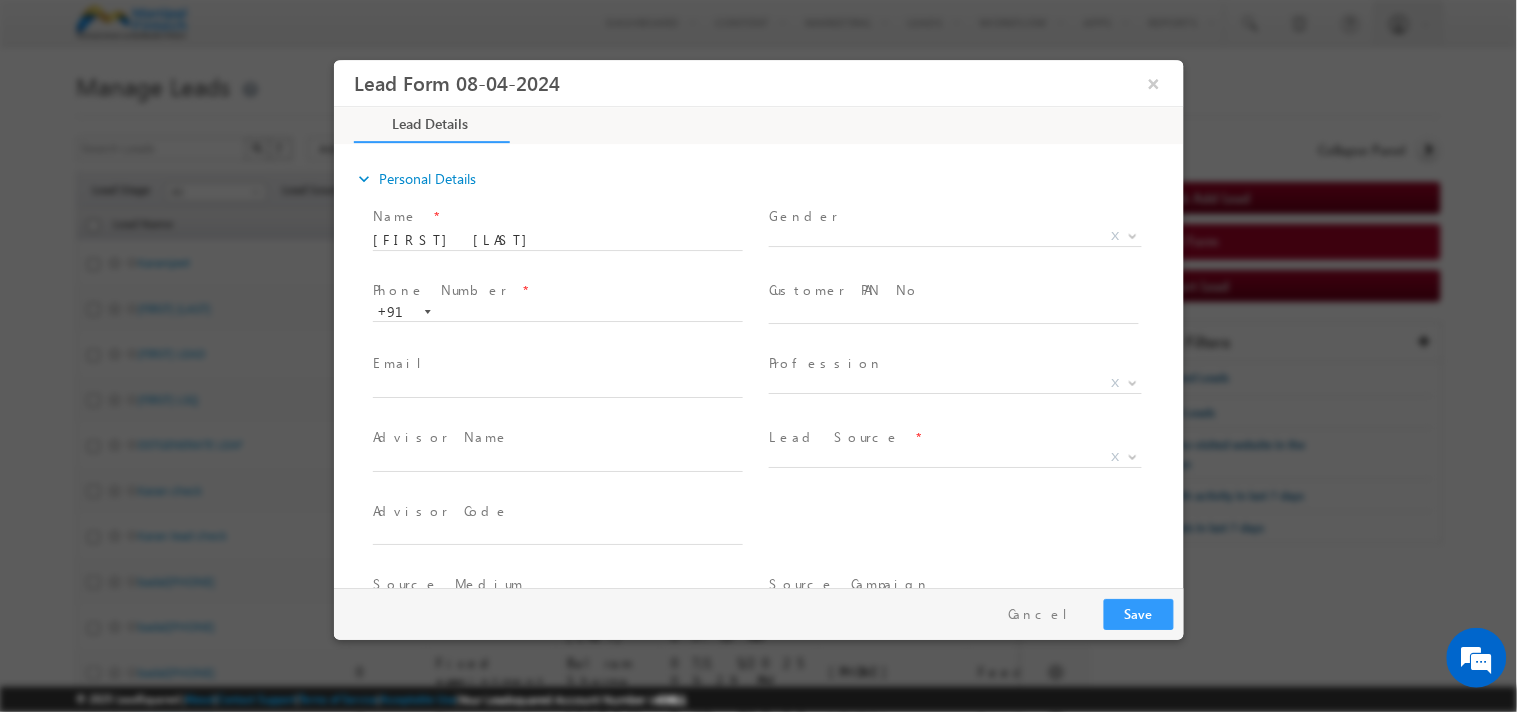 click at bounding box center [427, 312] 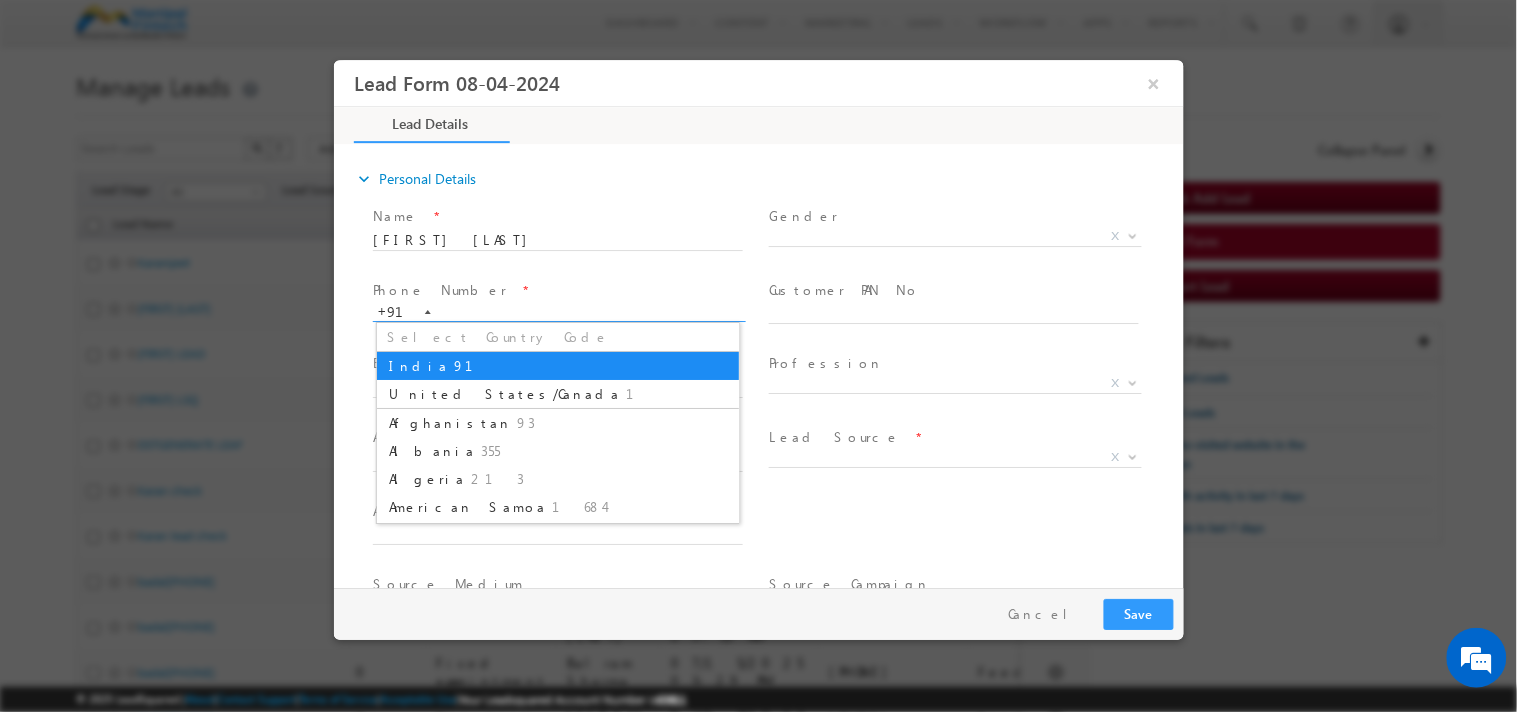 click at bounding box center (557, 313) 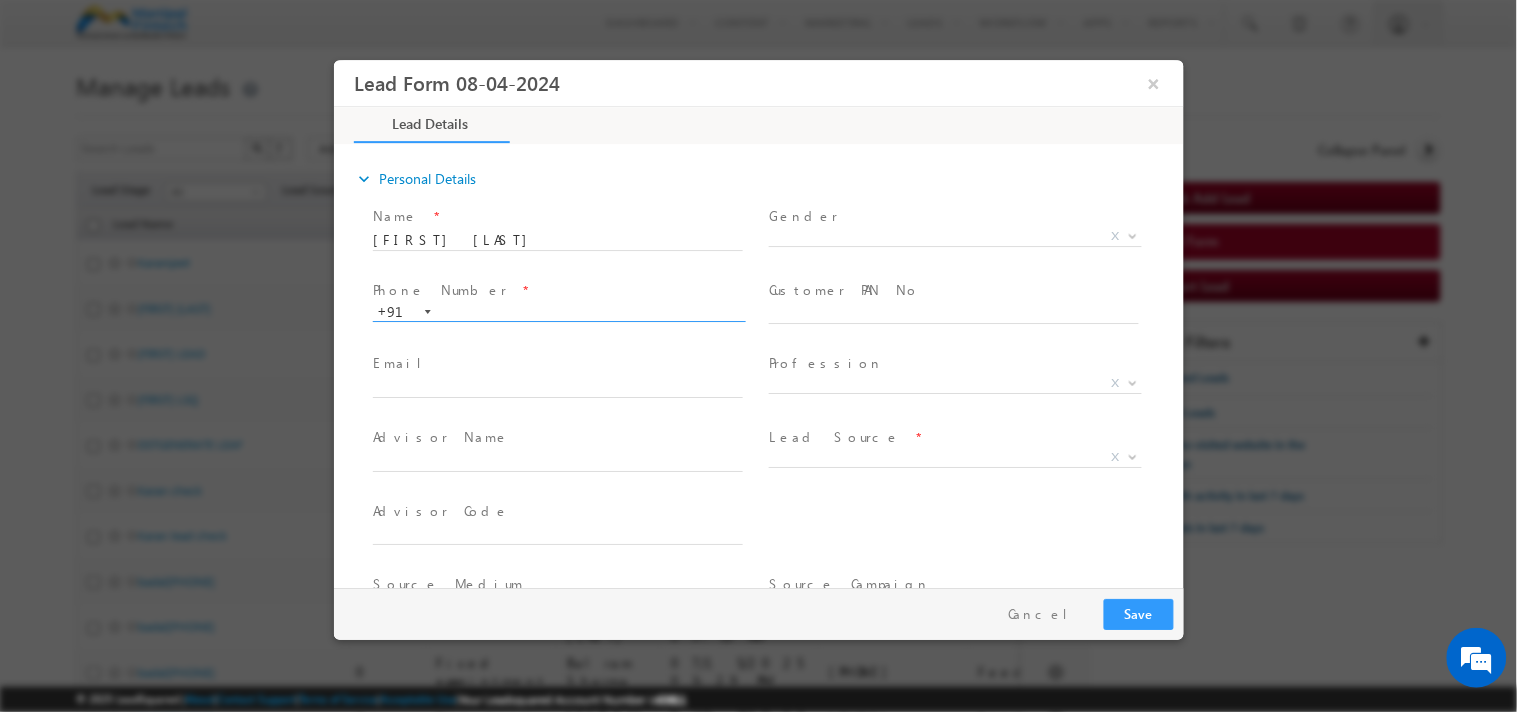 click at bounding box center (557, 313) 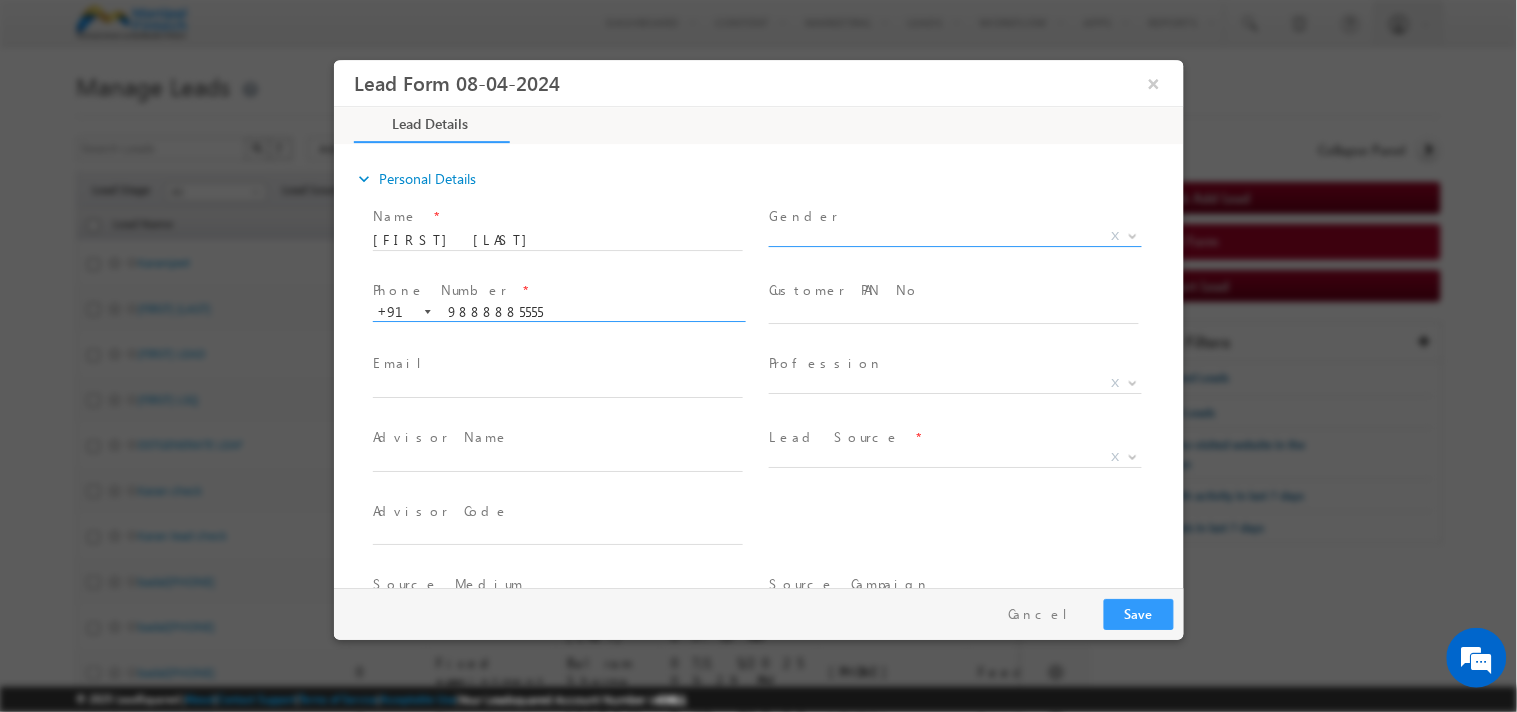 type on "9888881212" 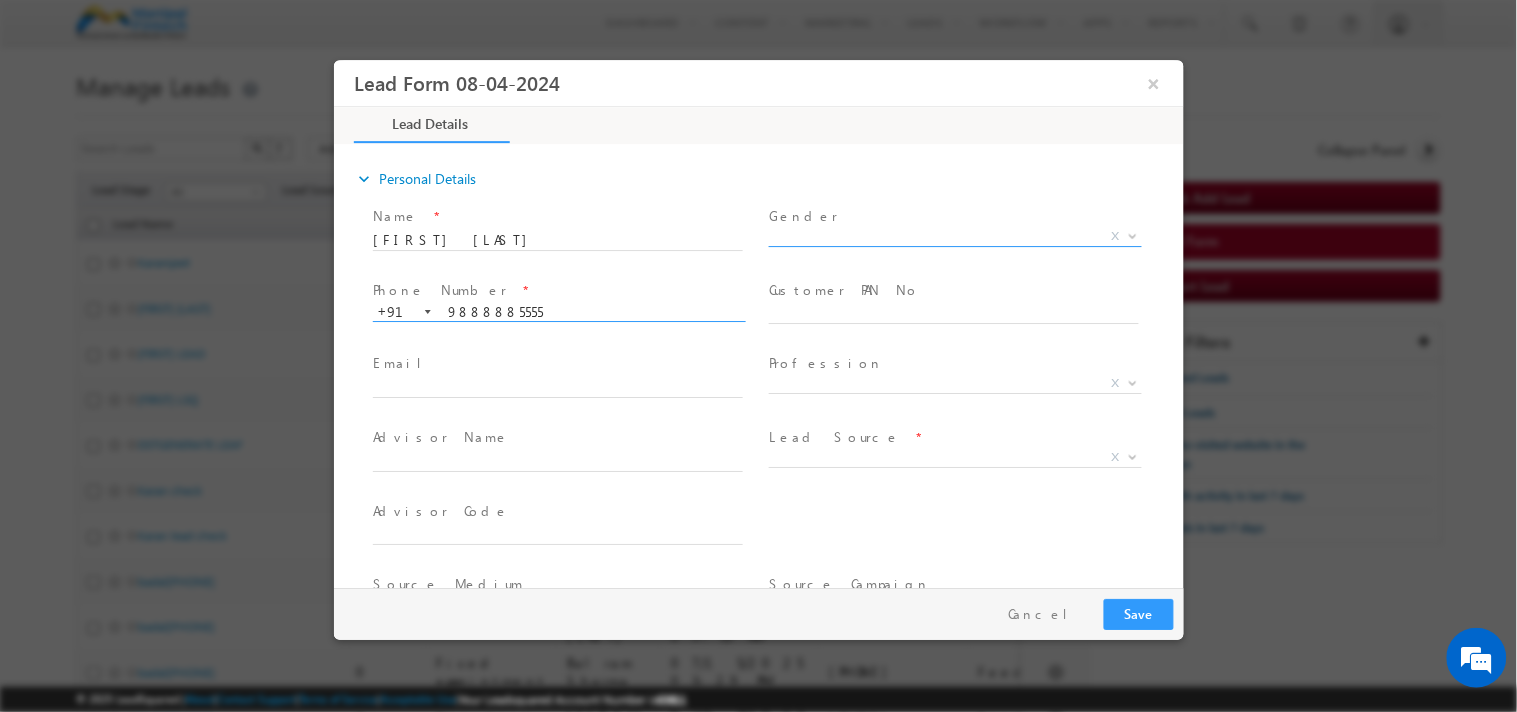 click on "Lead Form 08-04-2024
×
Lead Details
*" at bounding box center [758, 324] 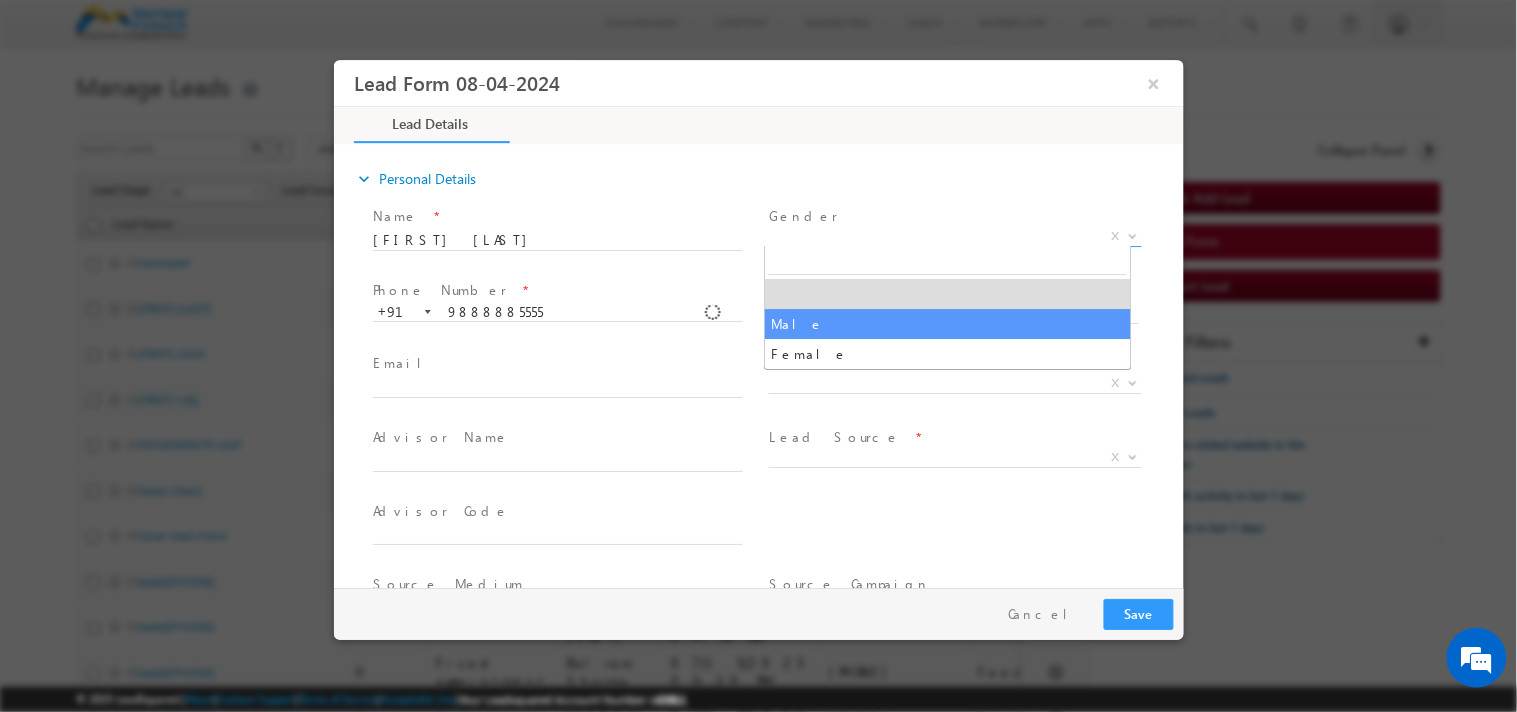 select on "Male" 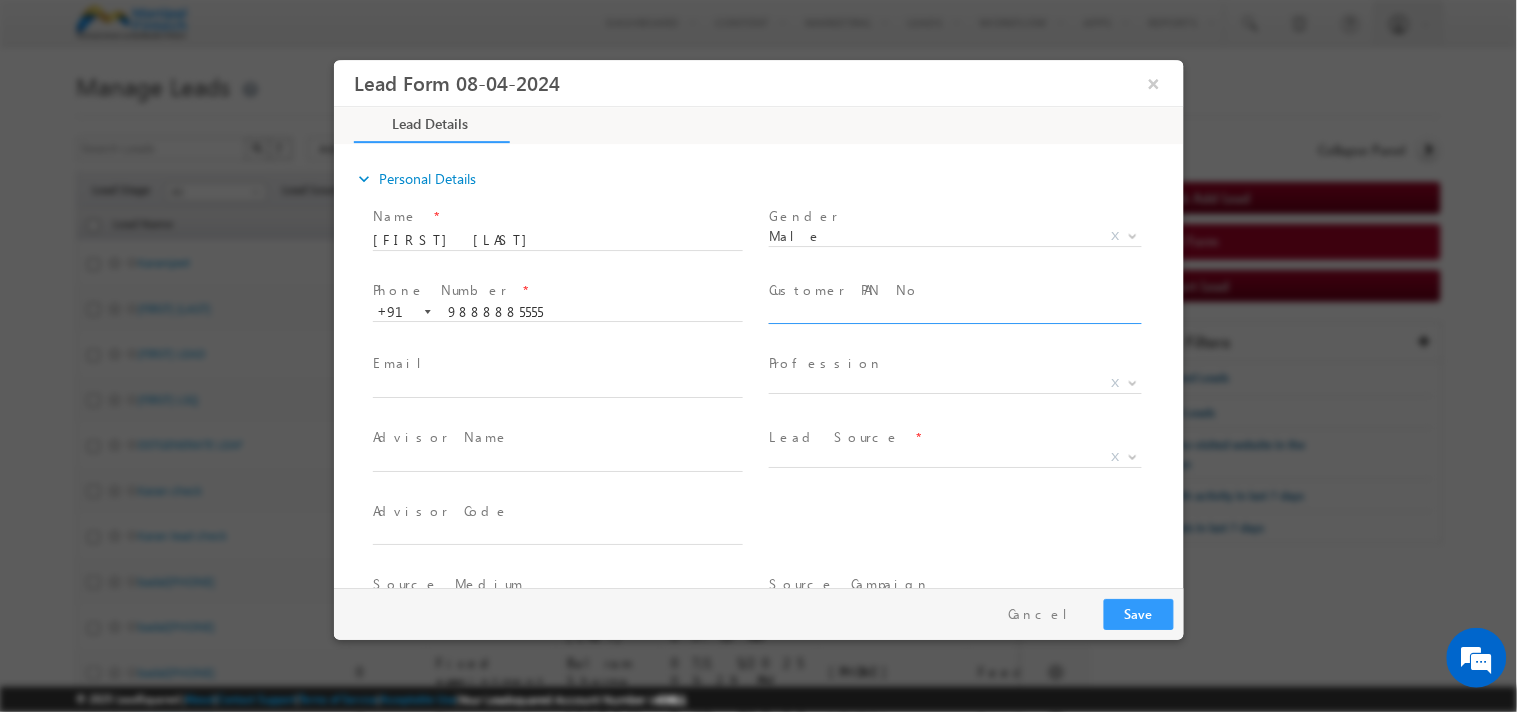 click at bounding box center [953, 315] 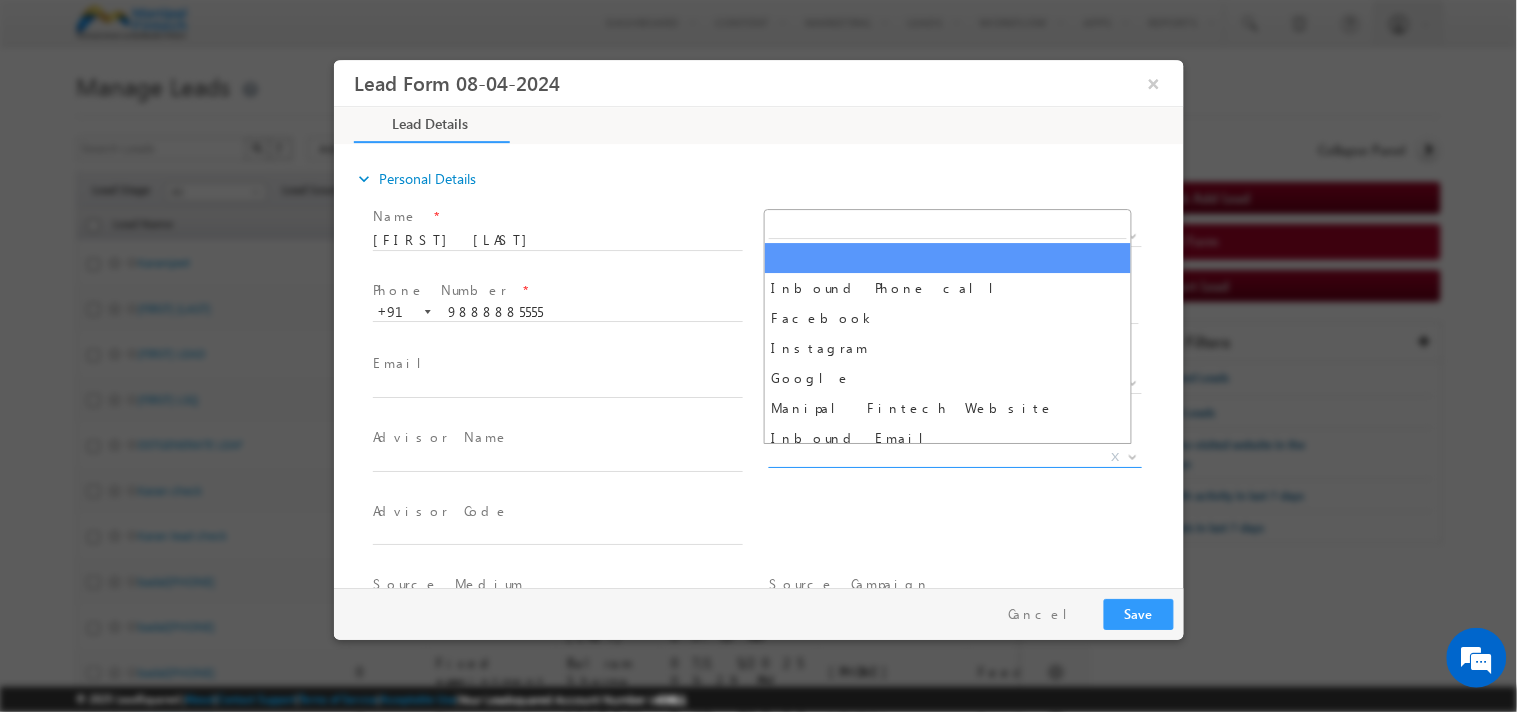 click on "X" at bounding box center (954, 458) 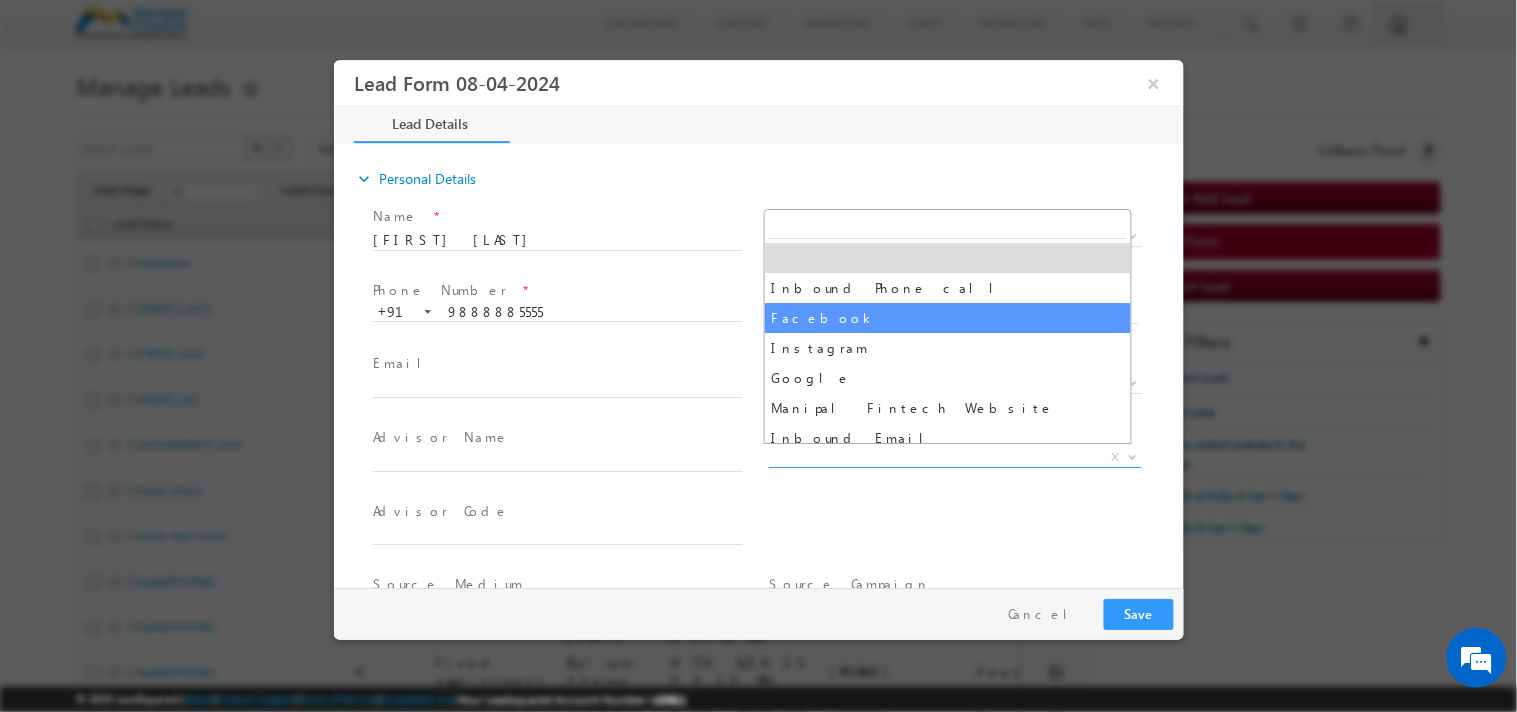 select on "Facebook" 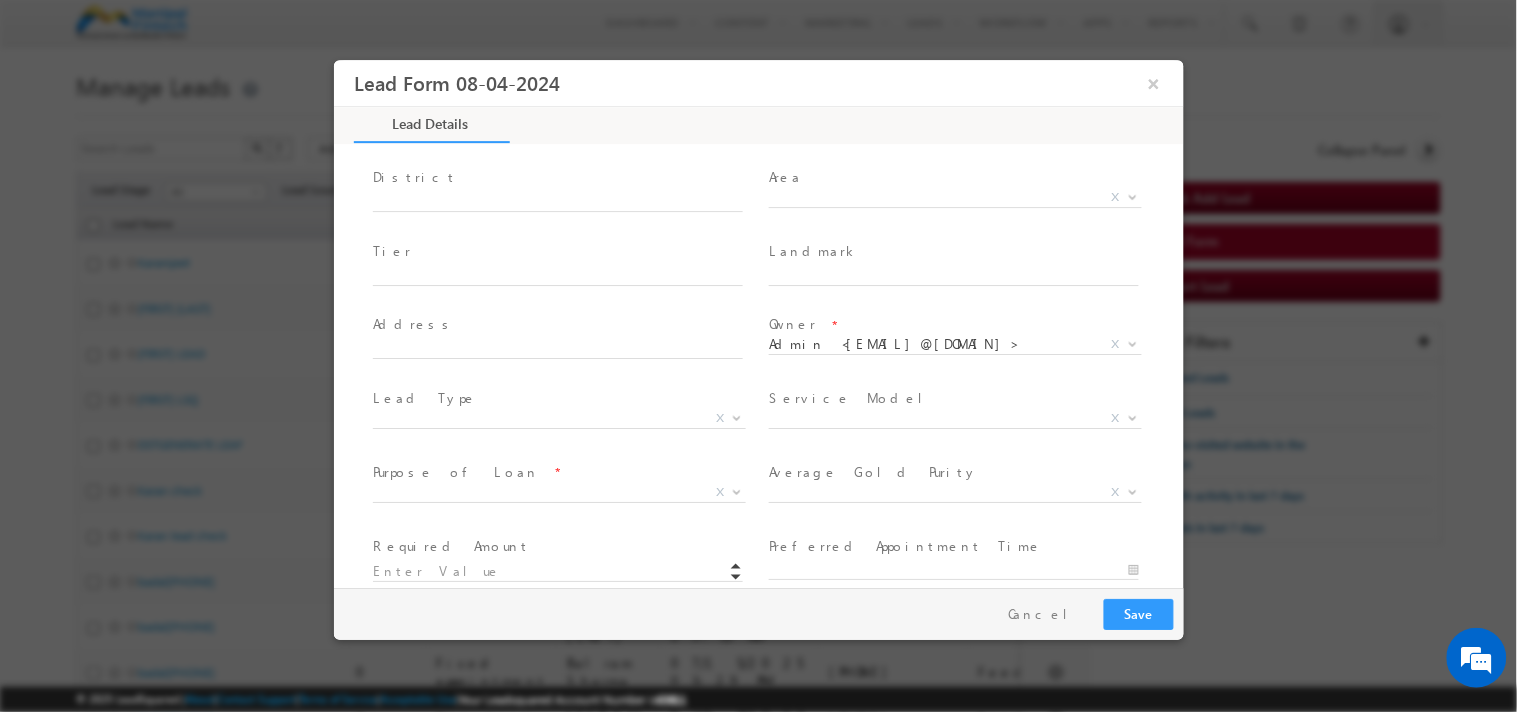 scroll, scrollTop: 565, scrollLeft: 0, axis: vertical 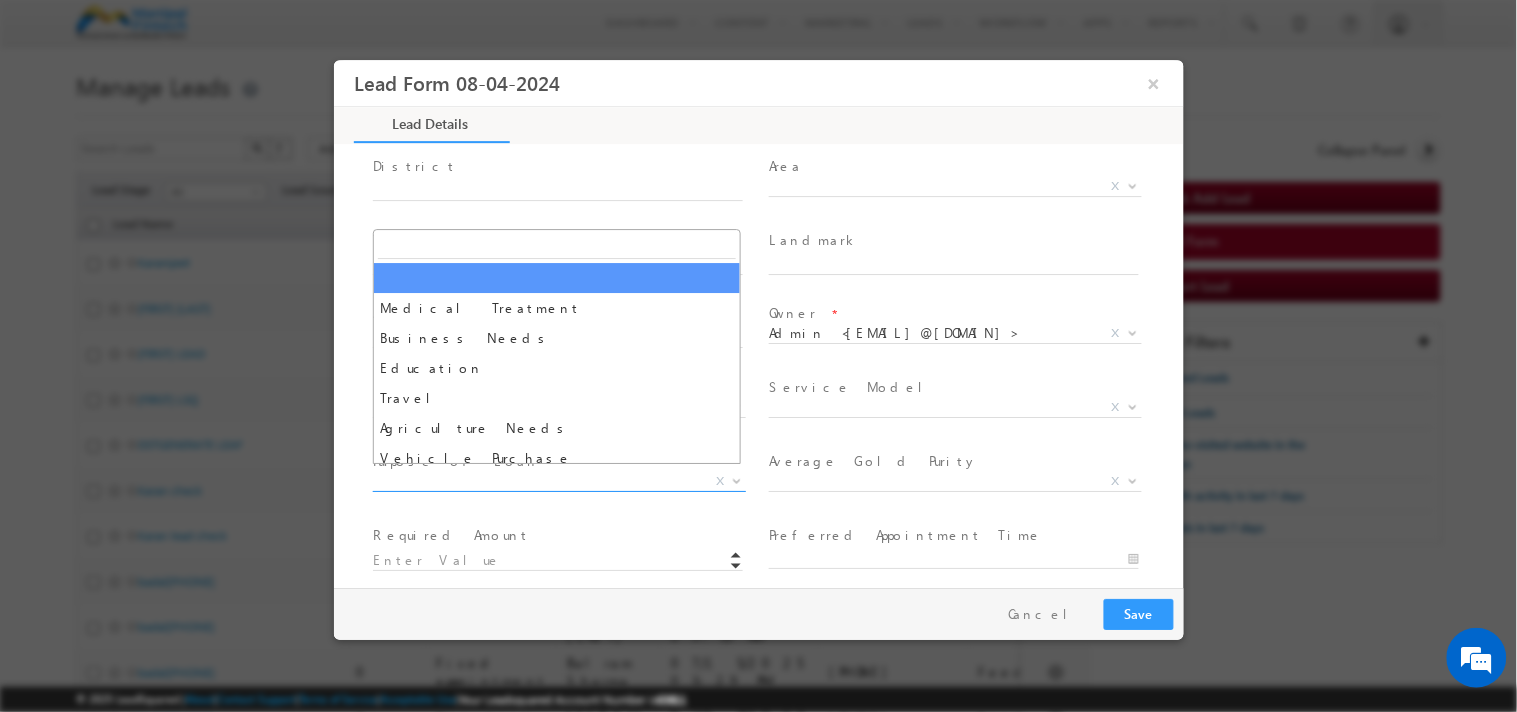 click on "X" at bounding box center (558, 482) 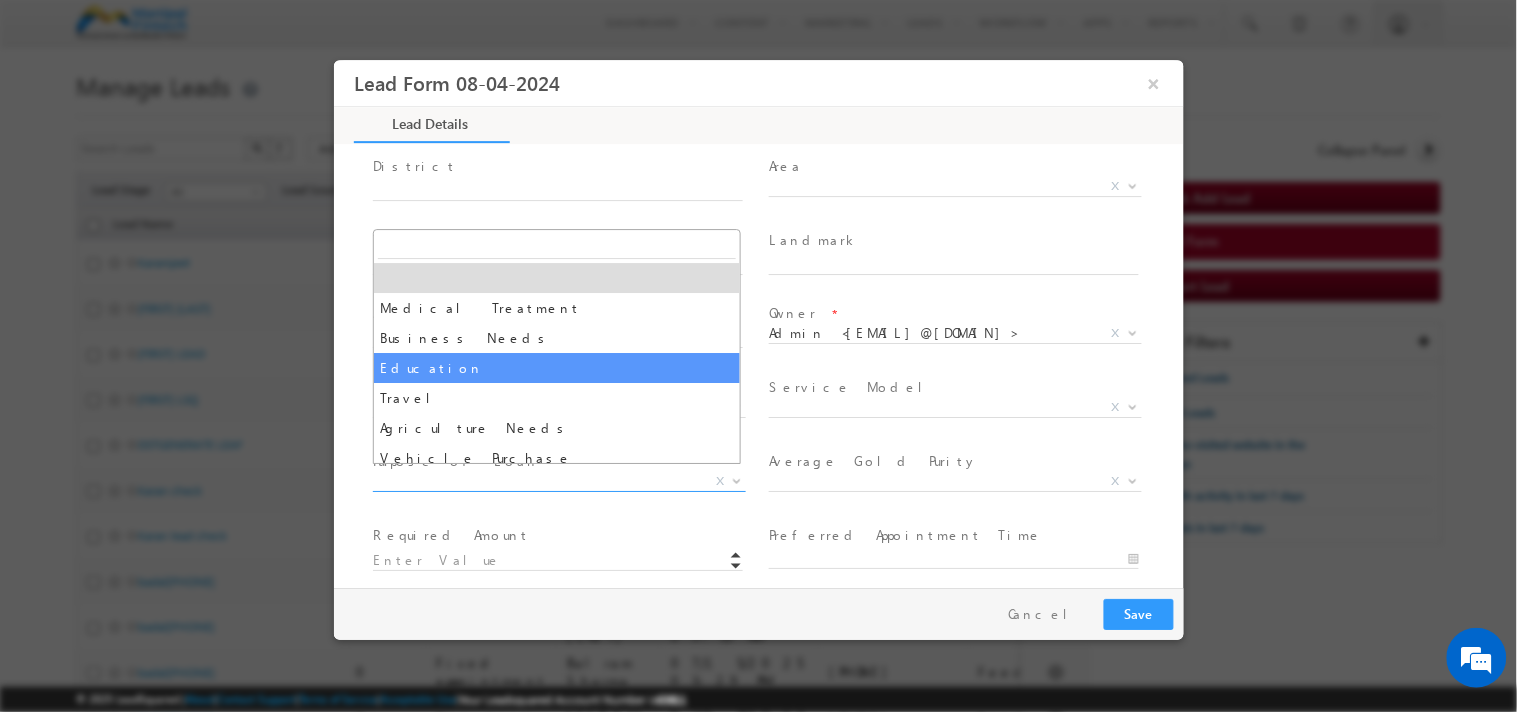 select on "Education" 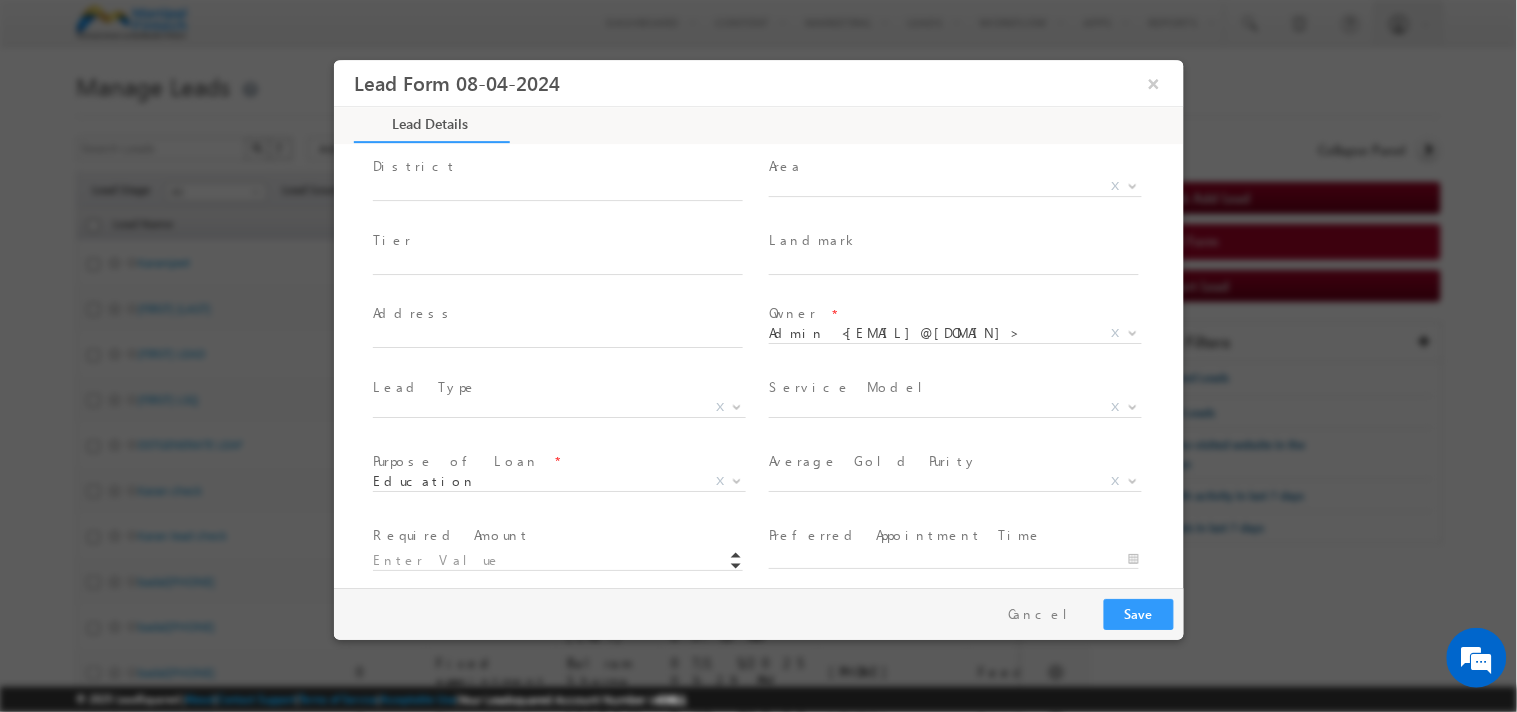 drag, startPoint x: 1171, startPoint y: 390, endPoint x: 1175, endPoint y: 422, distance: 32.24903 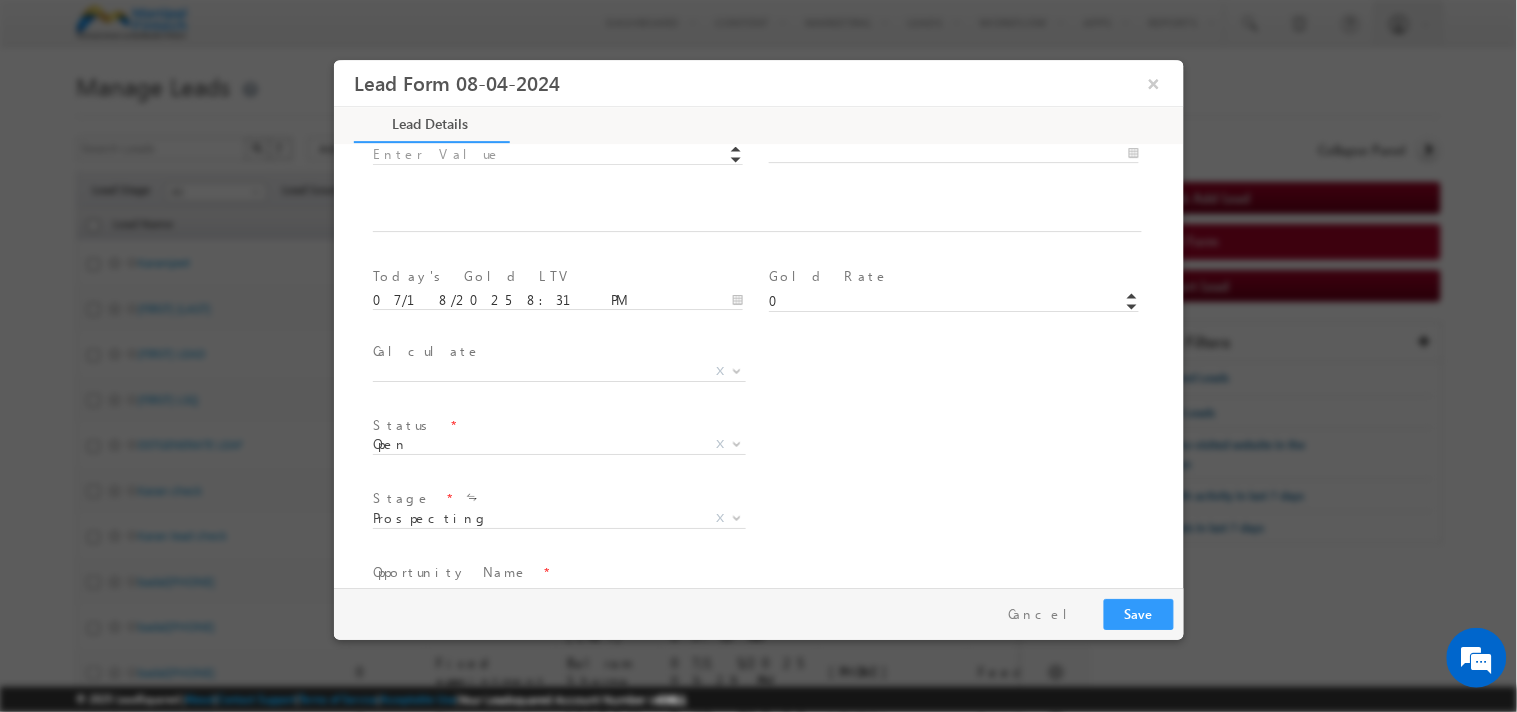 scroll, scrollTop: 1085, scrollLeft: 0, axis: vertical 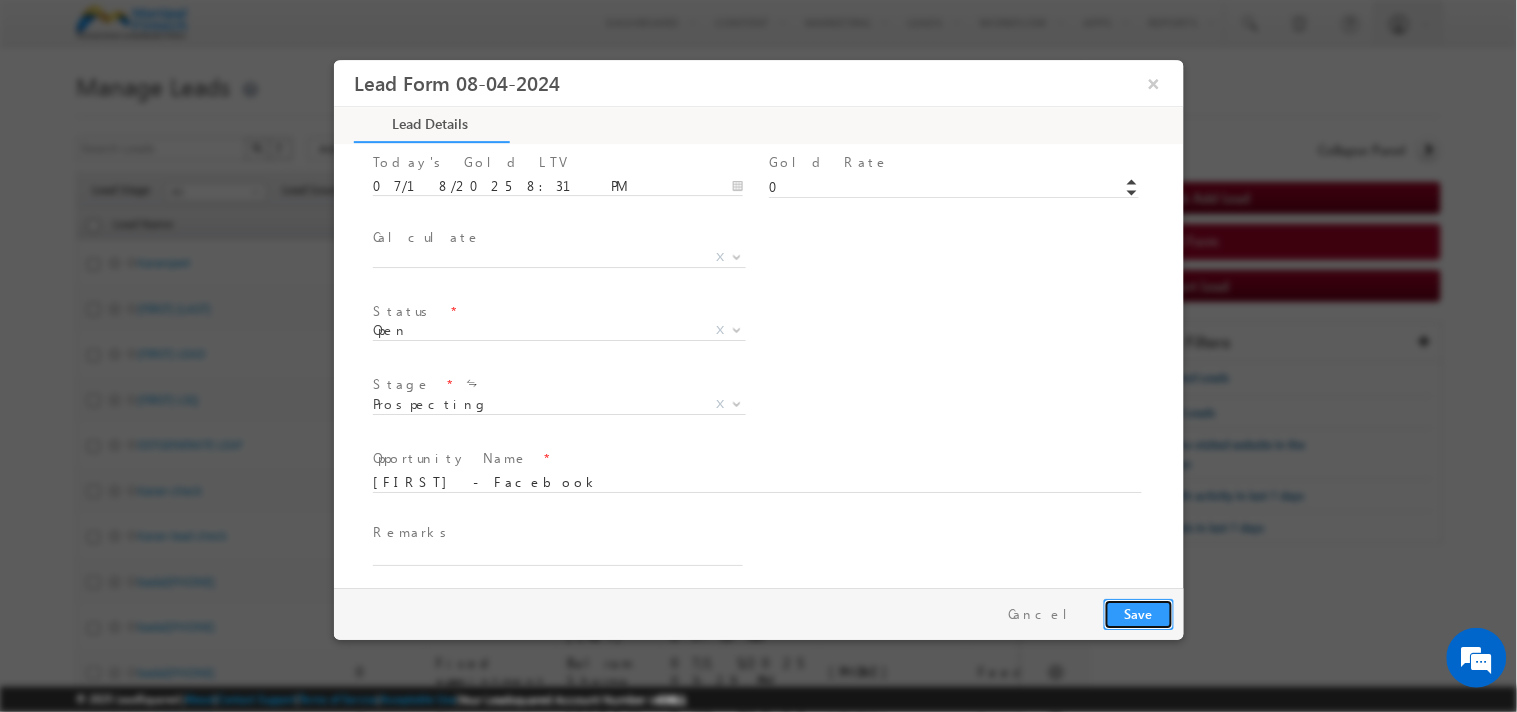 click on "Save" at bounding box center (1138, 614) 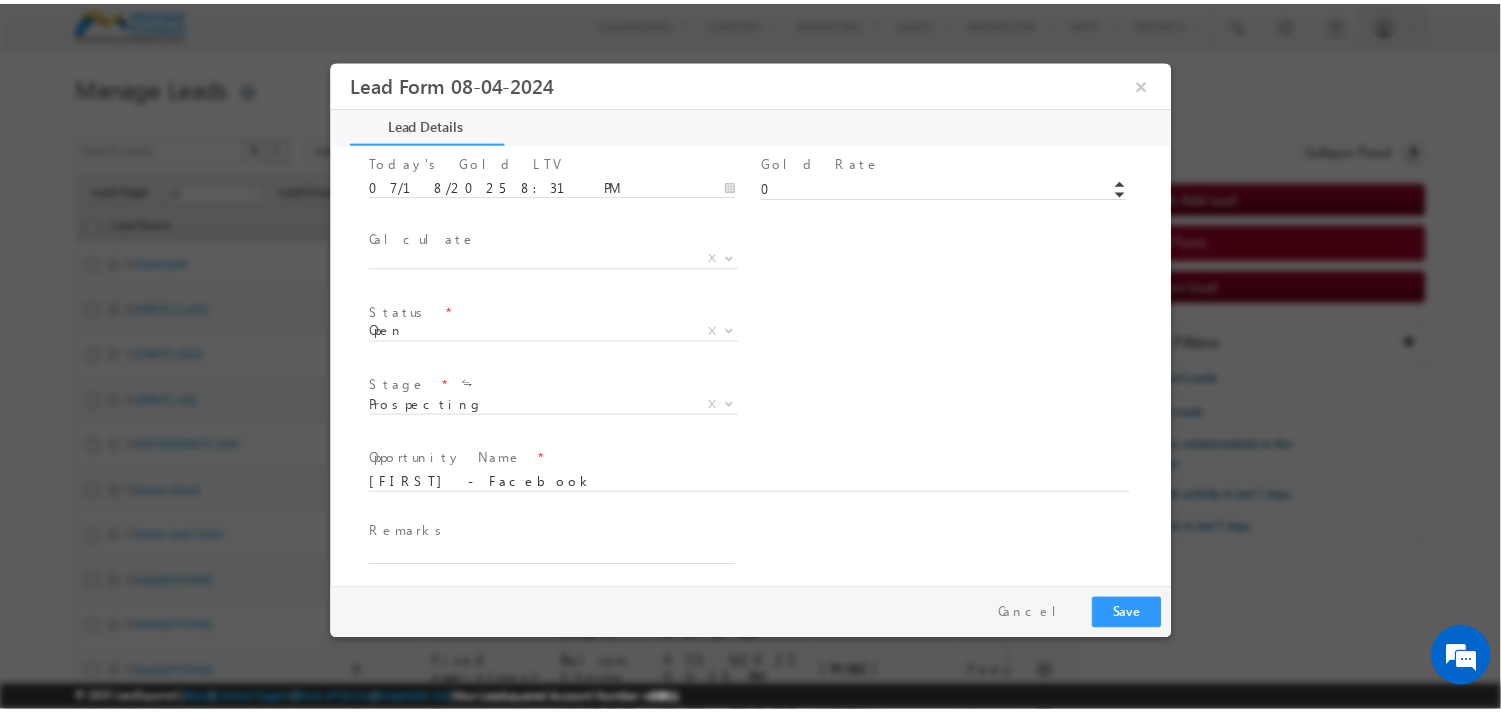 scroll, scrollTop: 310, scrollLeft: 0, axis: vertical 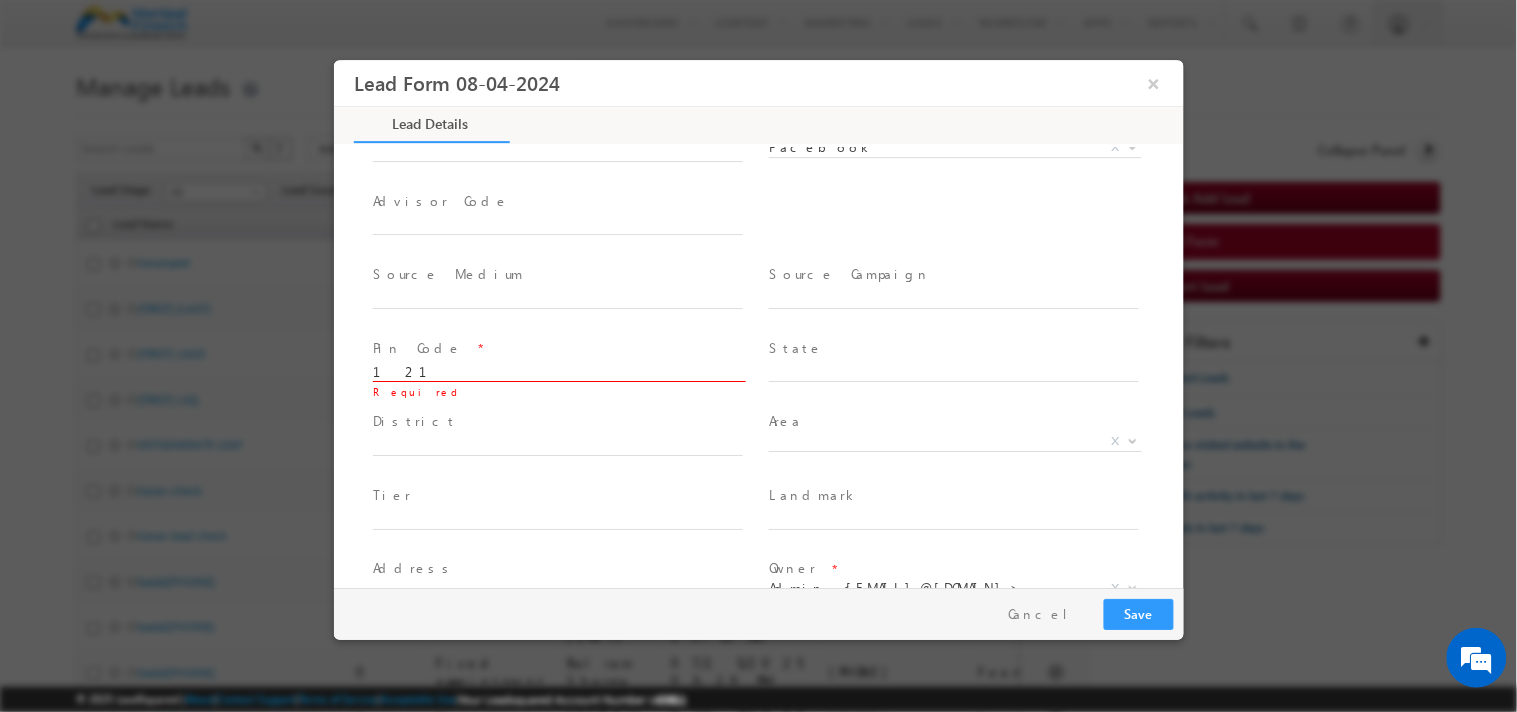 type on "121009" 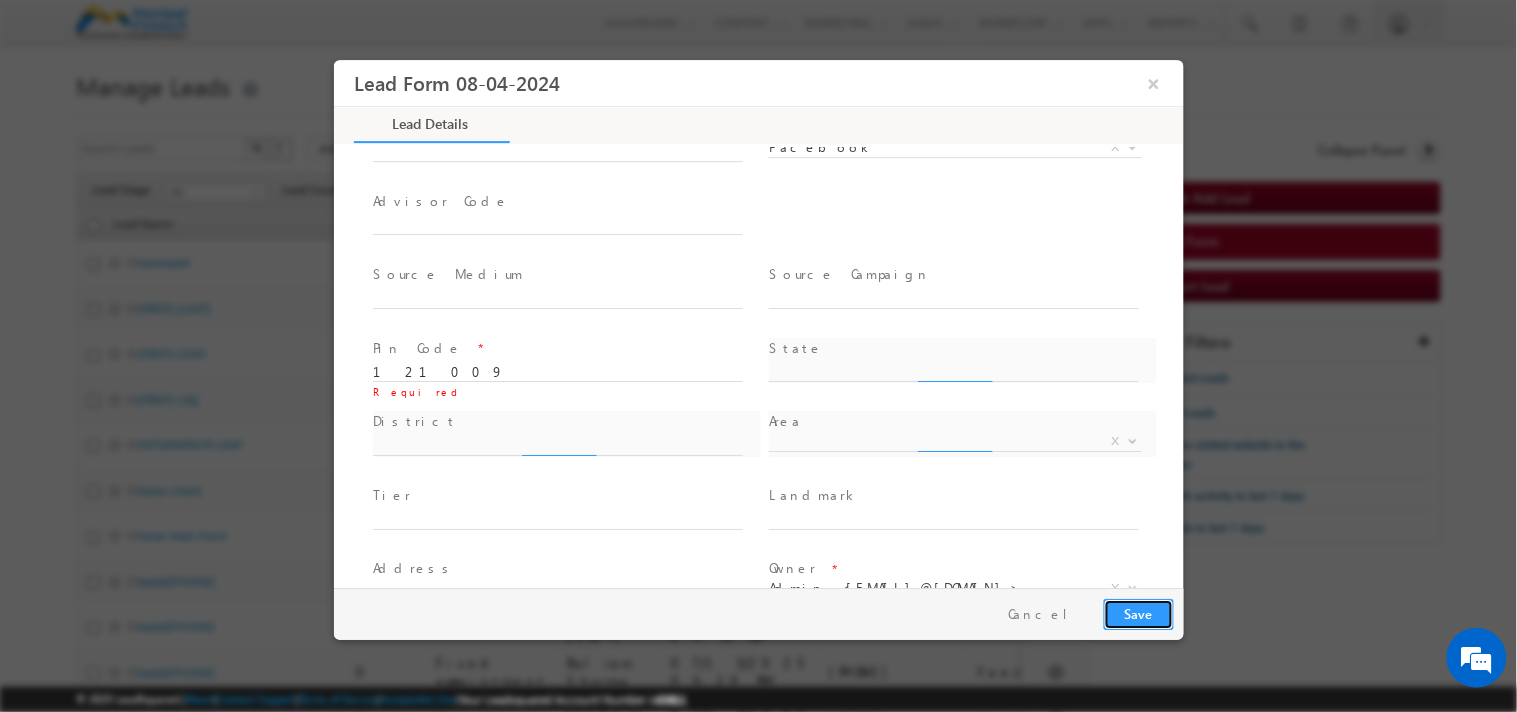 click on "Save" at bounding box center (1138, 614) 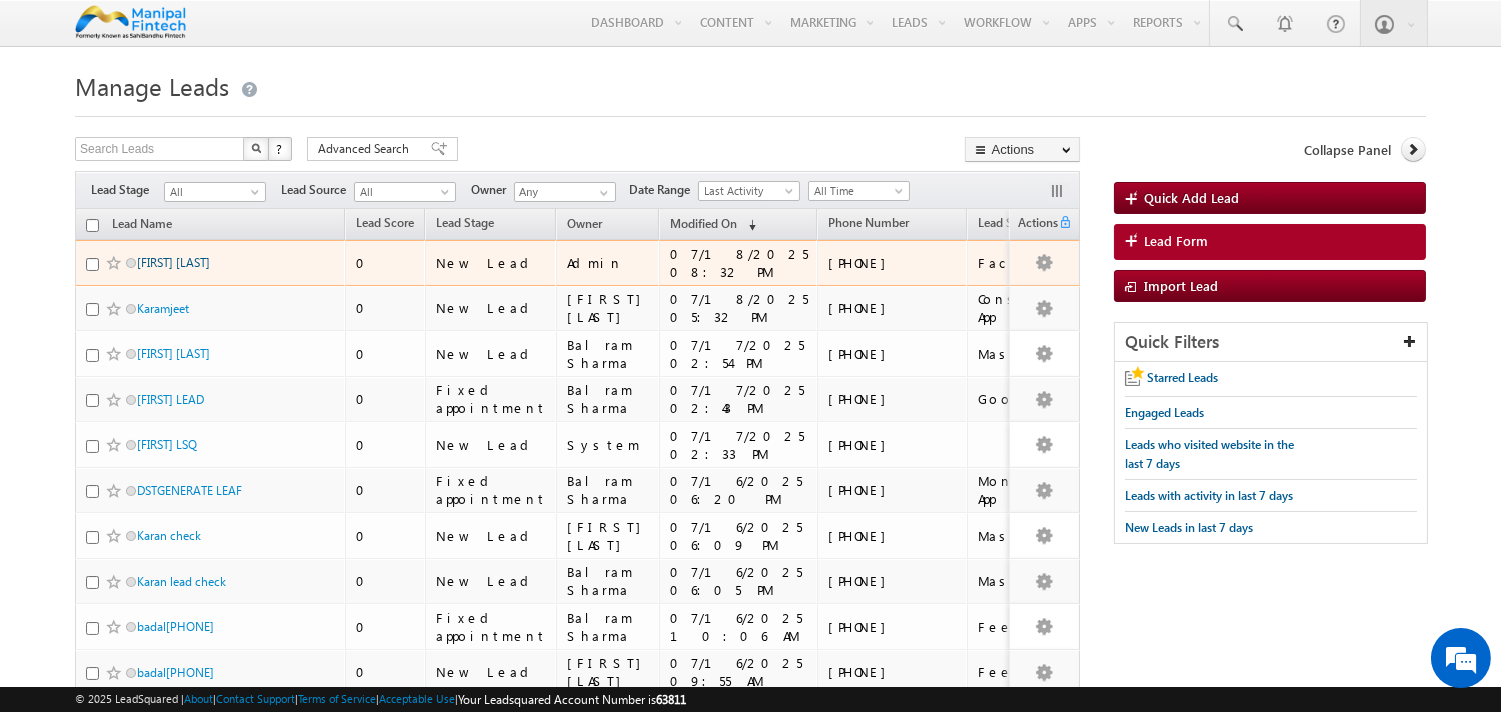 click on "Test Rajuu" at bounding box center [173, 262] 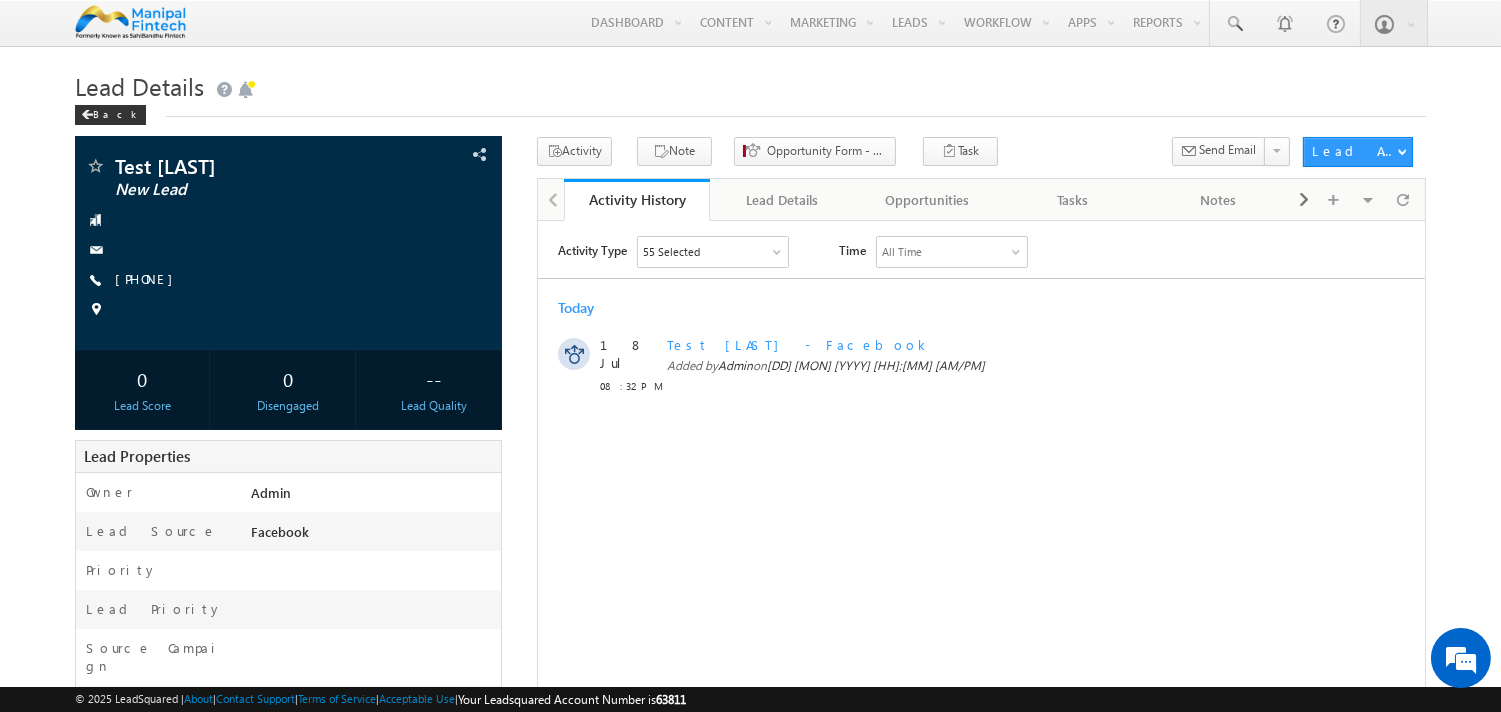 scroll, scrollTop: 0, scrollLeft: 0, axis: both 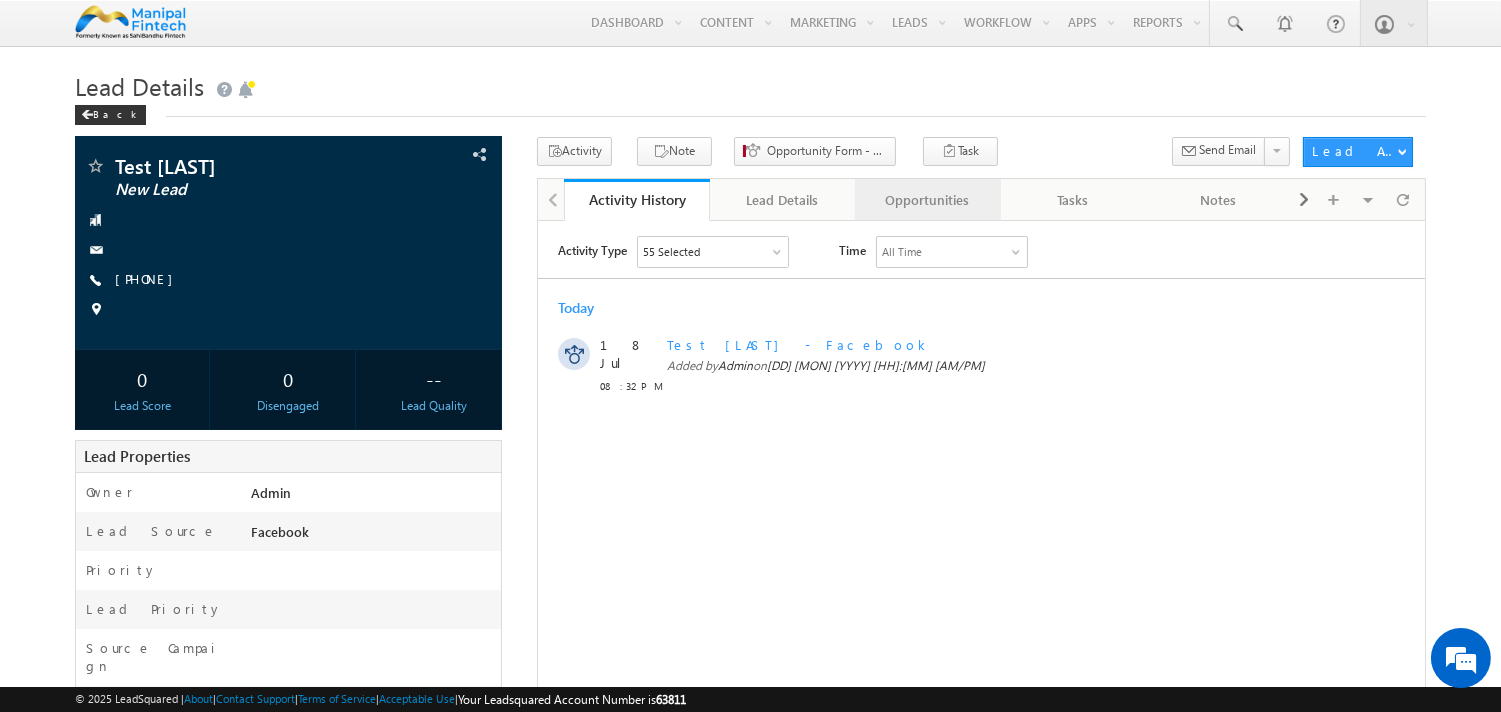click on "Opportunities" at bounding box center (926, 200) 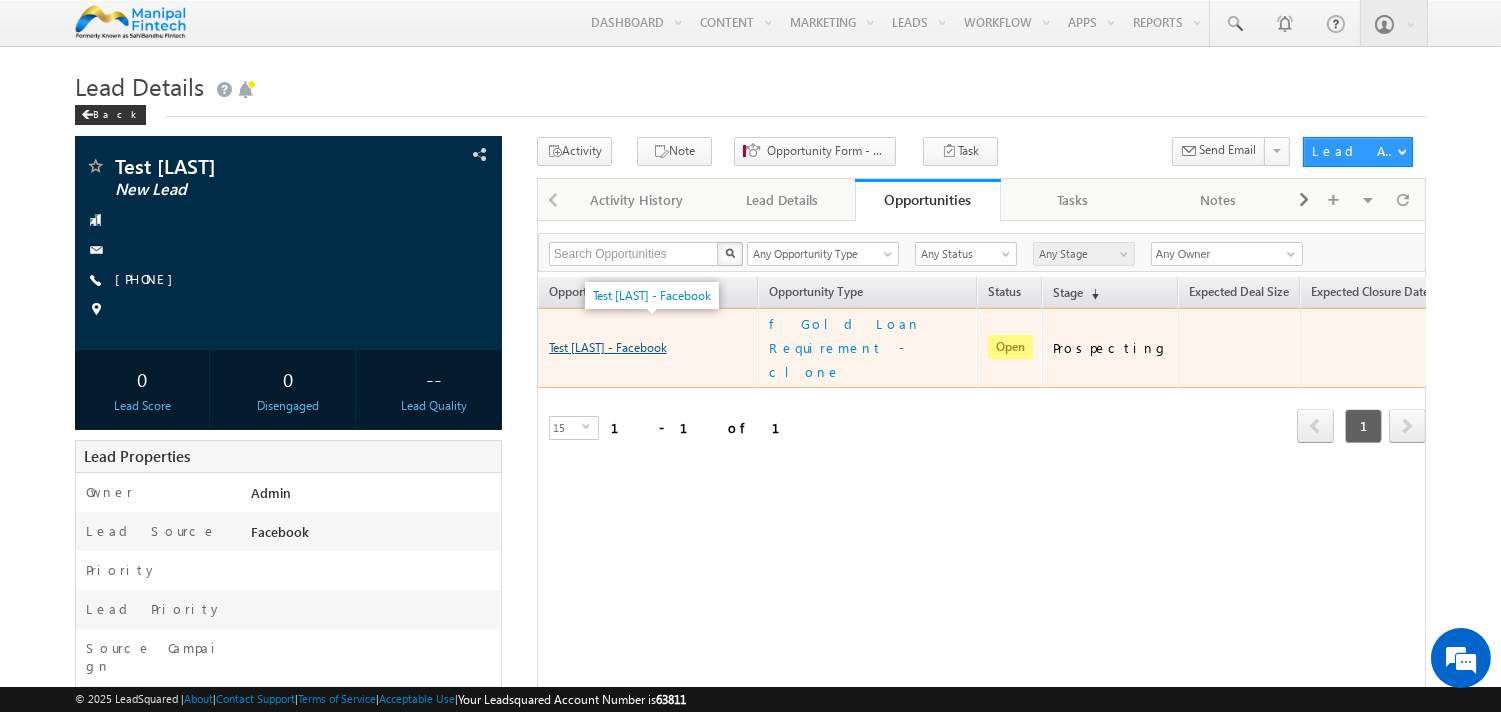 click on "Test [LAST] - Facebook" at bounding box center (608, 347) 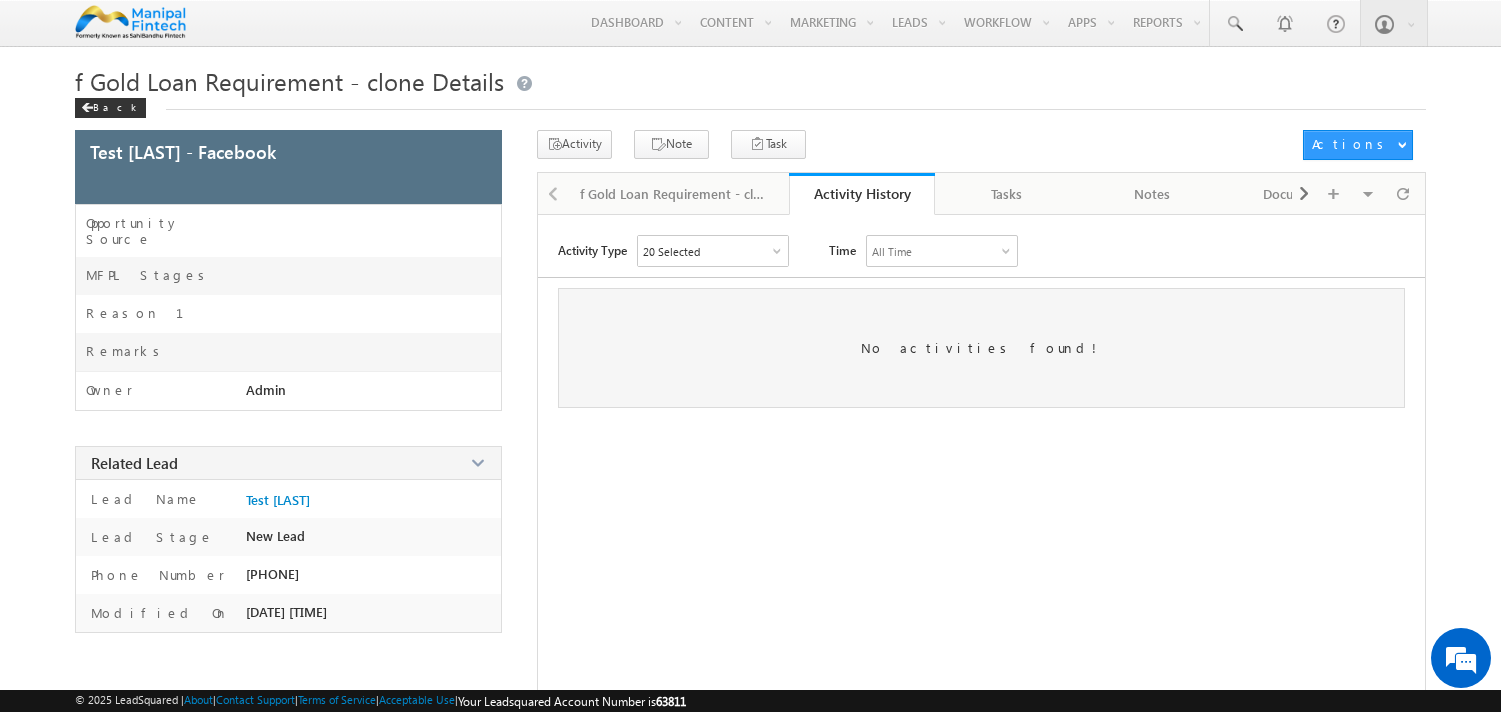scroll, scrollTop: 0, scrollLeft: 0, axis: both 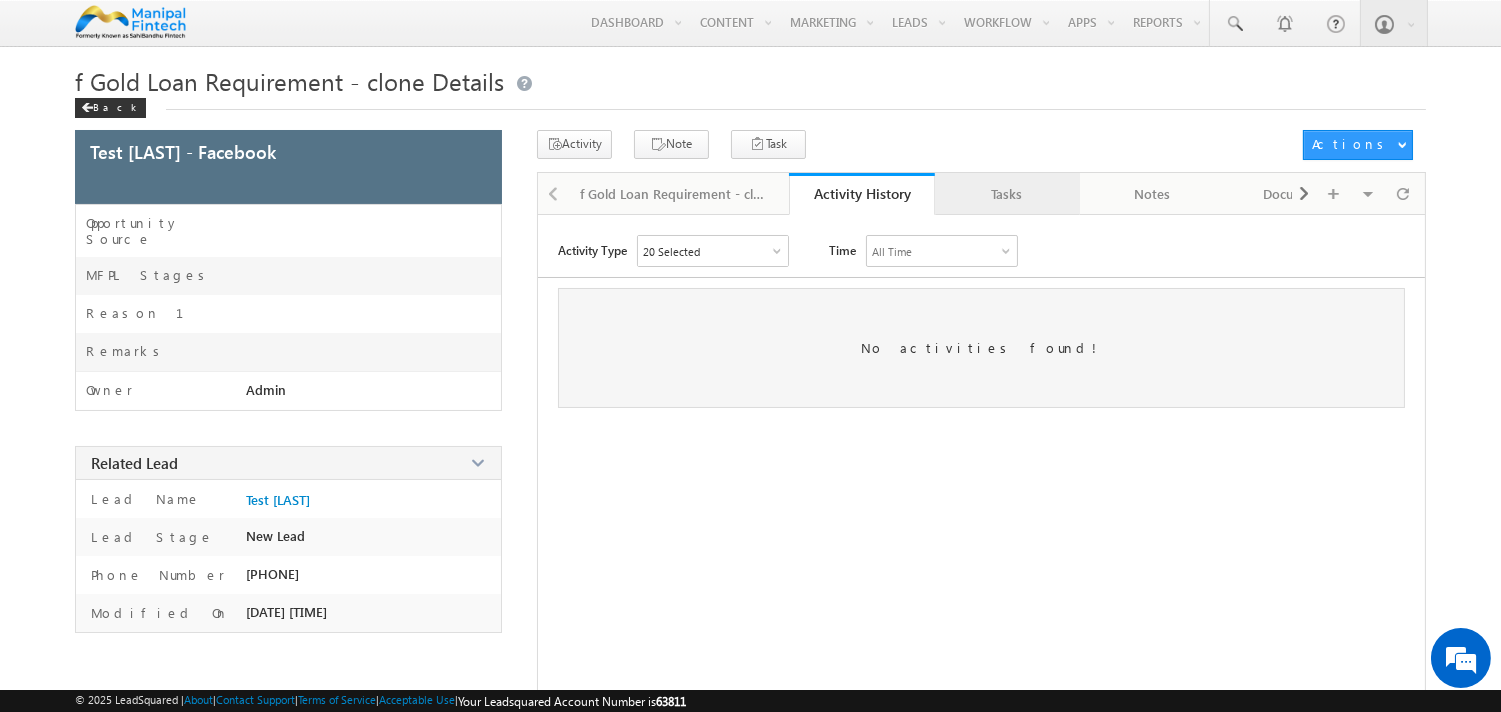 click on "Tasks" at bounding box center (1006, 194) 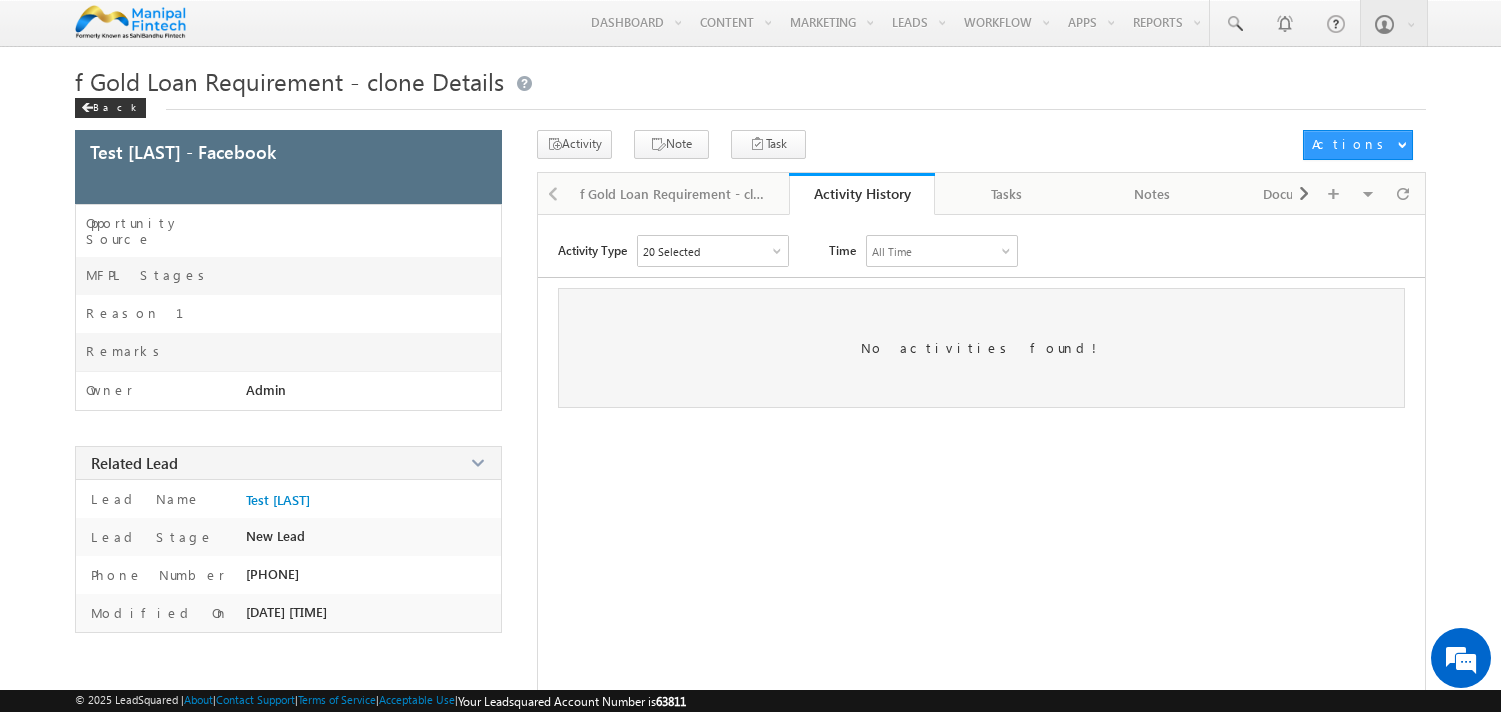 scroll, scrollTop: 0, scrollLeft: 0, axis: both 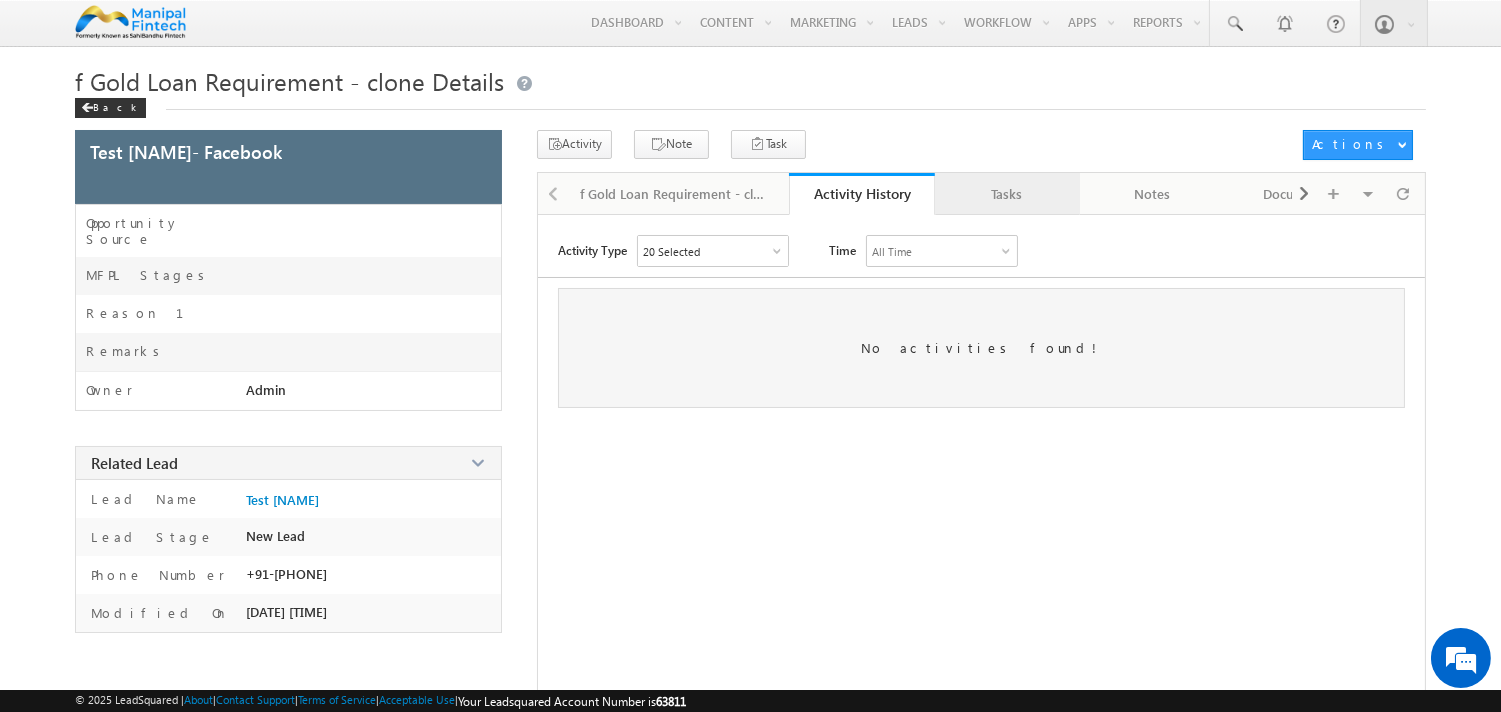 click on "Tasks" at bounding box center (1006, 194) 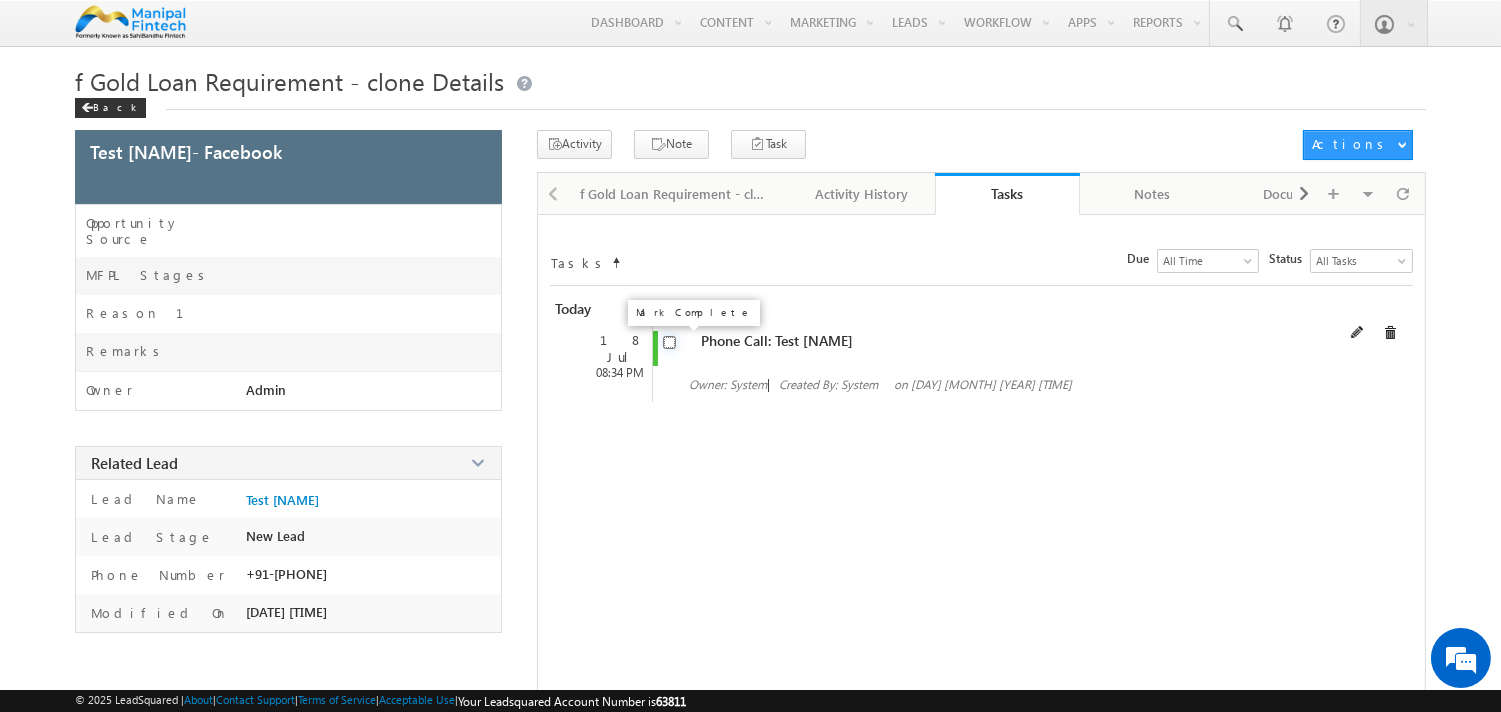 click at bounding box center [669, 342] 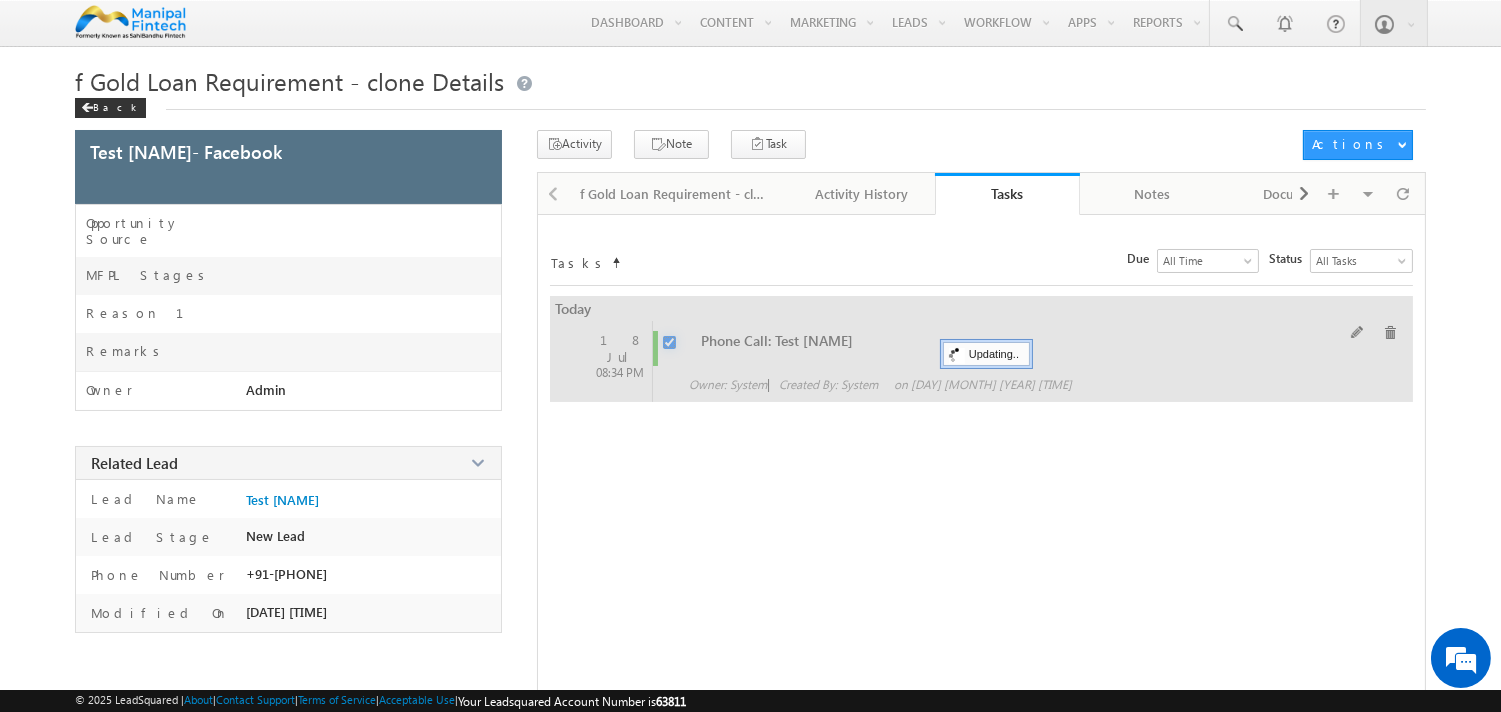 checkbox on "false" 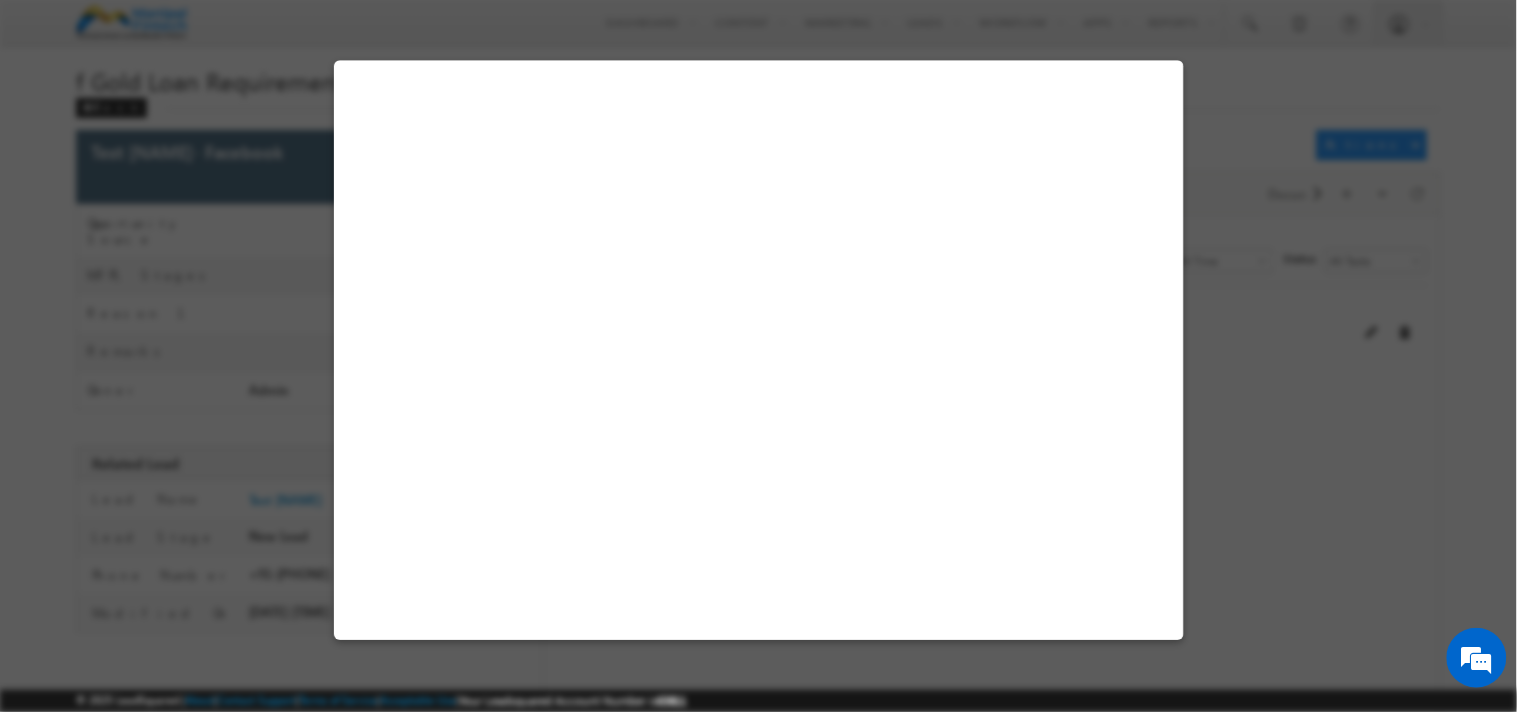 select on "Male" 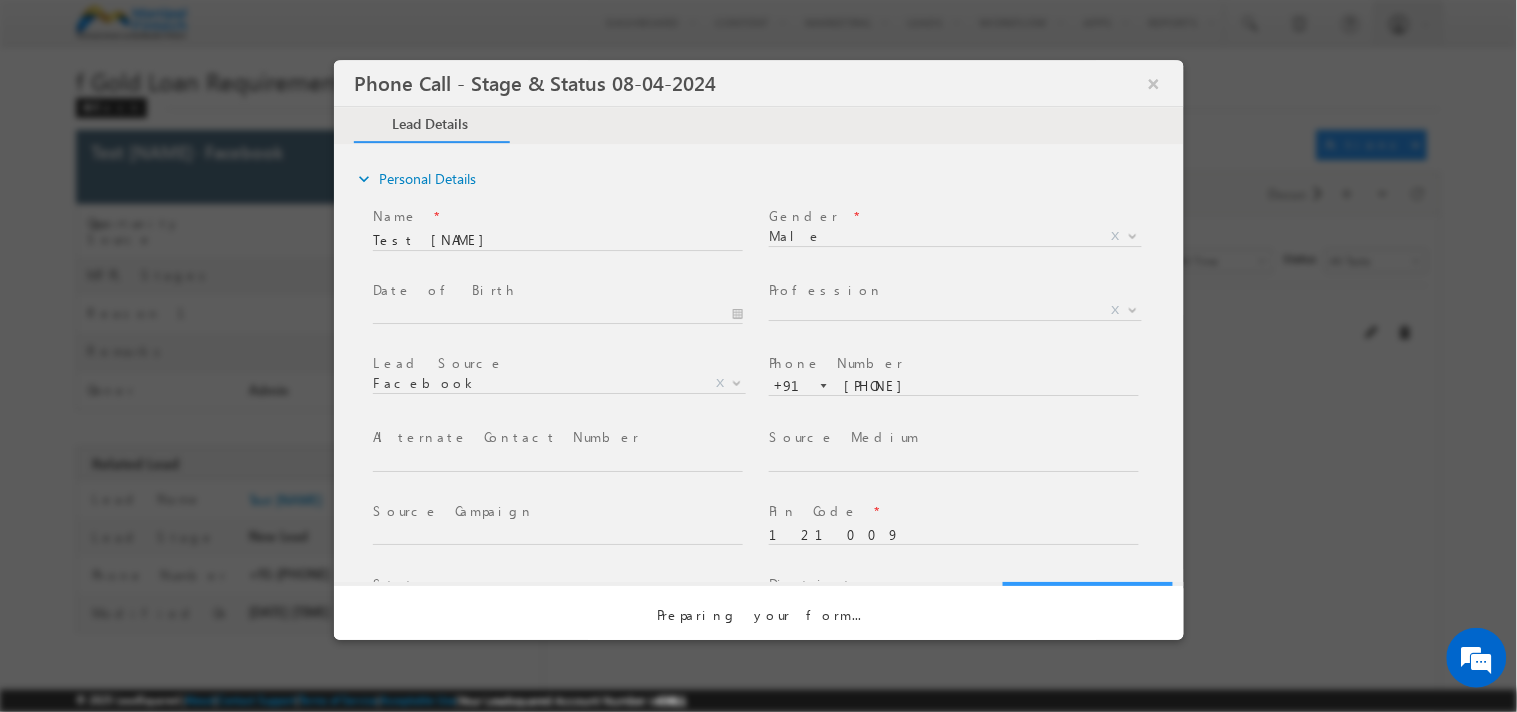 scroll, scrollTop: 0, scrollLeft: 0, axis: both 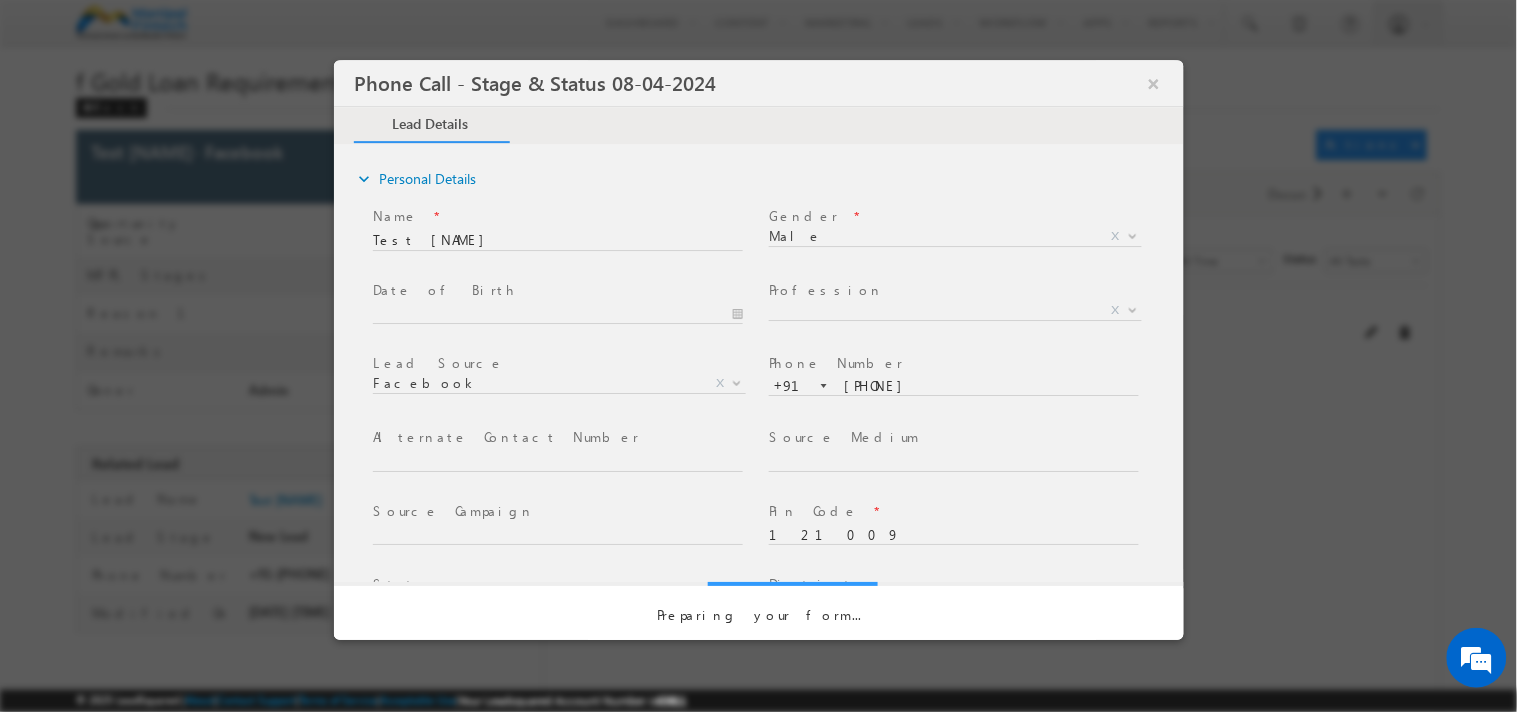 select on "Open" 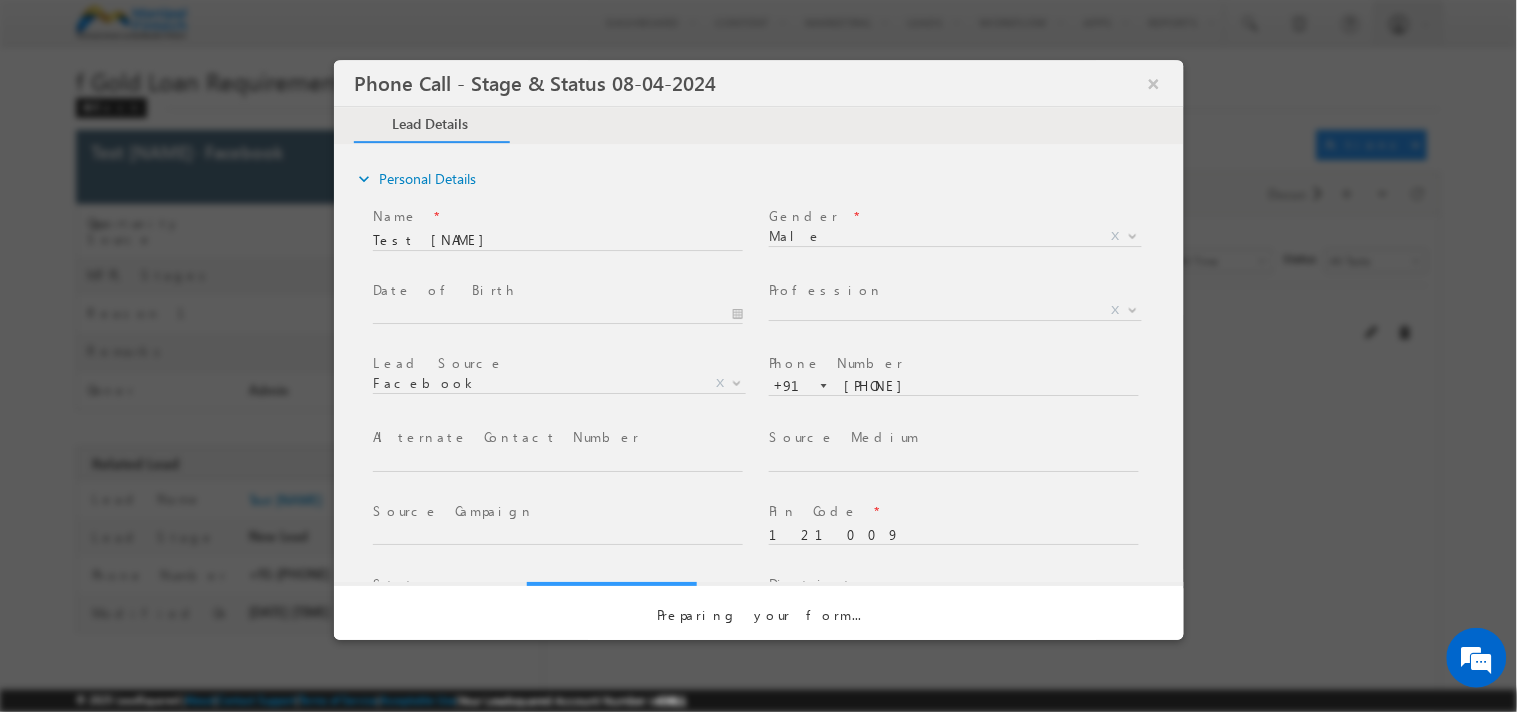 select on "Fresh Lead" 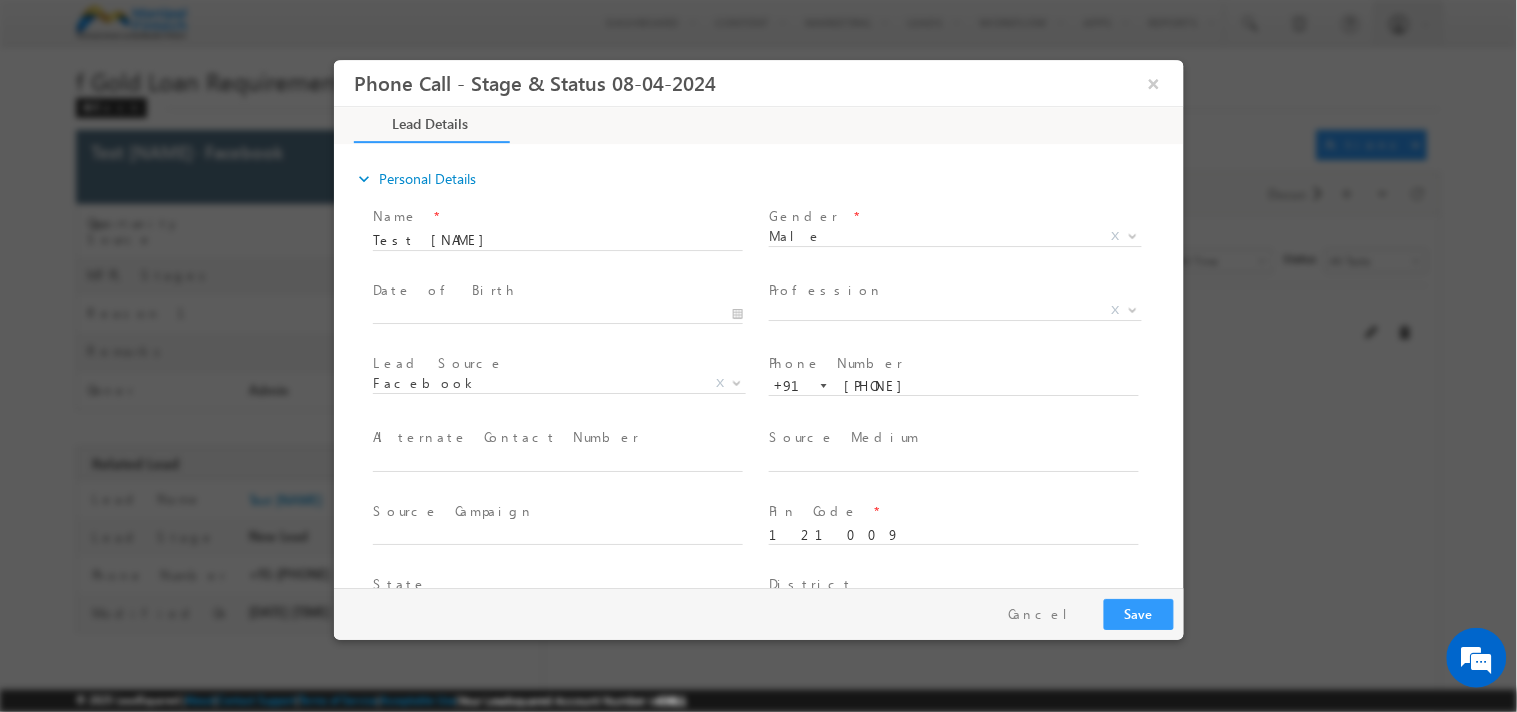 type on "07/18/2025 8:33 PM" 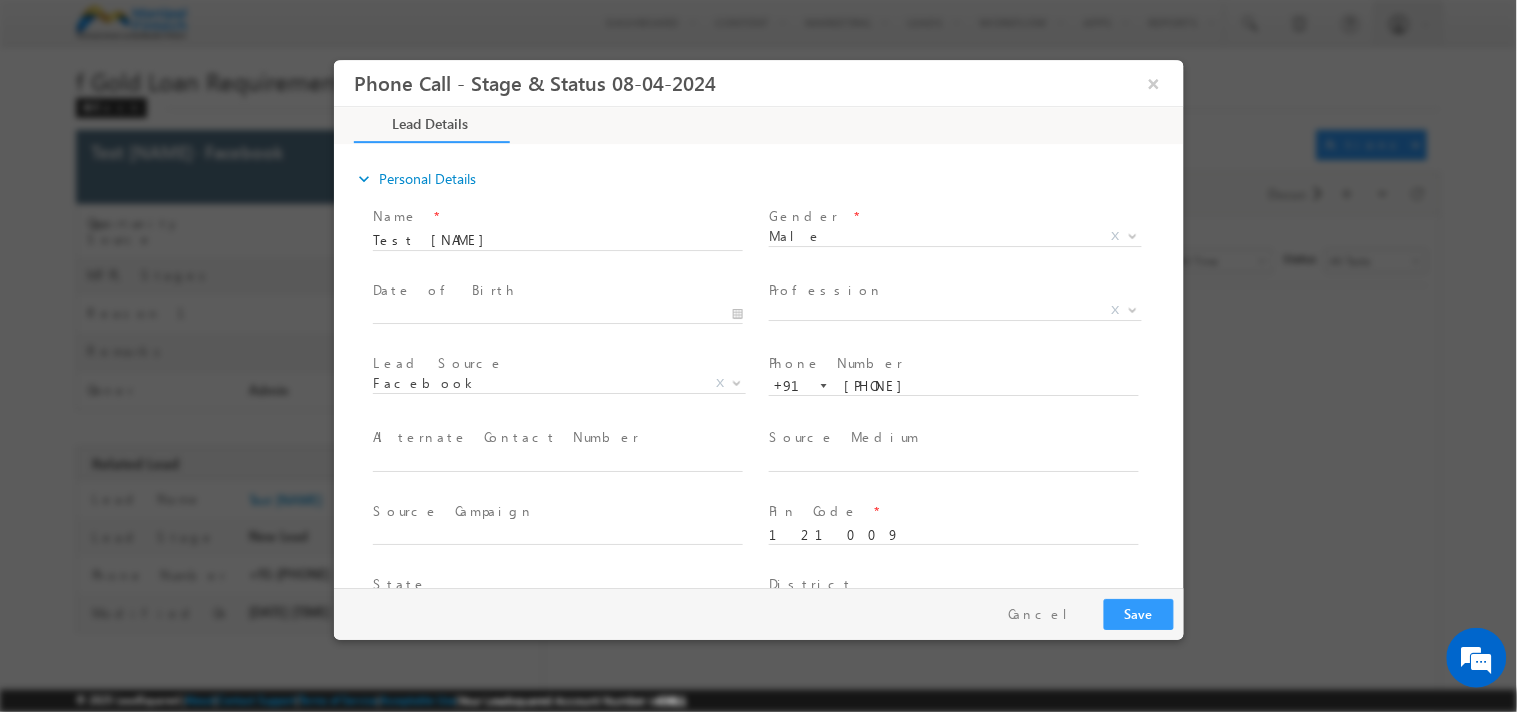 scroll, scrollTop: 0, scrollLeft: 0, axis: both 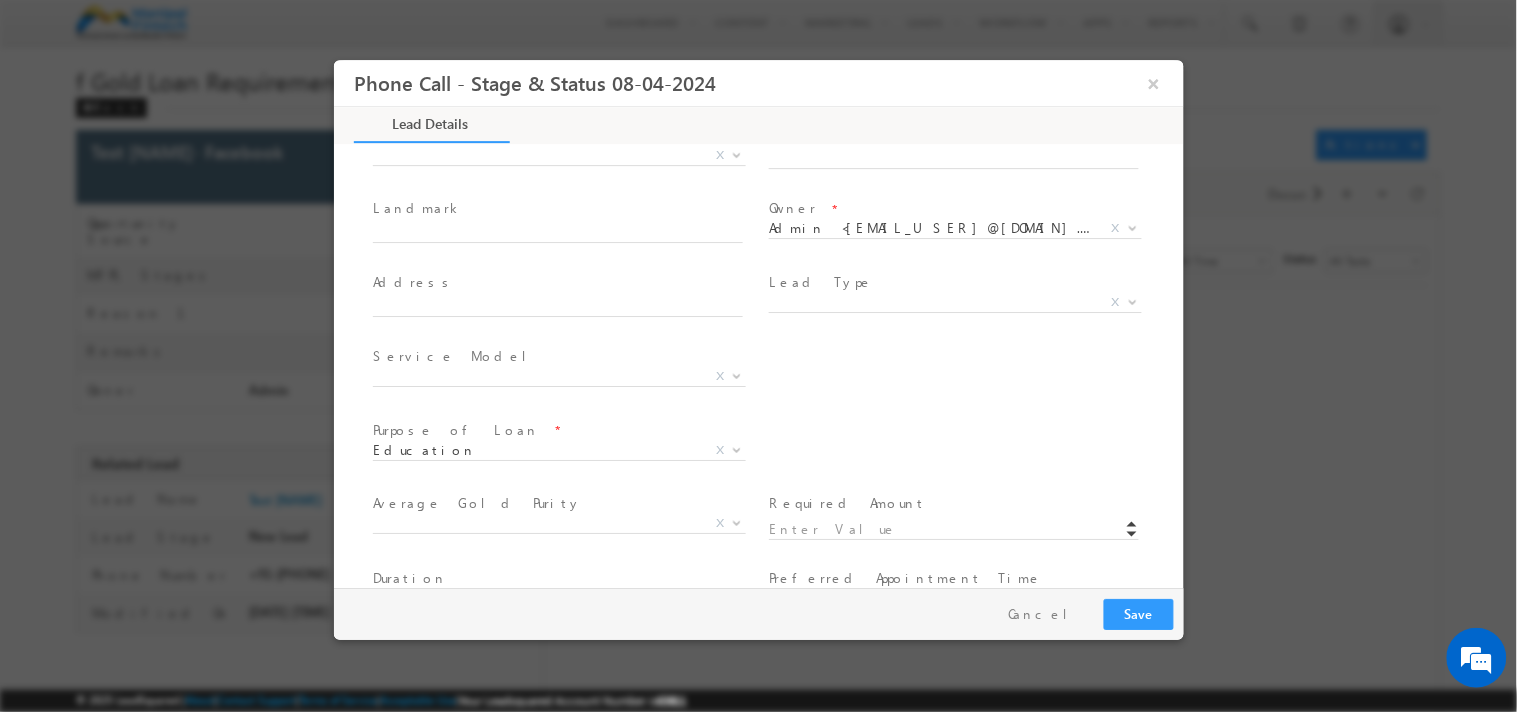 click on "expand_more Personal Details
Name
*" at bounding box center (763, 367) 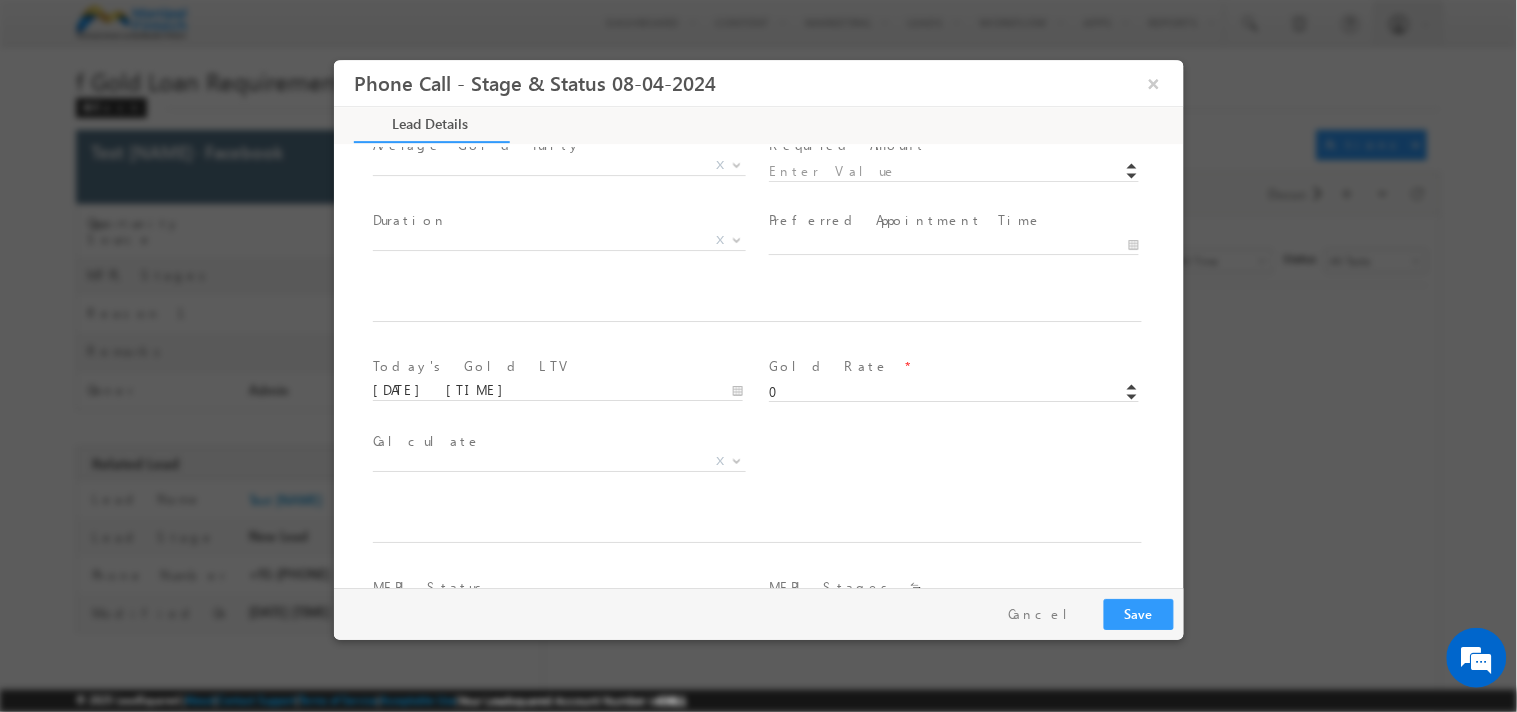 scroll, scrollTop: 917, scrollLeft: 0, axis: vertical 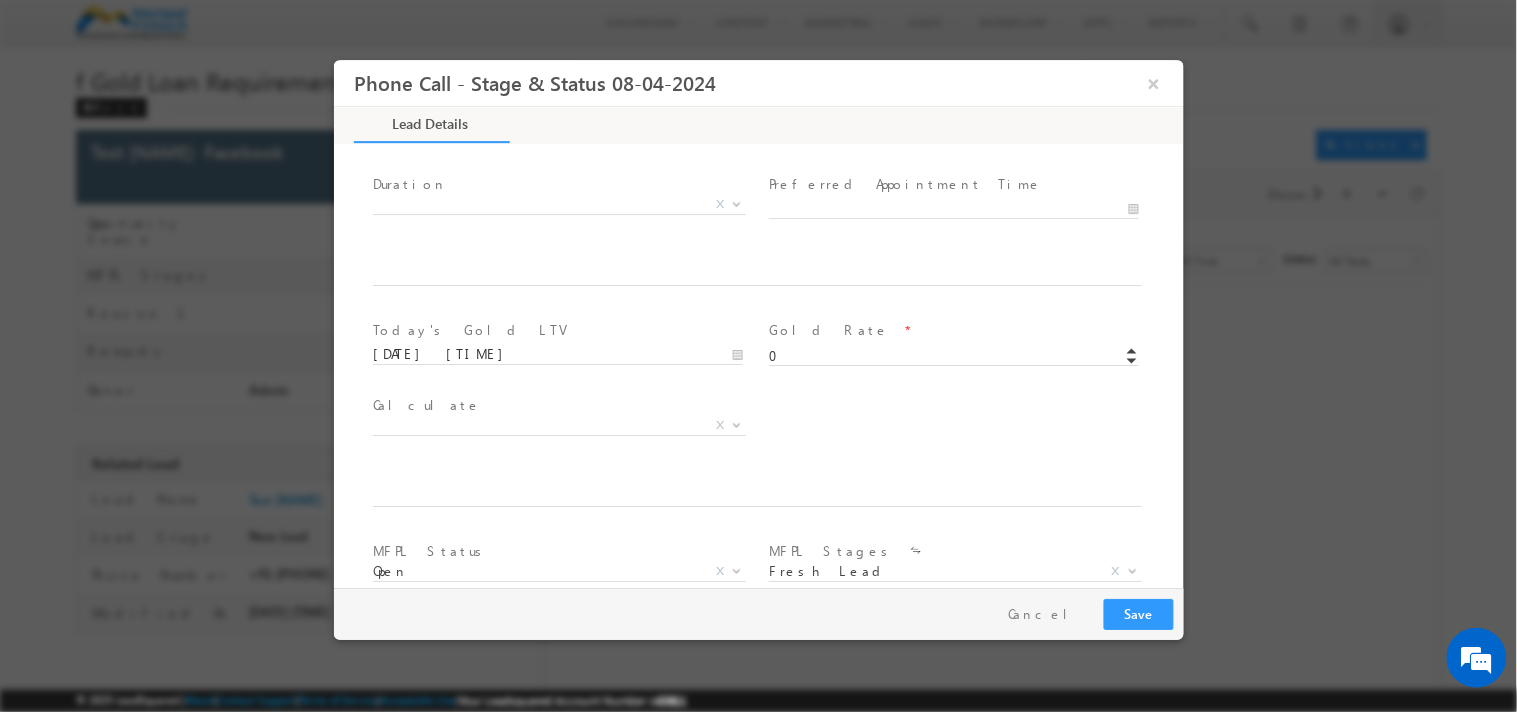 click on "Gold Rate
*
0" at bounding box center (962, 343) 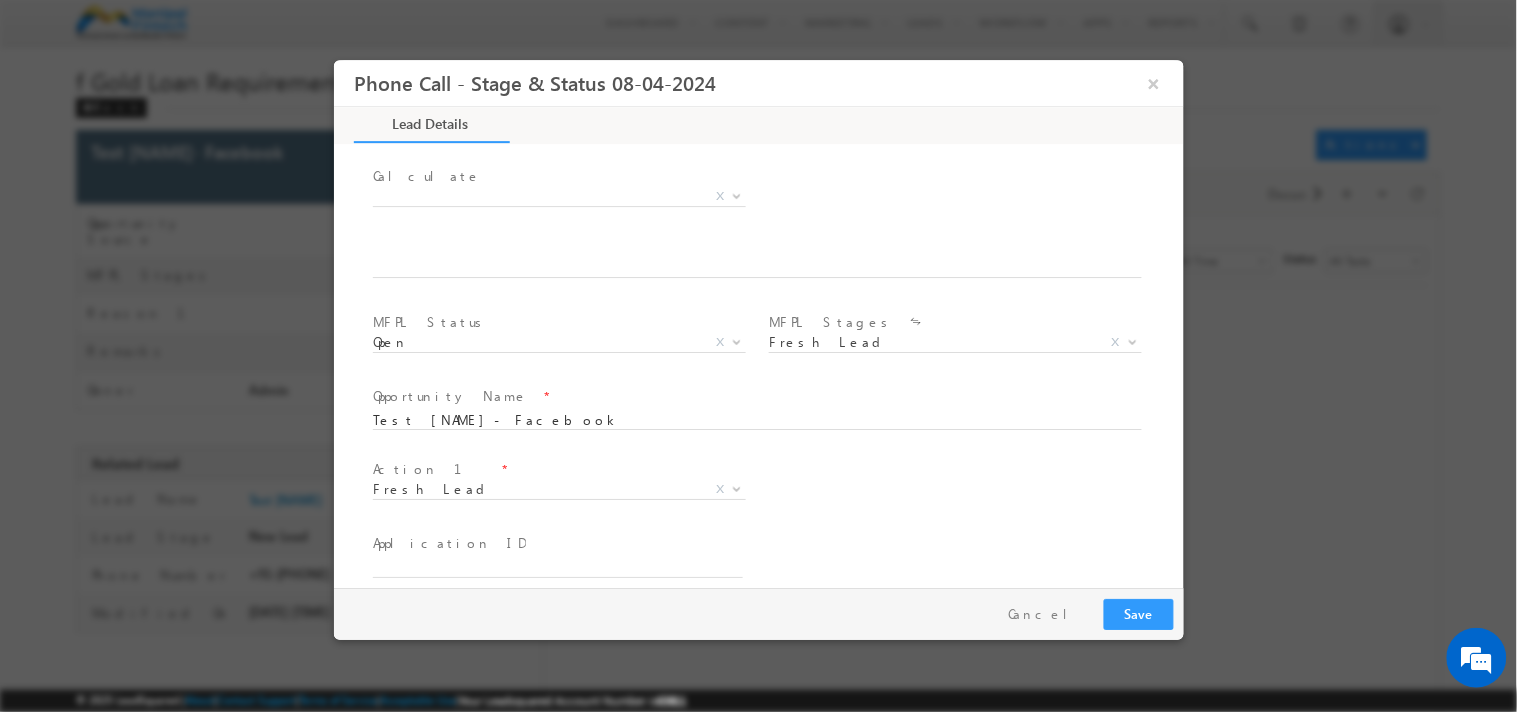 scroll, scrollTop: 1155, scrollLeft: 0, axis: vertical 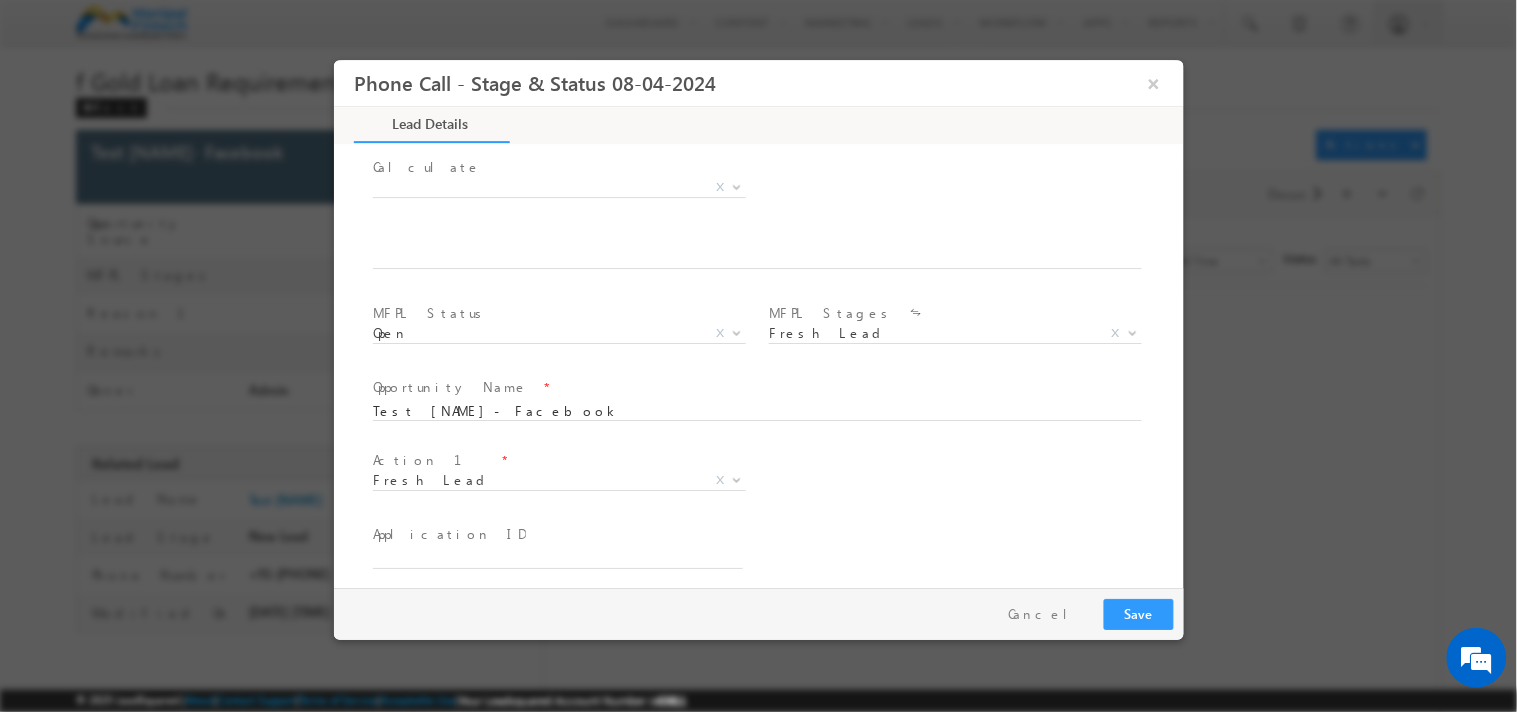 click at bounding box center (556, 358) 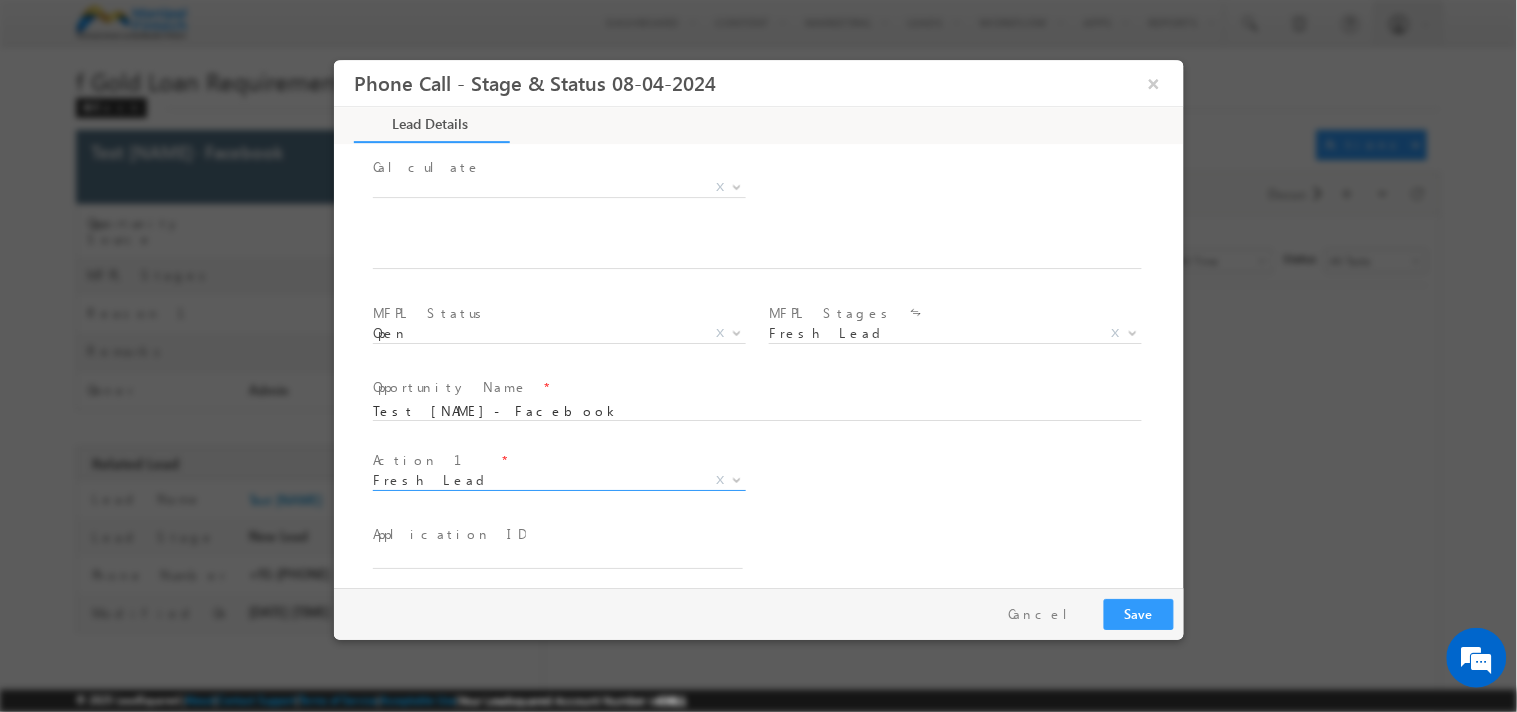 click on "Fresh Lead X" at bounding box center (558, 485) 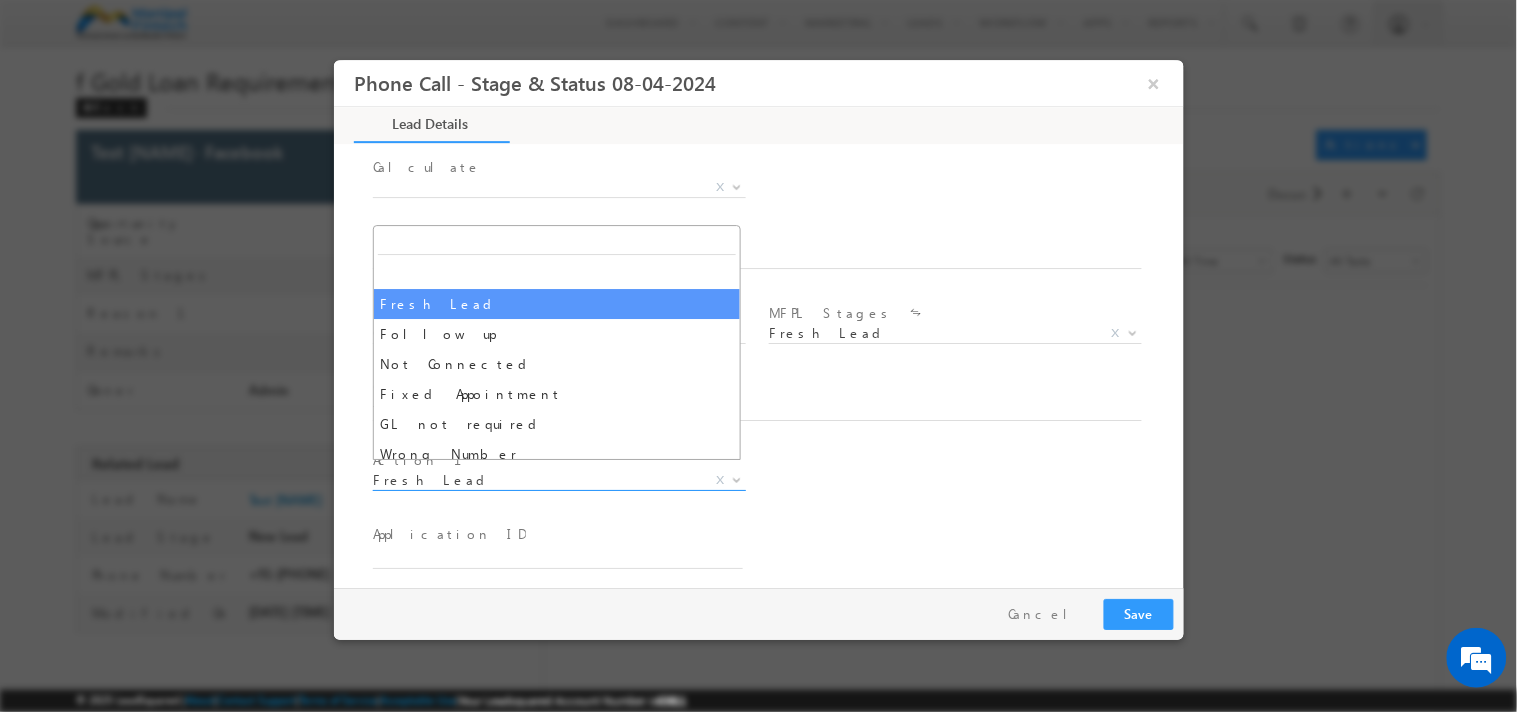 click on "Fresh Lead" at bounding box center (534, 480) 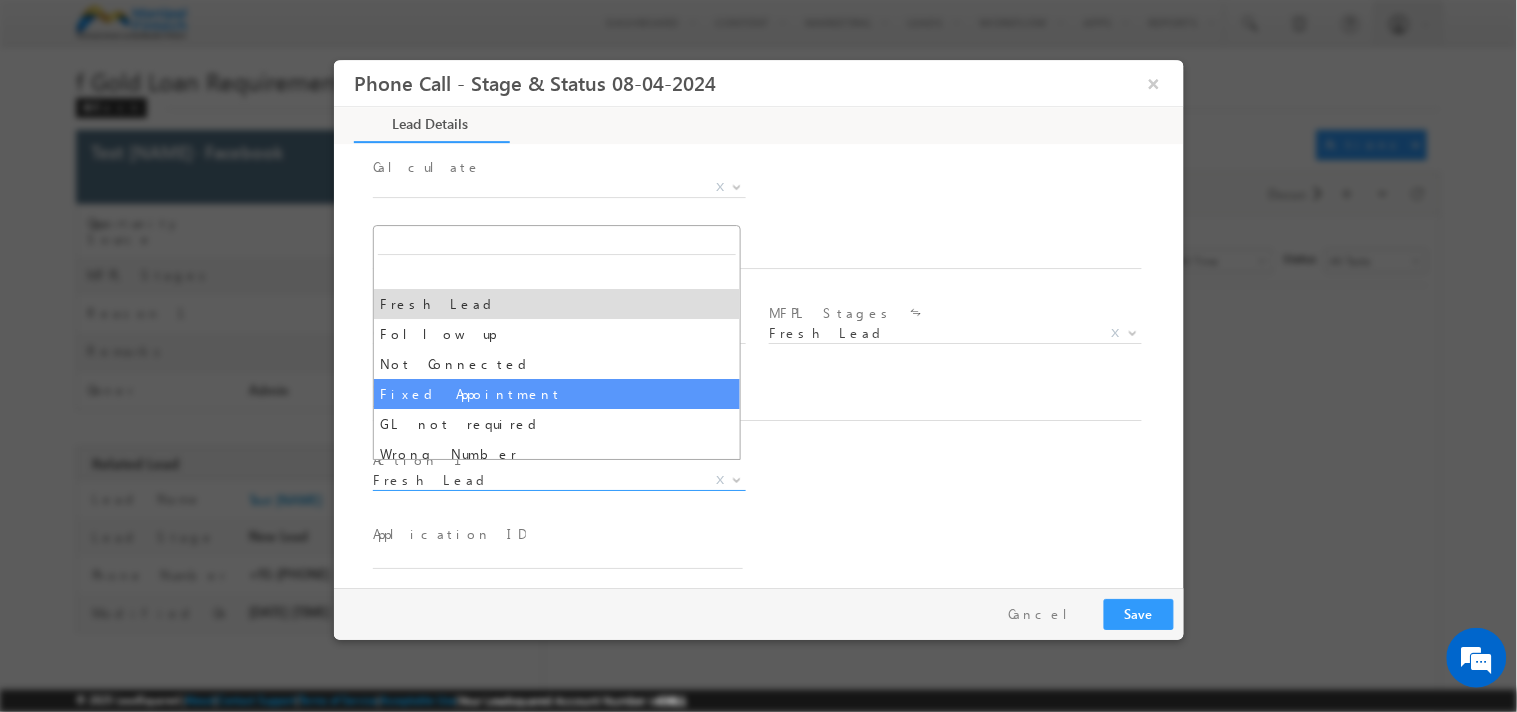 select on "Fixed Appointment" 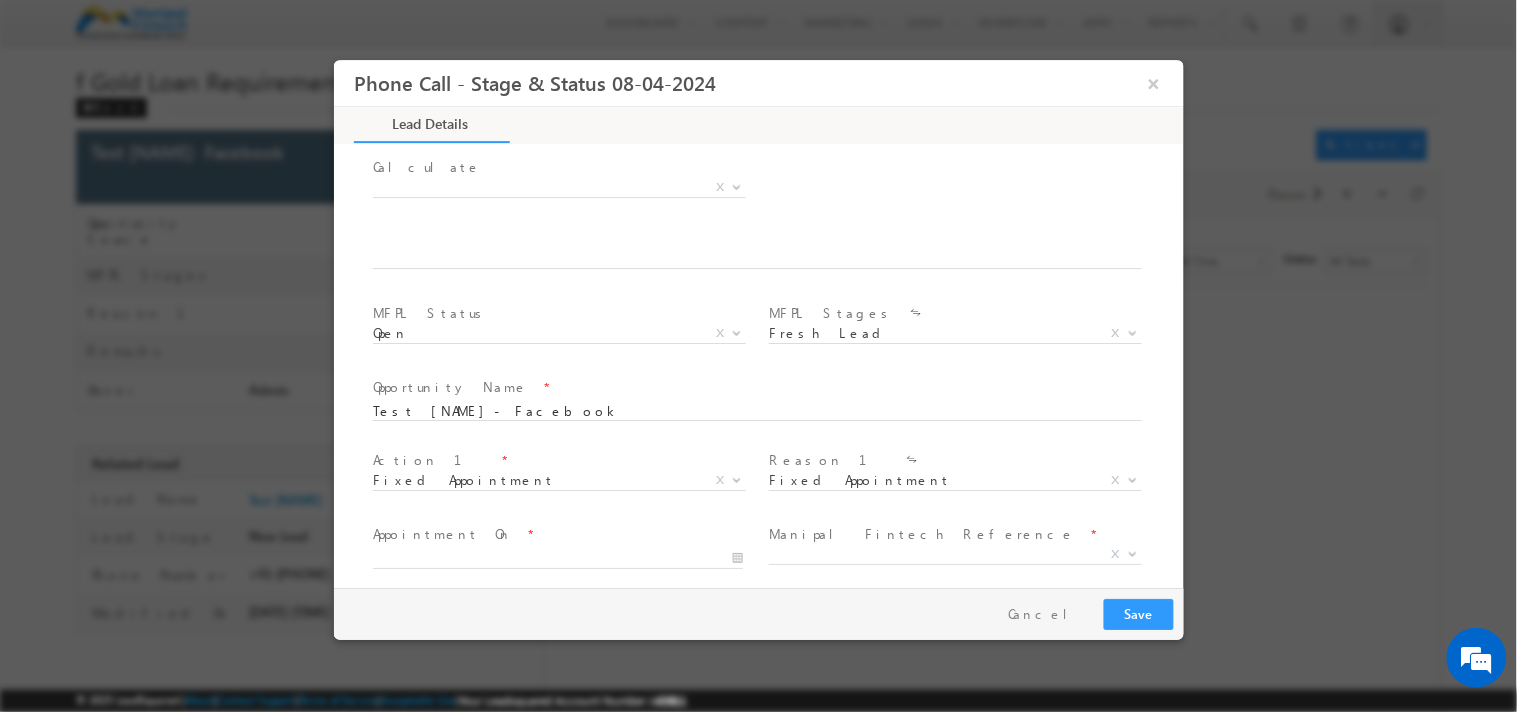 click on "Appointment On
*" at bounding box center [556, 535] 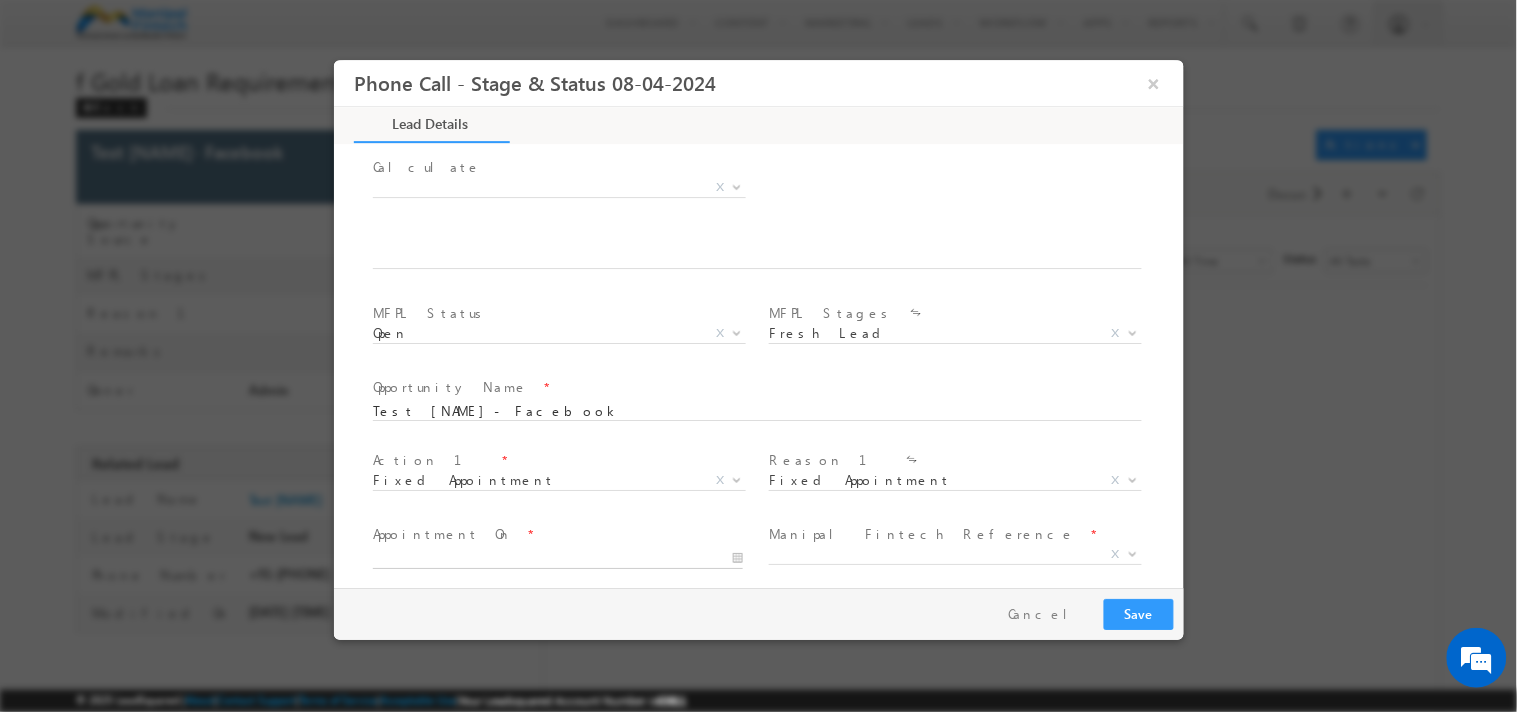type on "07/18/2025 8:34 PM" 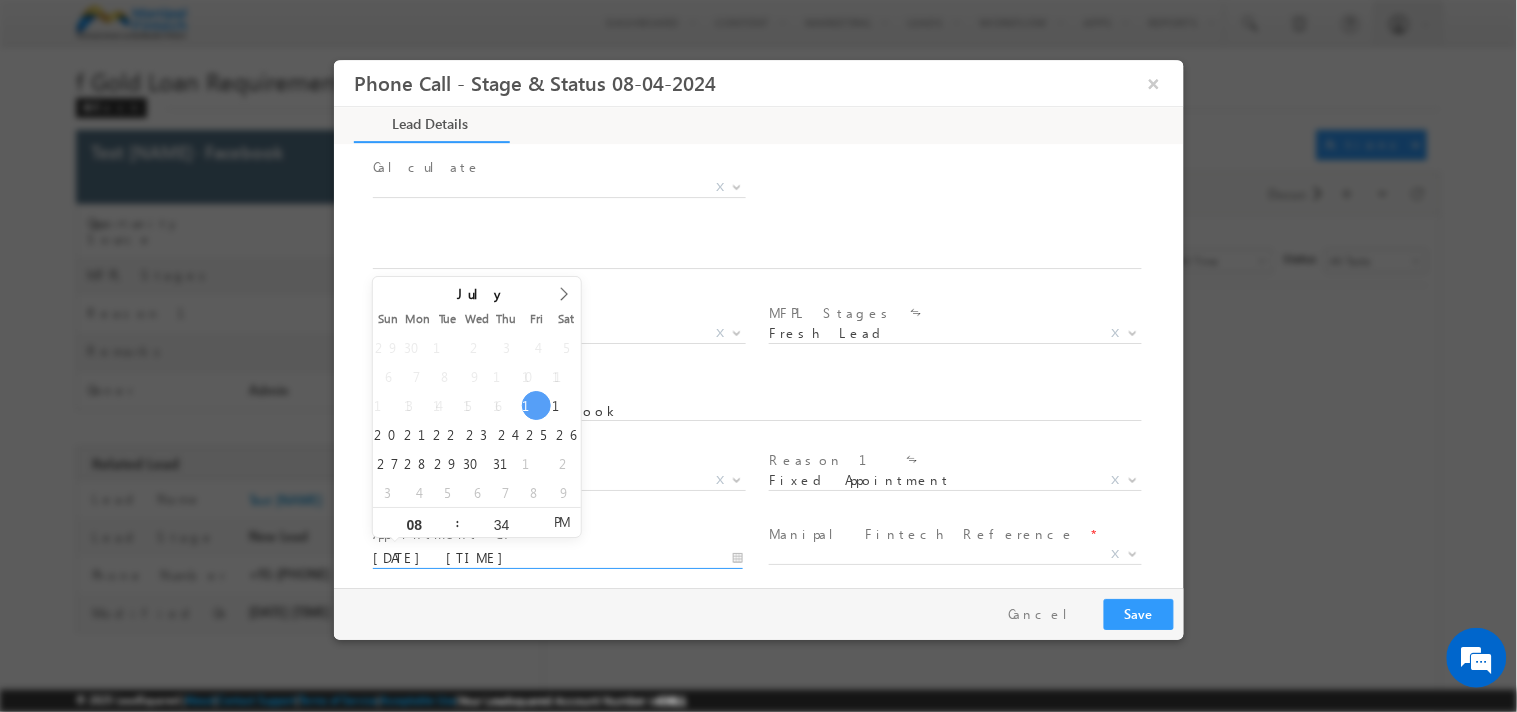 click on "07/18/2025 8:34 PM" at bounding box center [557, 559] 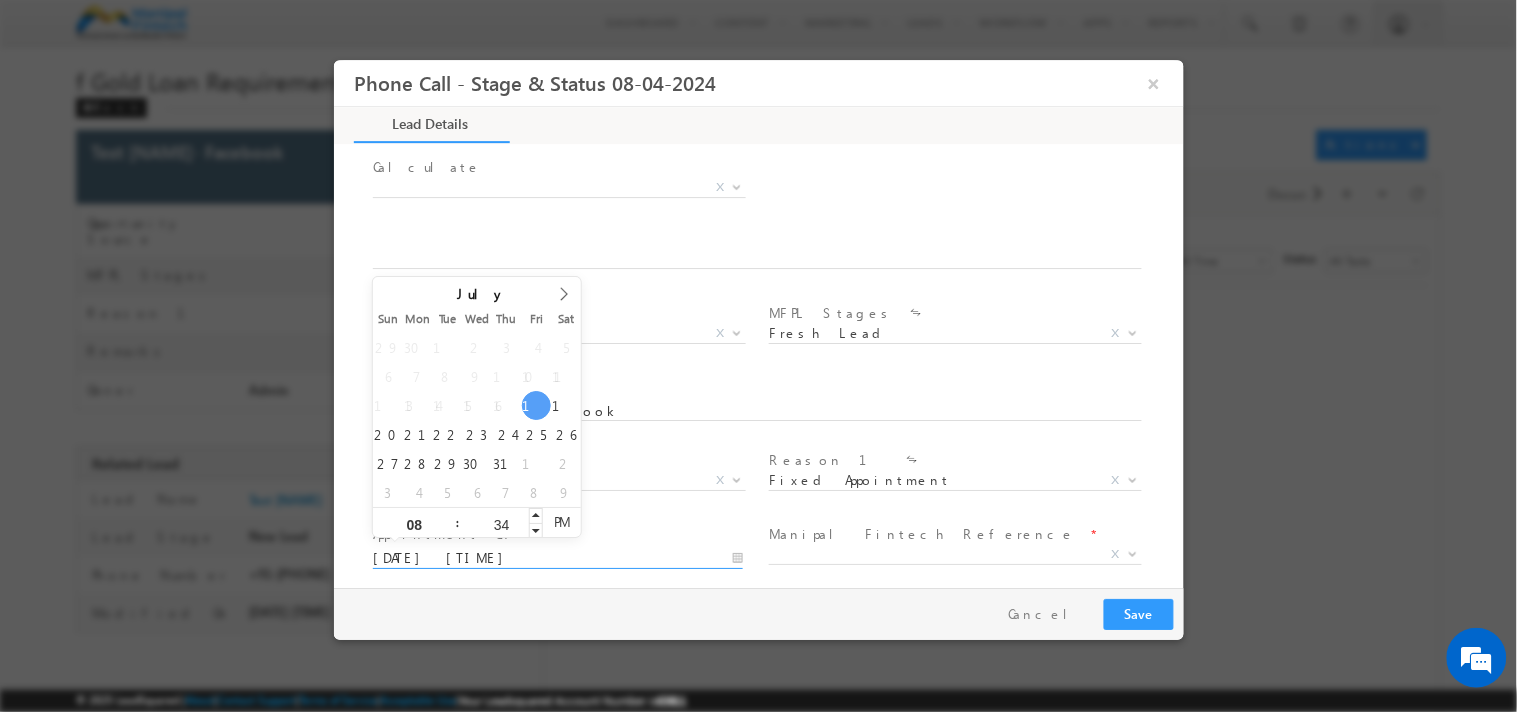 click on "34" at bounding box center (500, 524) 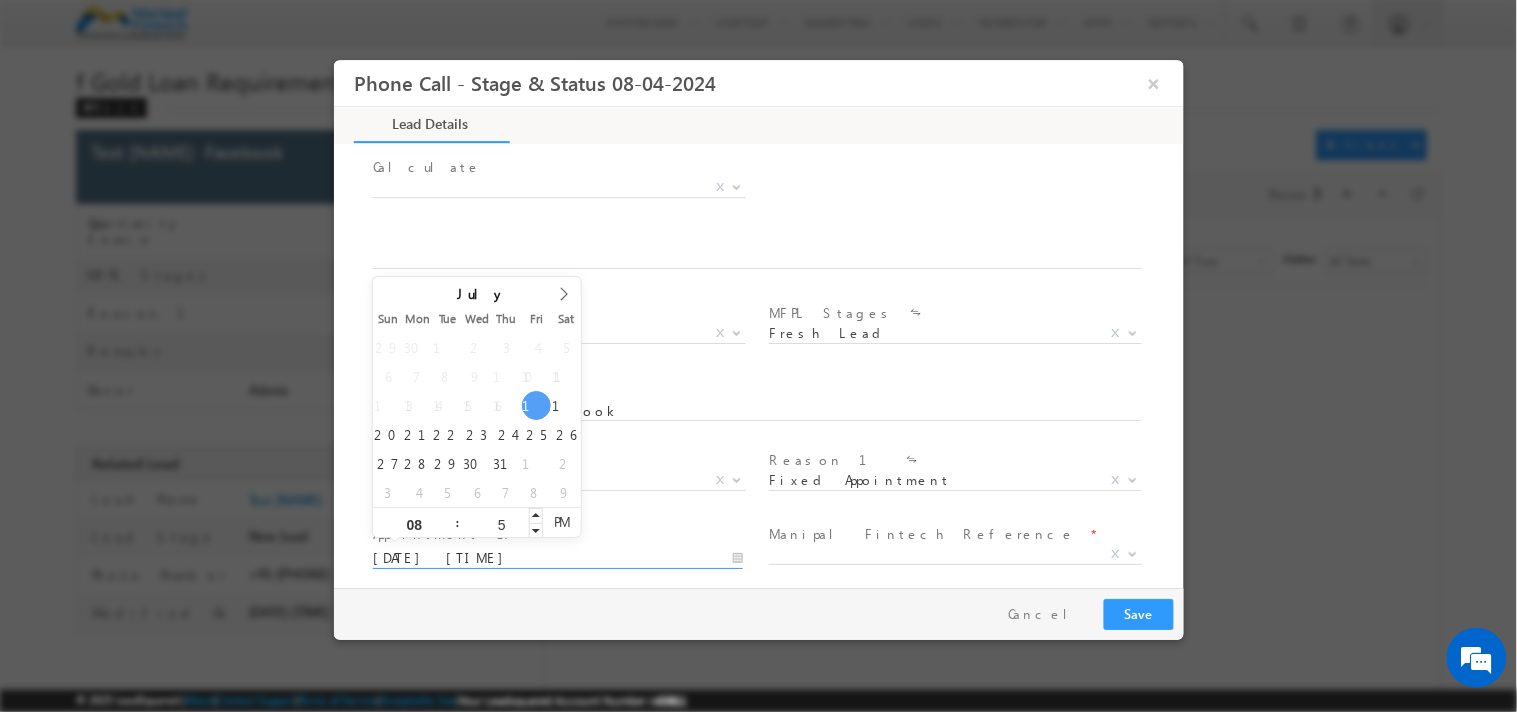 type on "50" 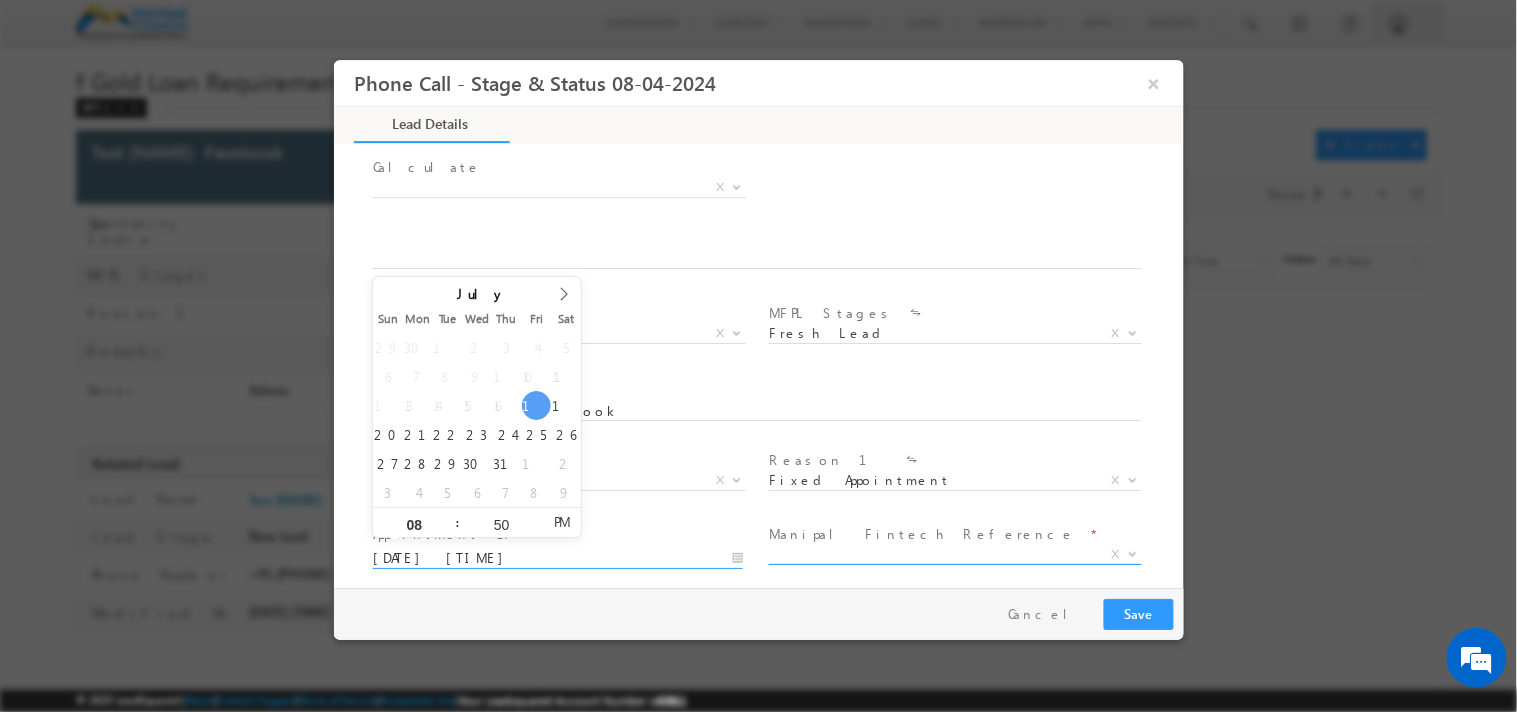 type on "07/18/2025 8:50 PM" 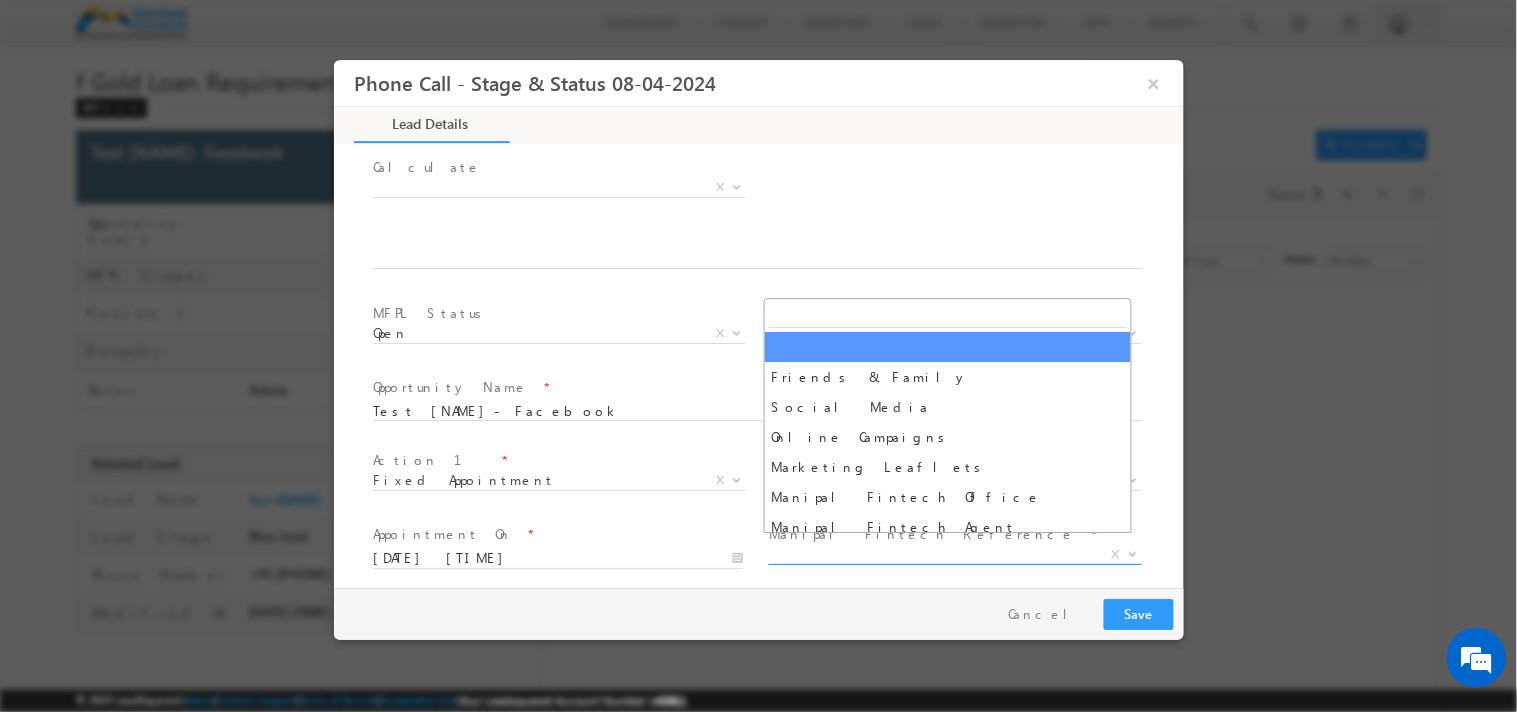 click on "X" at bounding box center (954, 555) 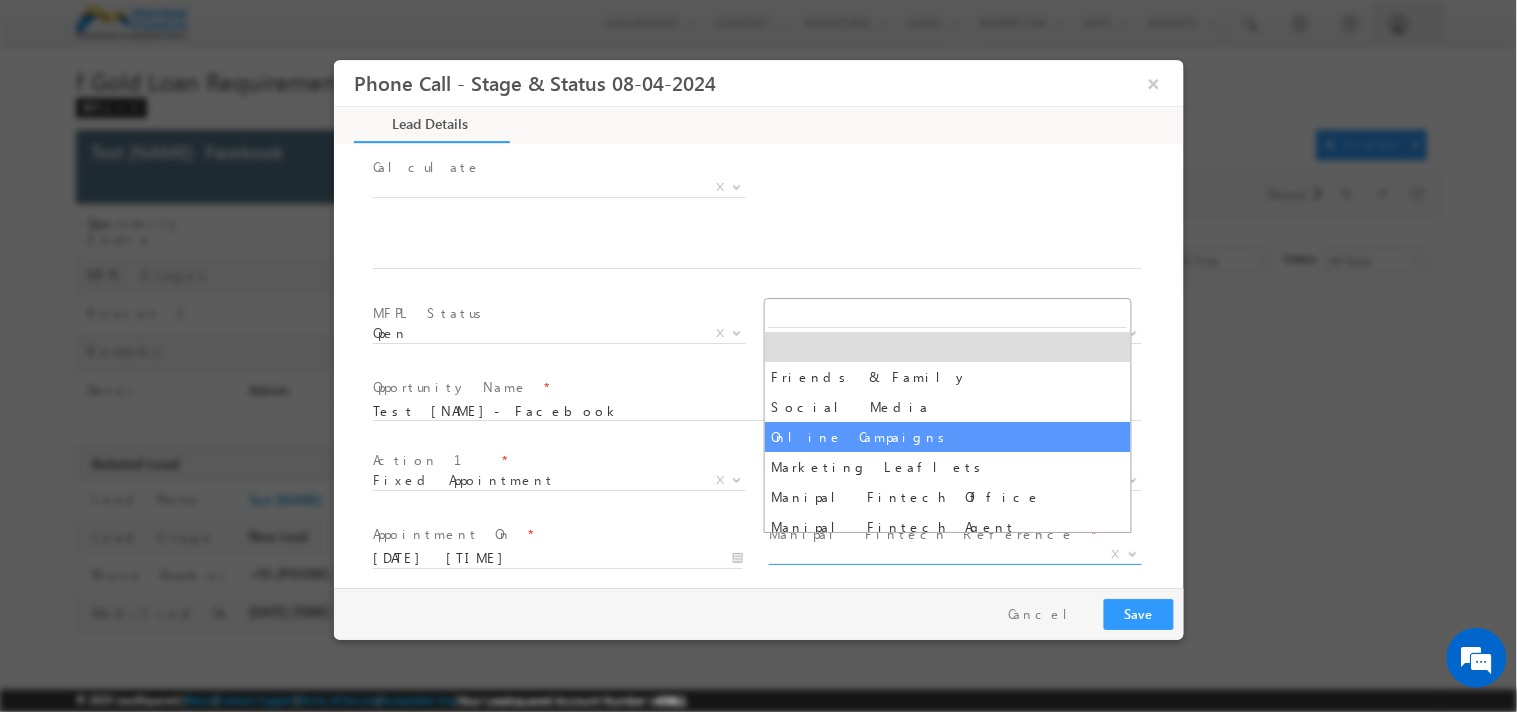 select on "Online Campaigns" 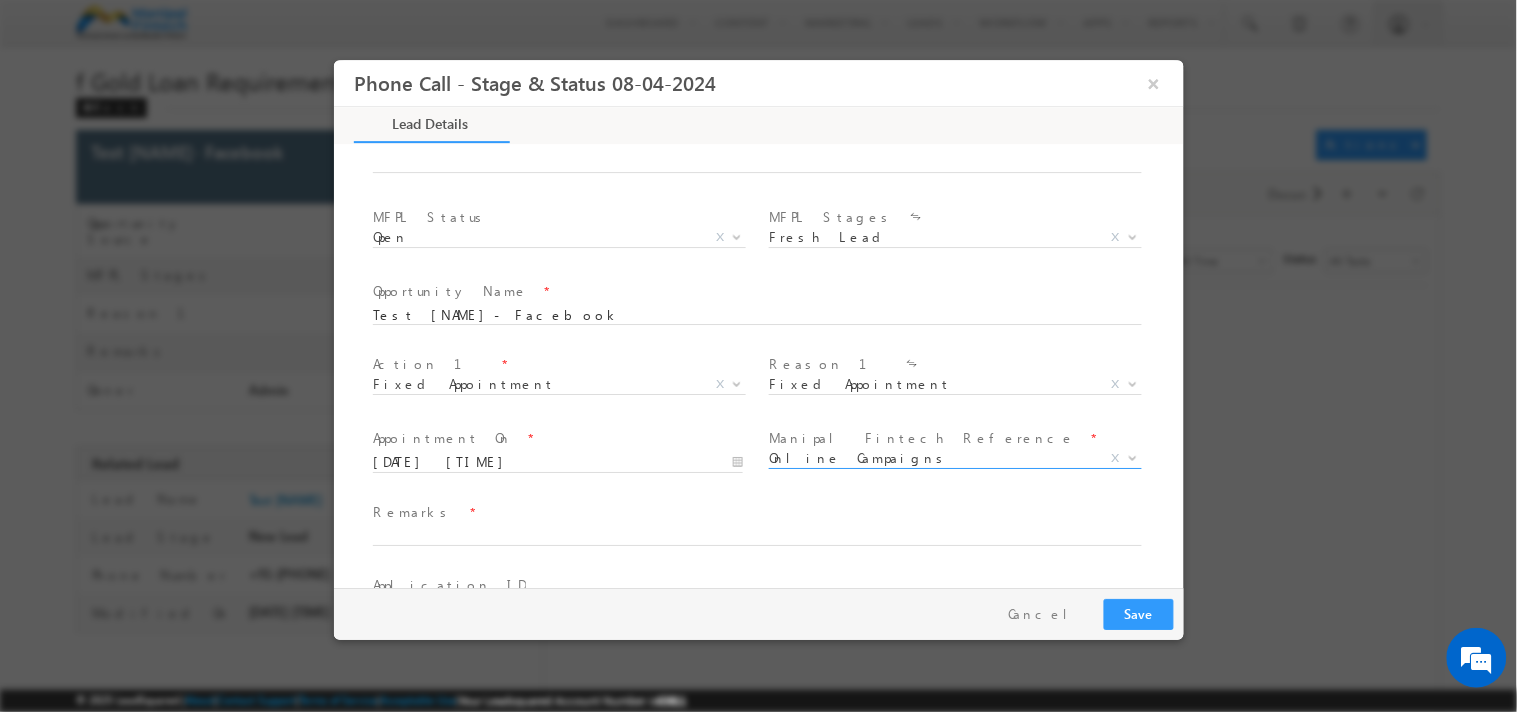 scroll, scrollTop: 1304, scrollLeft: 0, axis: vertical 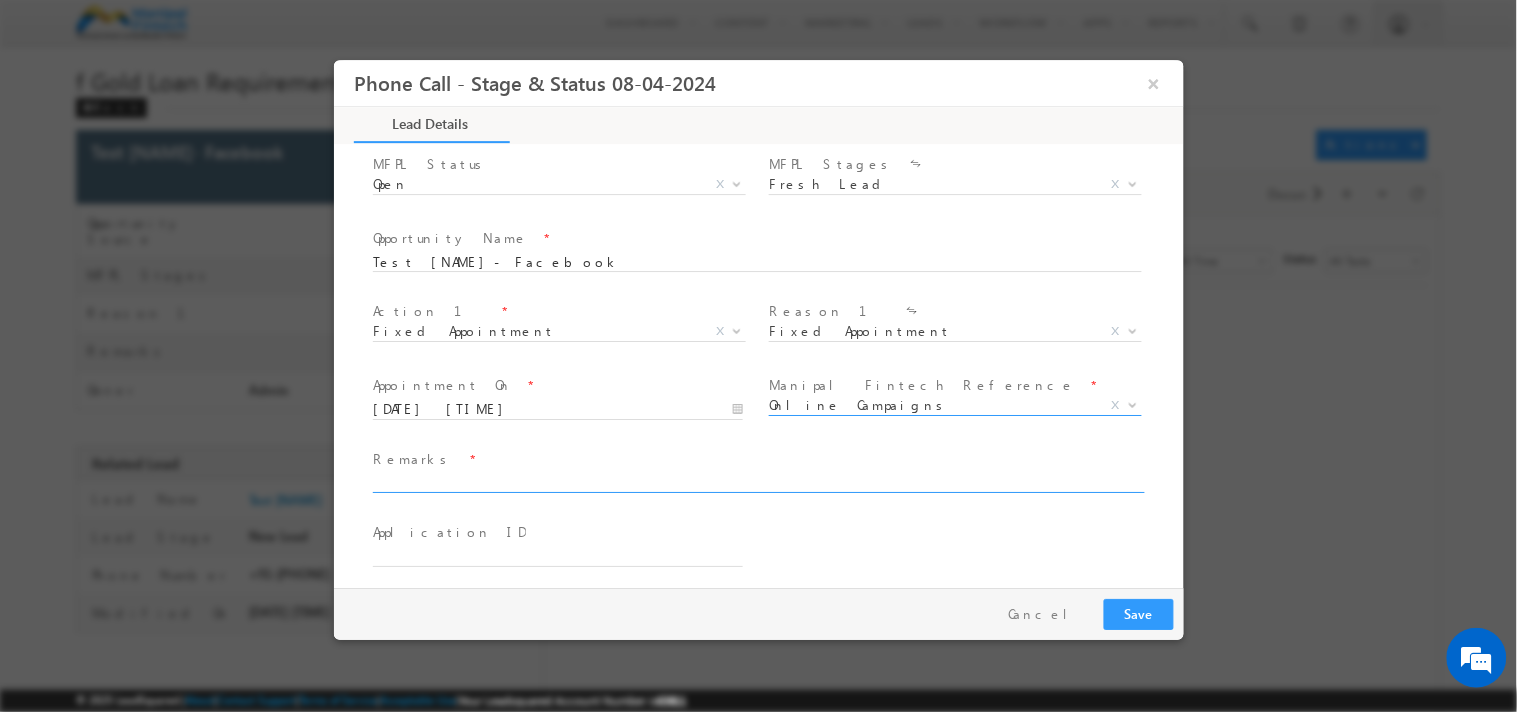 click at bounding box center [765, 484] 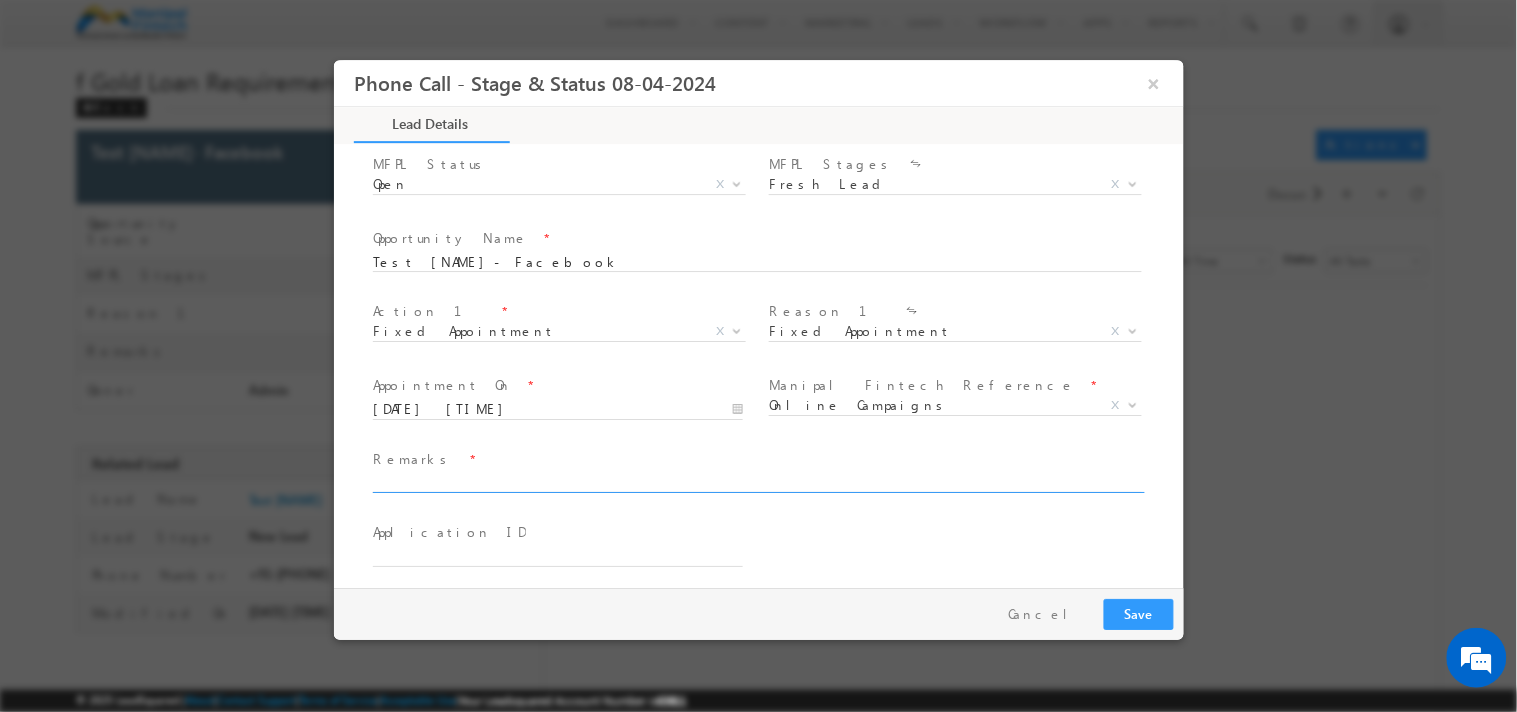 click at bounding box center [756, 484] 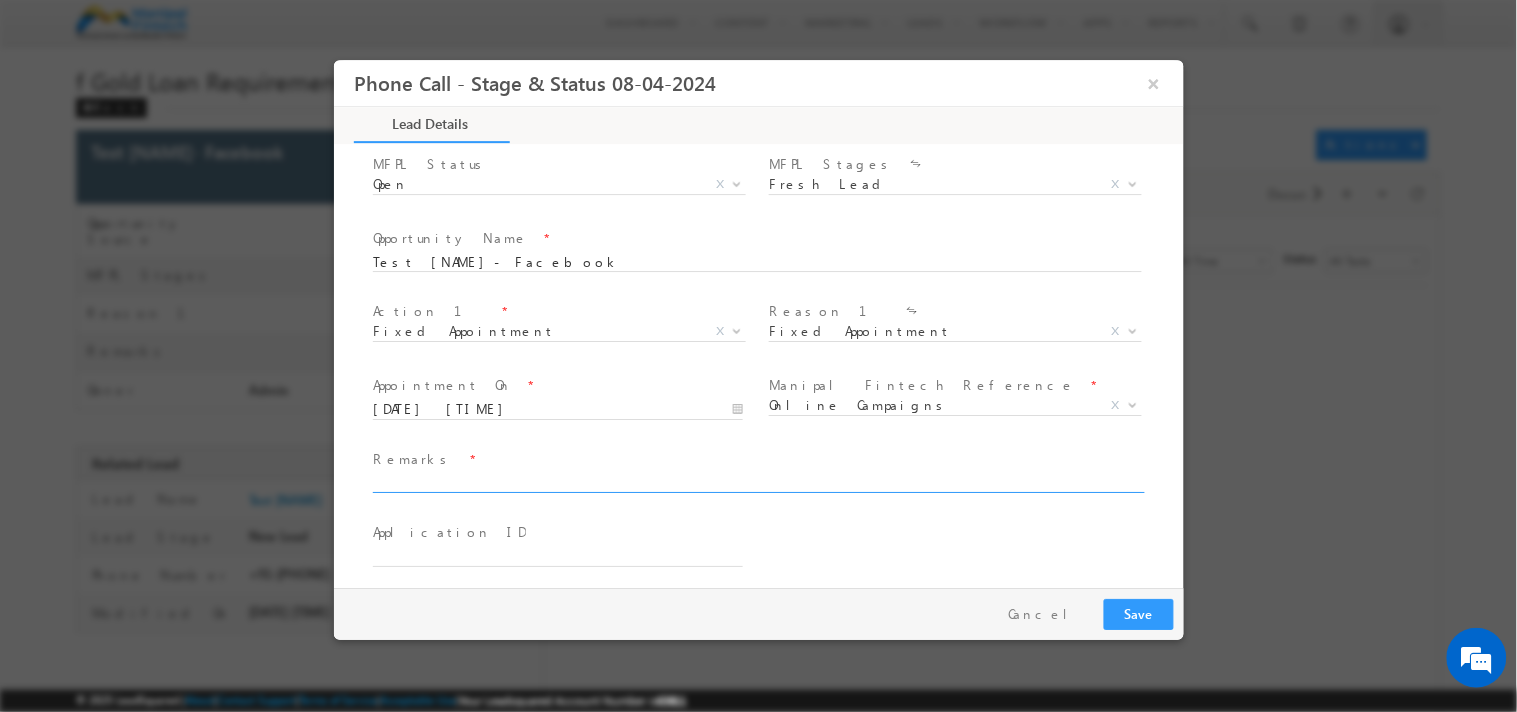 type on "ok" 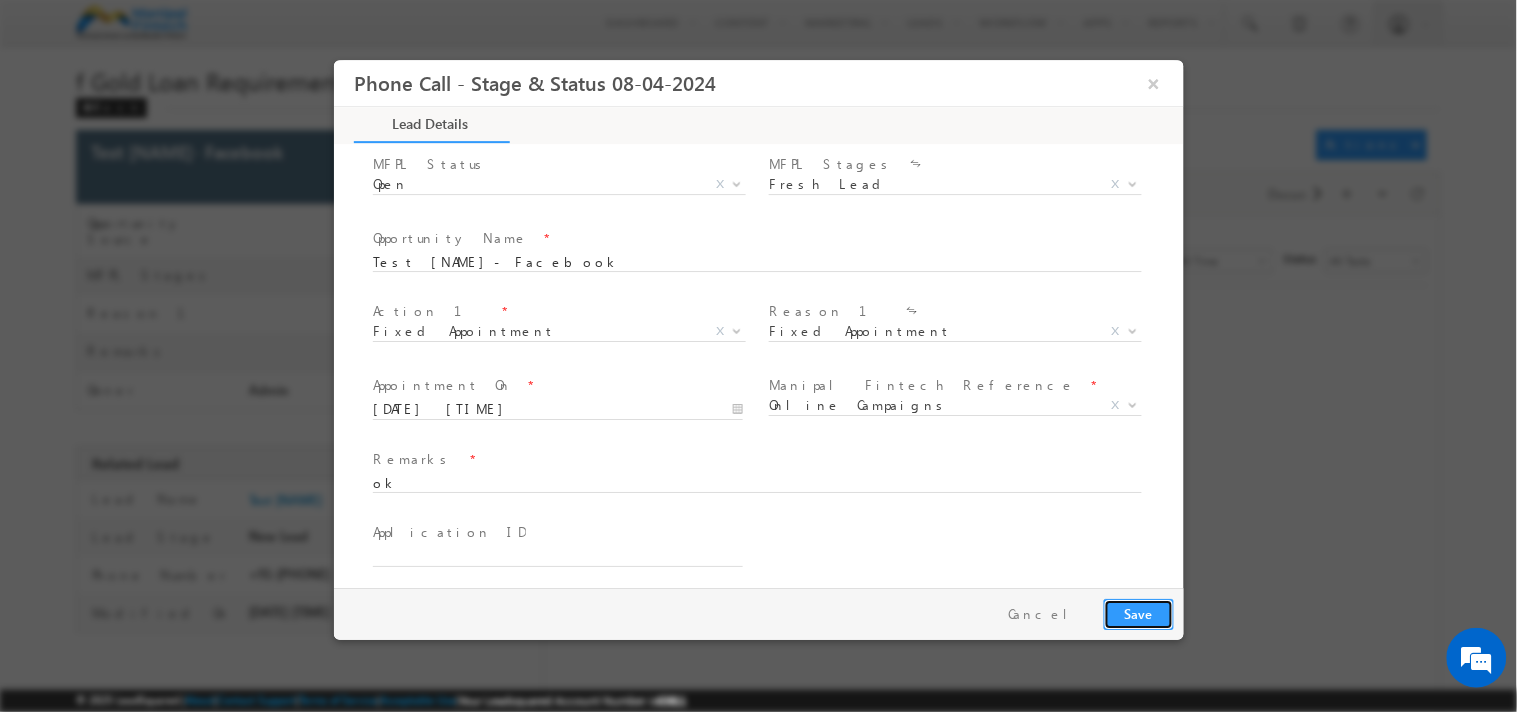 click on "Save" at bounding box center [1138, 614] 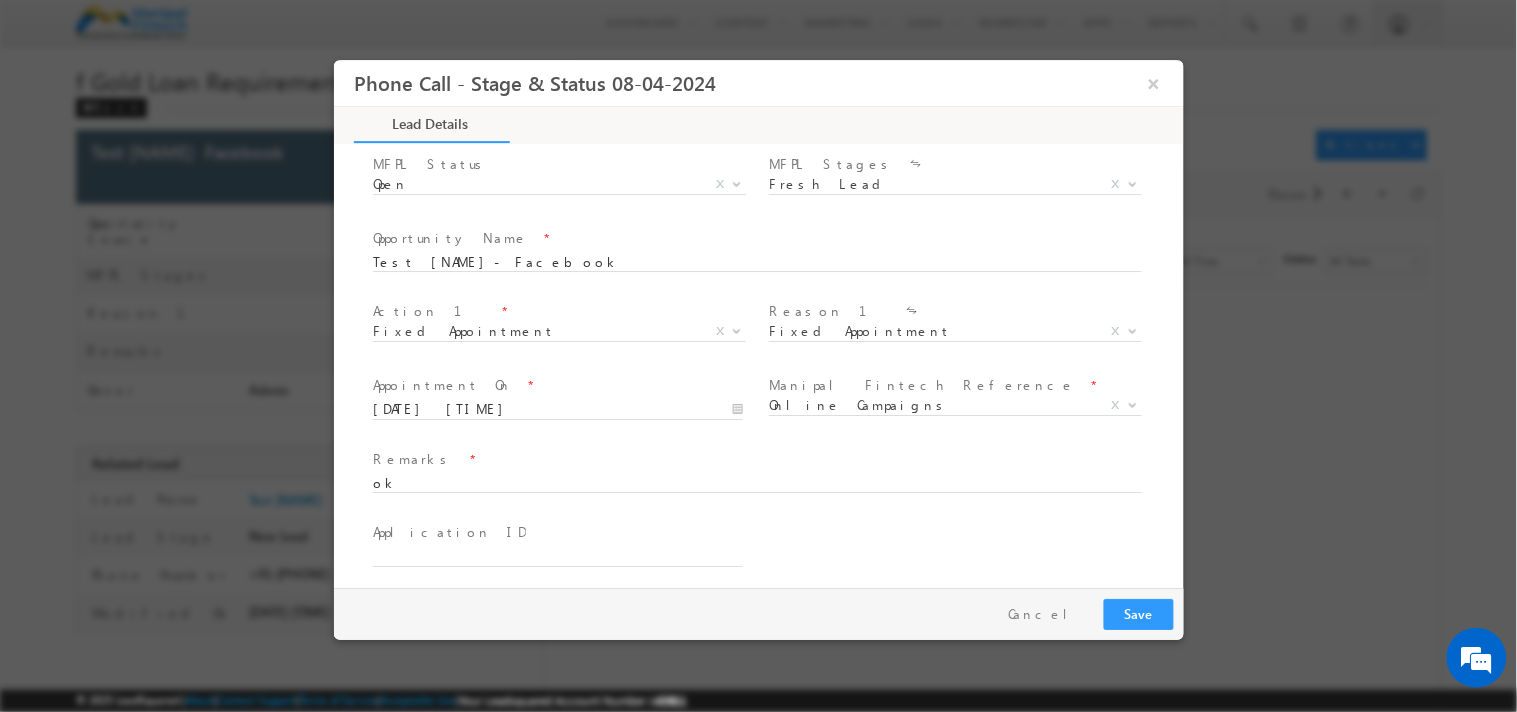 scroll, scrollTop: 494, scrollLeft: 0, axis: vertical 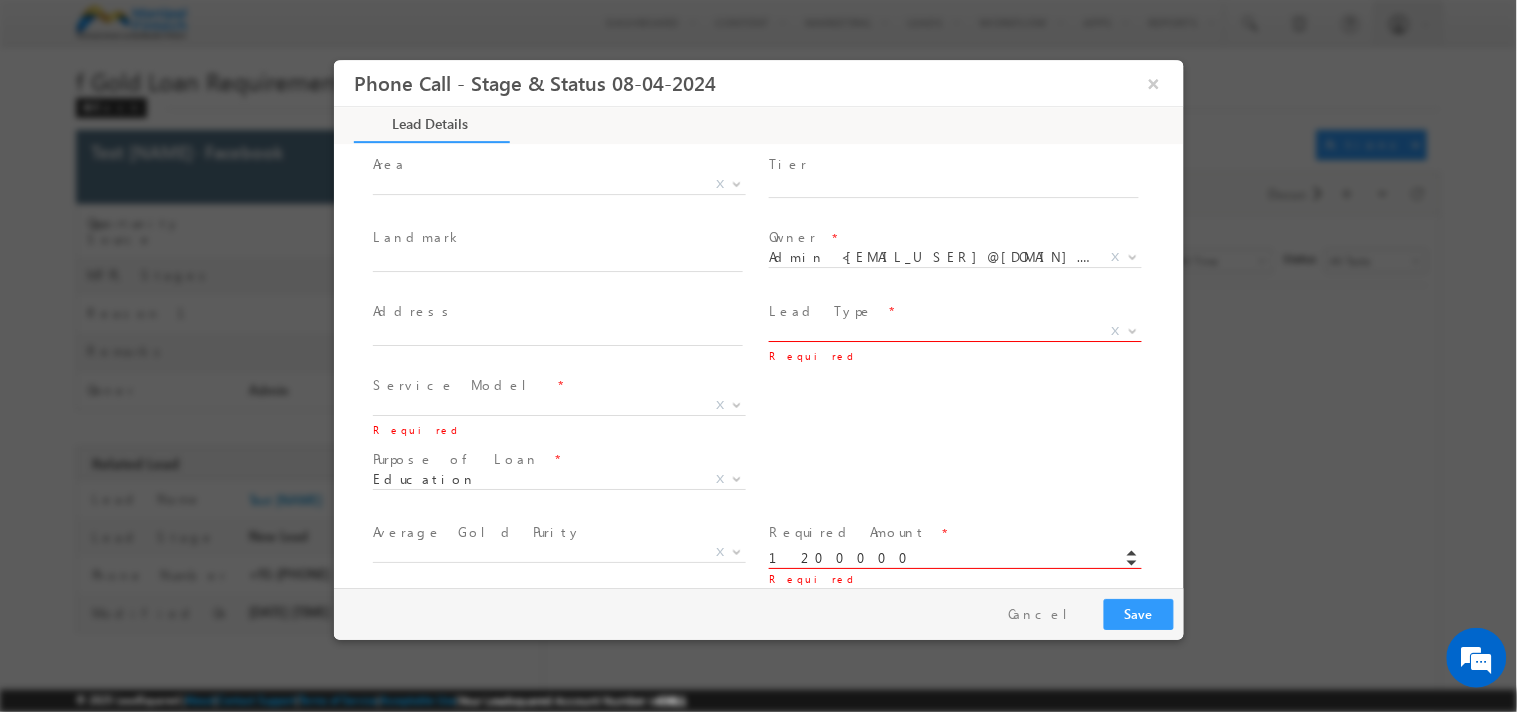 type on "1200000.00" 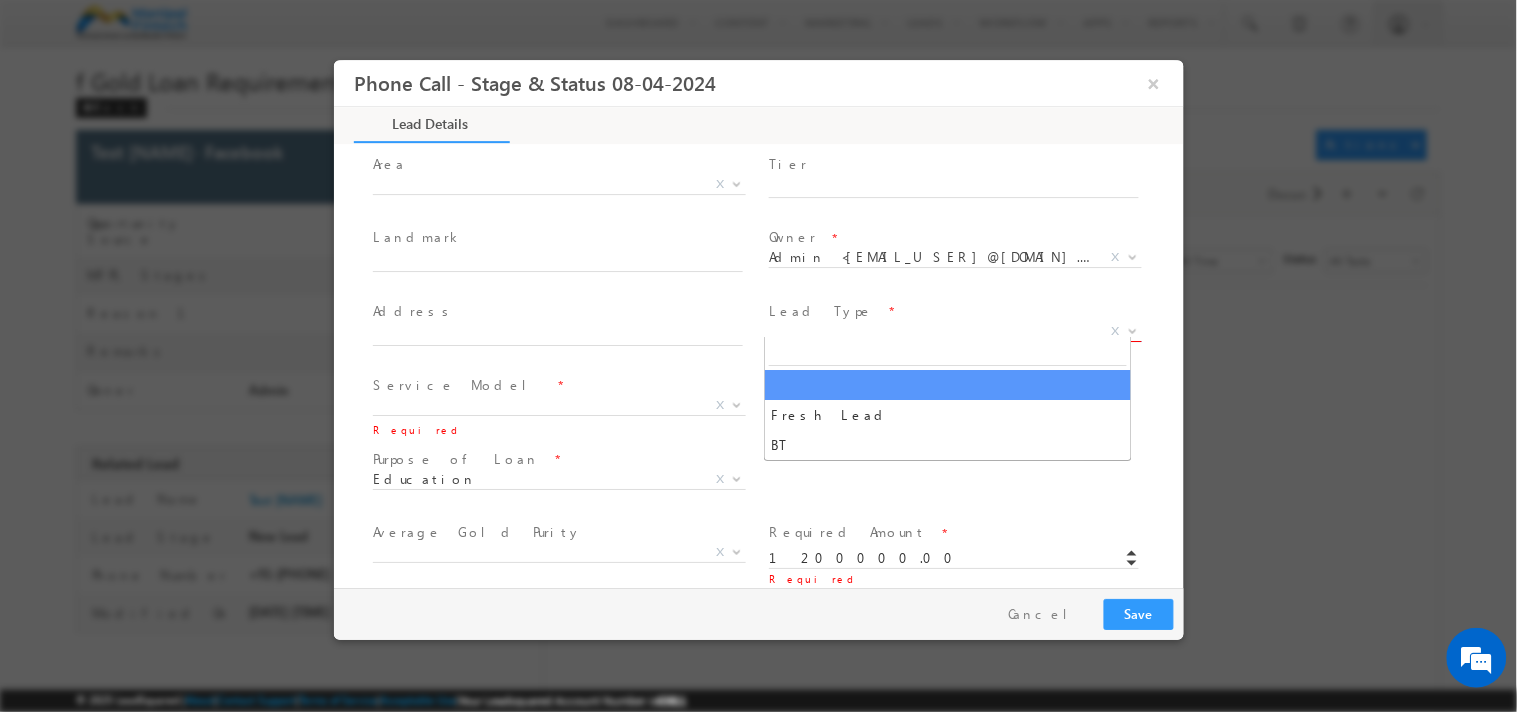 click on "X" at bounding box center [954, 332] 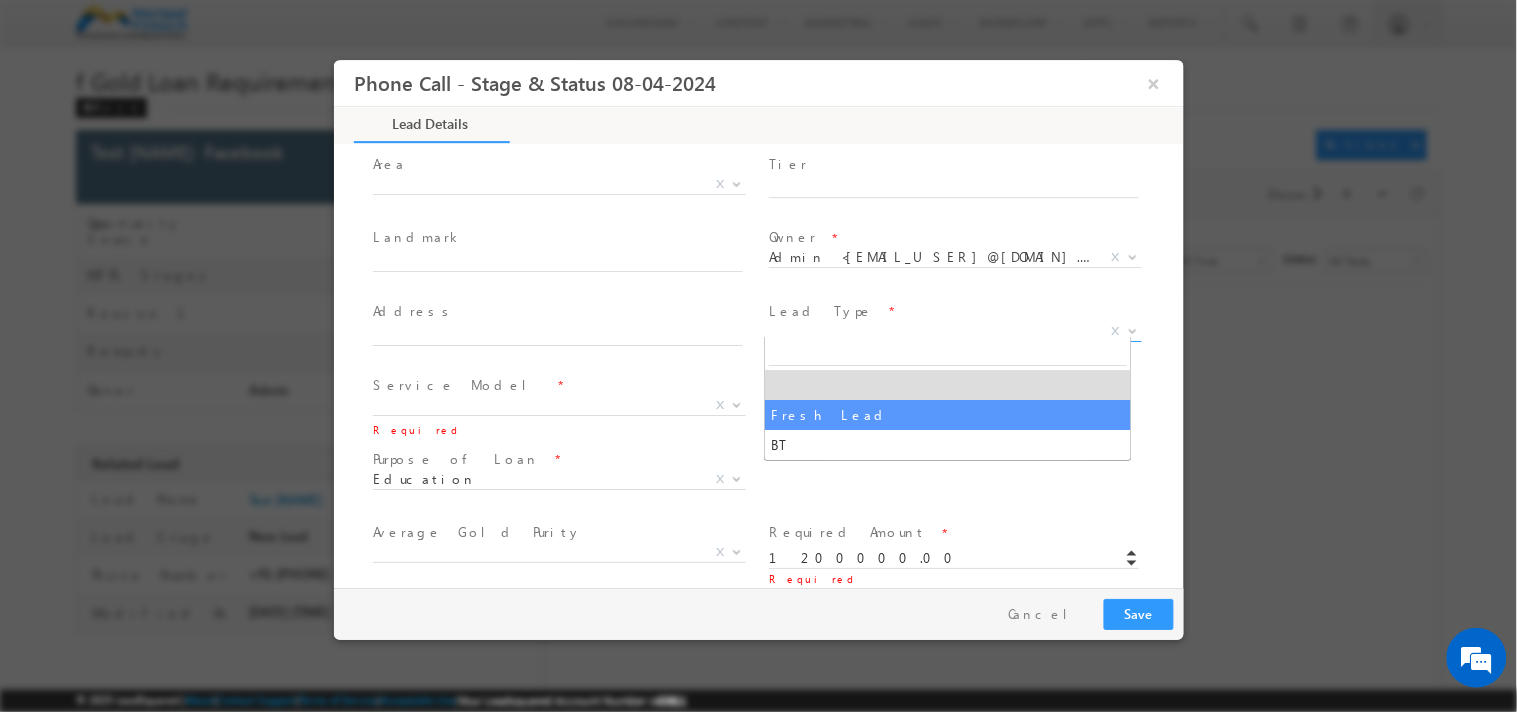 select on "Fresh Lead" 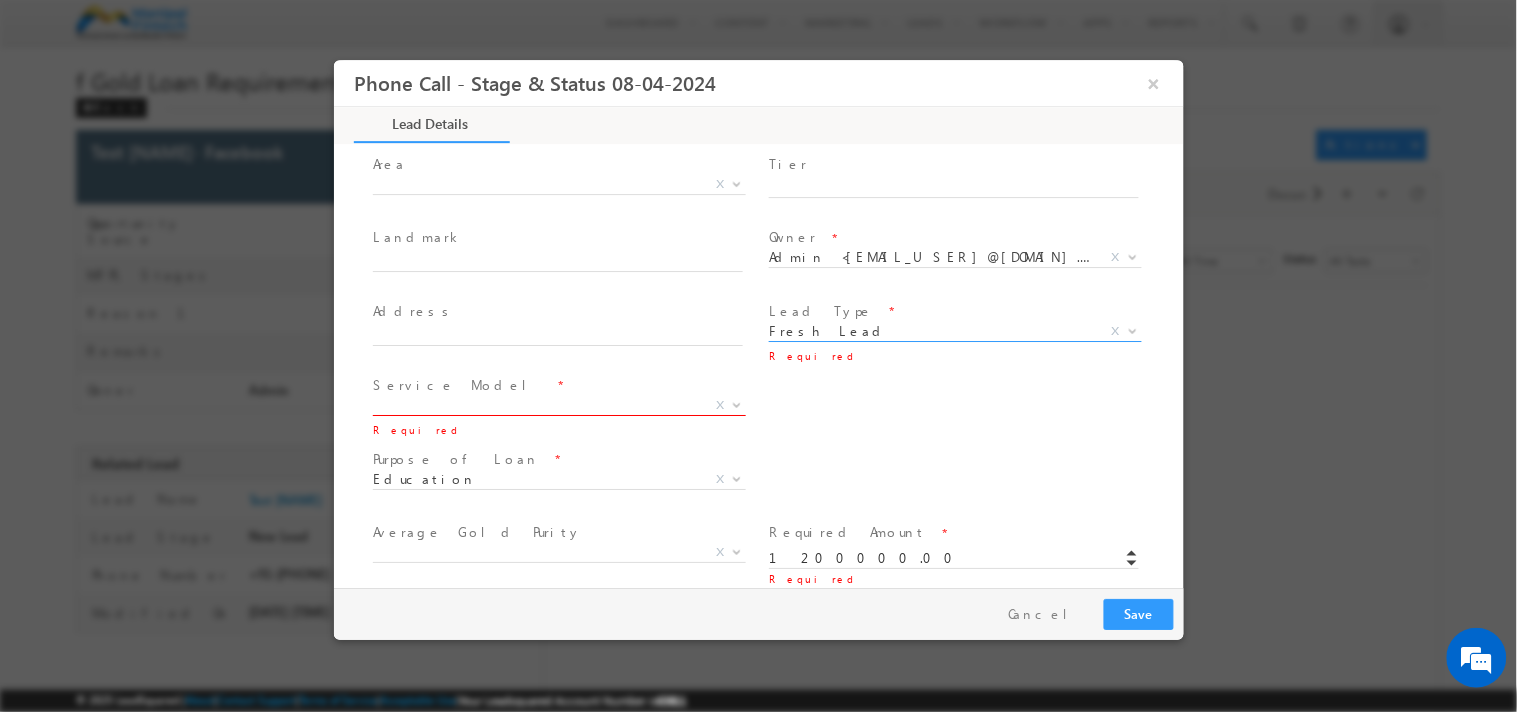 click on "X" at bounding box center (558, 406) 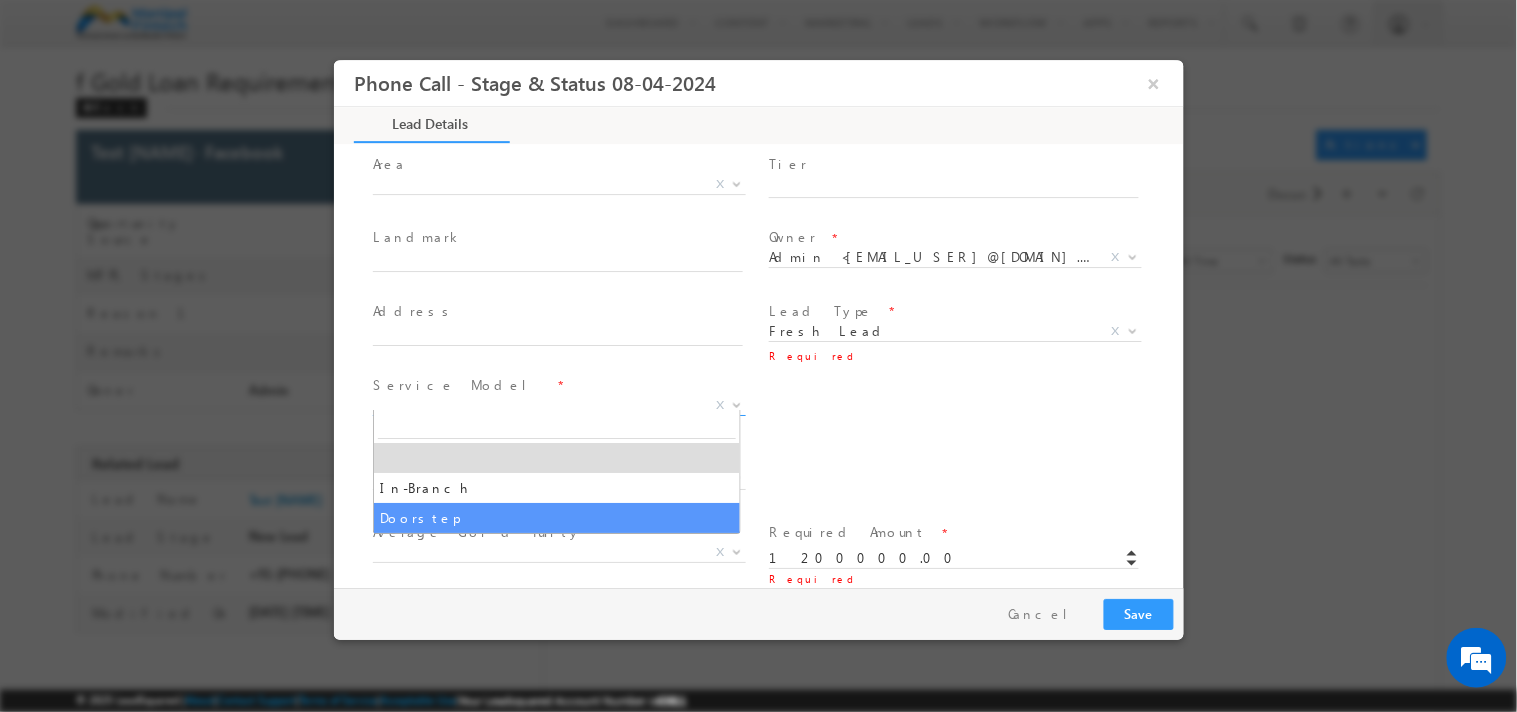 select on "Doorstep" 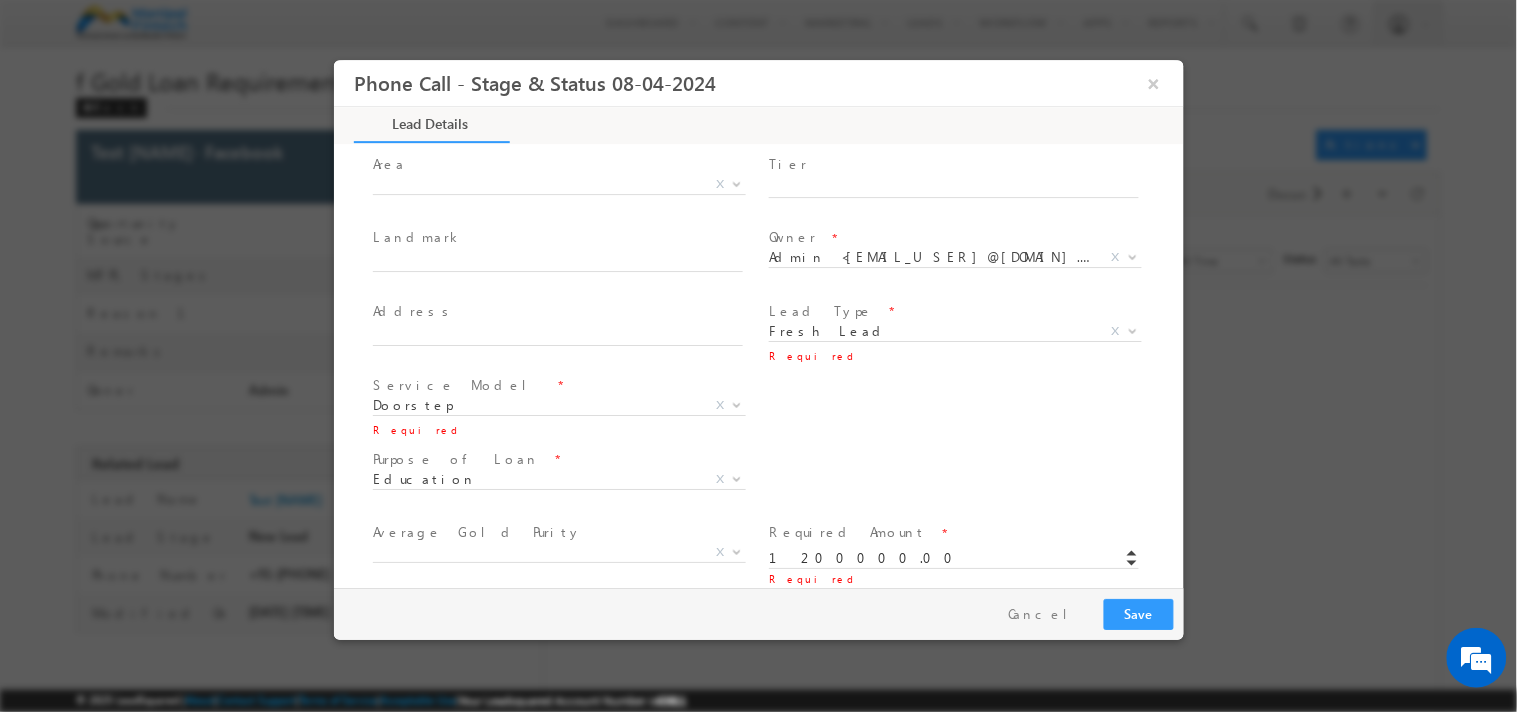 click on "expand_more Personal Details
Name
*" at bounding box center (763, 367) 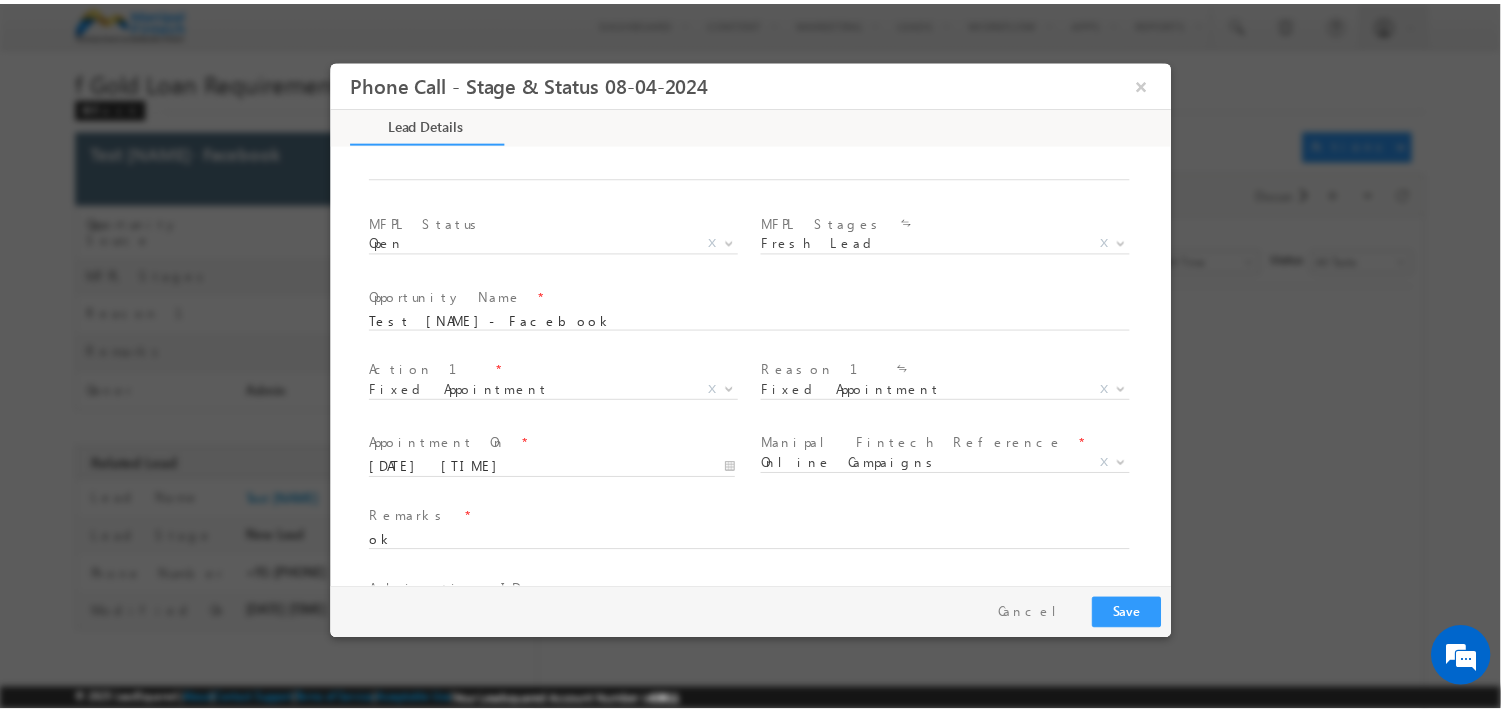 scroll, scrollTop: 1304, scrollLeft: 0, axis: vertical 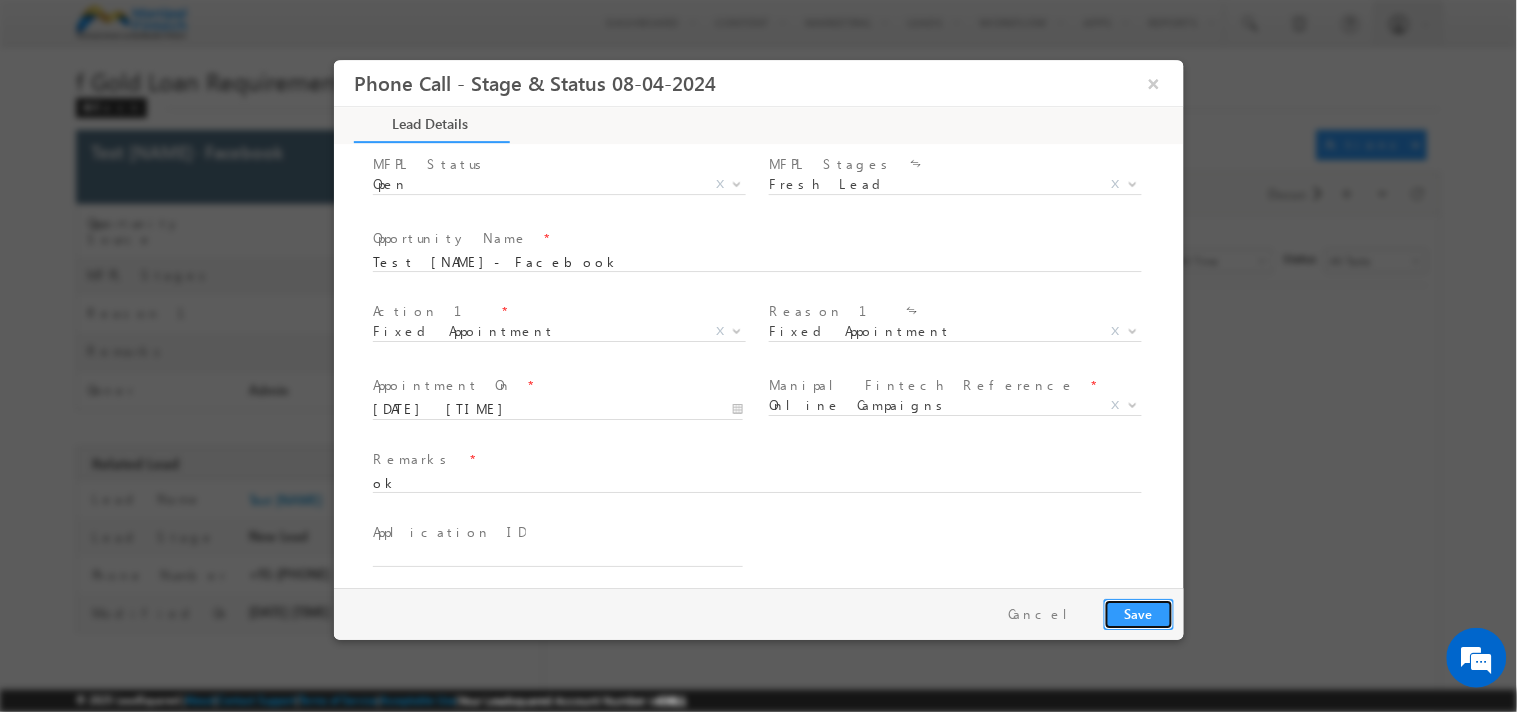 click on "Save" at bounding box center (1138, 614) 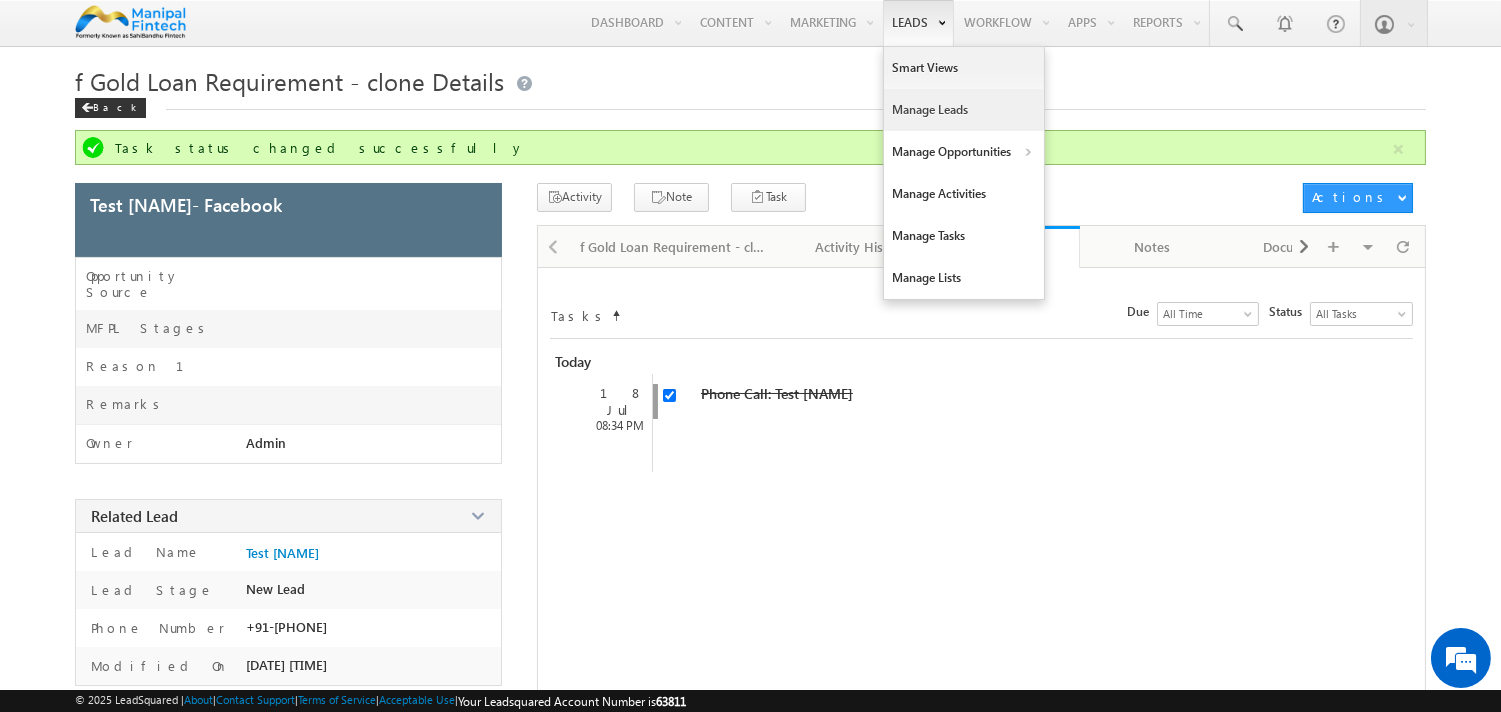 click on "Manage Leads" at bounding box center [964, 110] 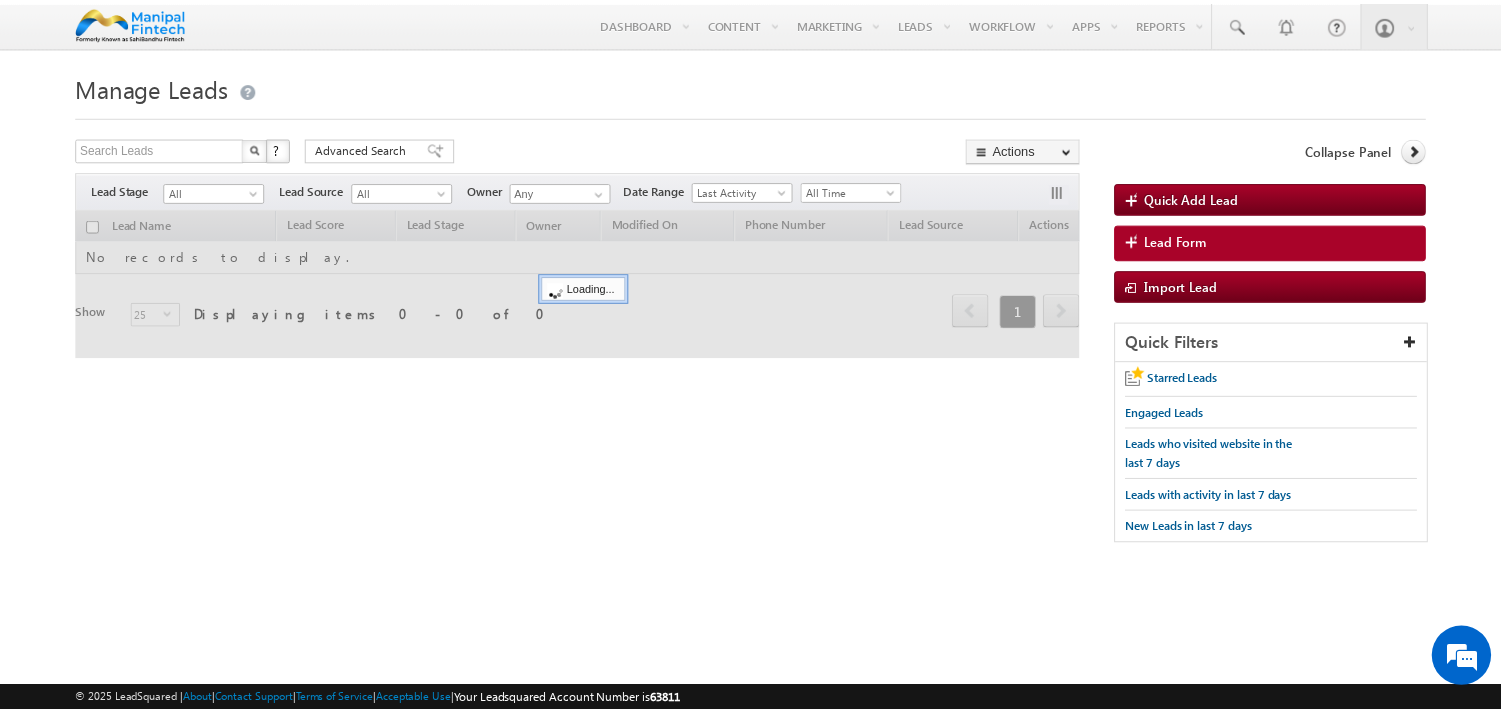 scroll, scrollTop: 0, scrollLeft: 0, axis: both 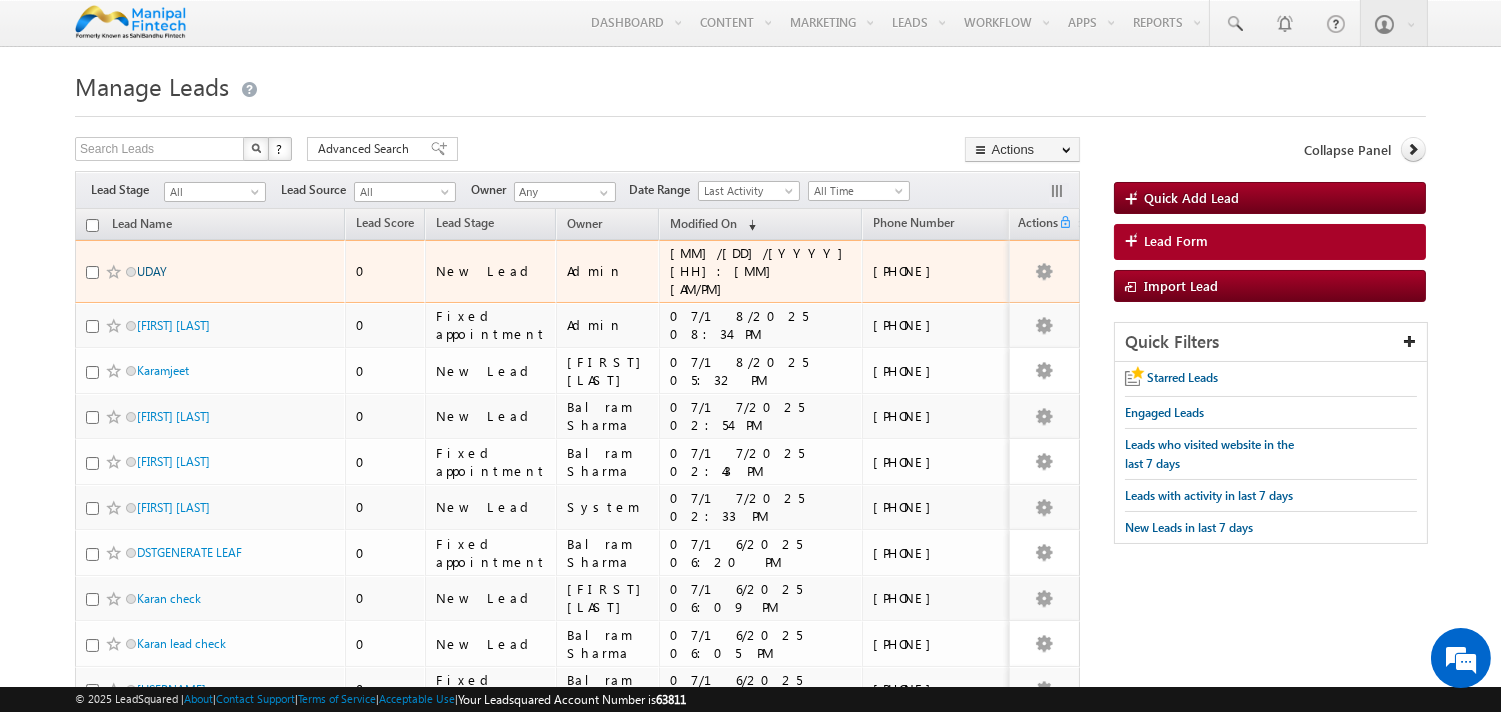 click on "UDAY" at bounding box center [152, 271] 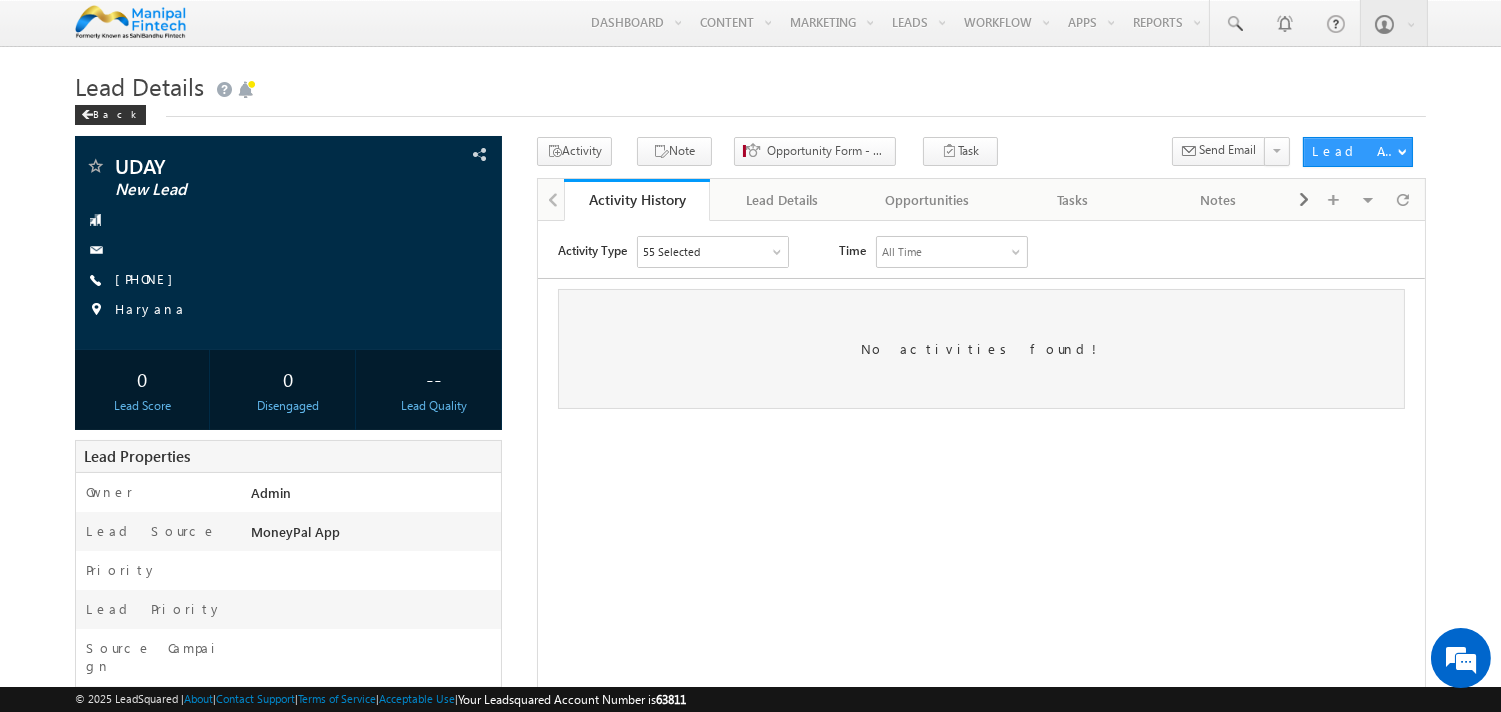 scroll, scrollTop: 0, scrollLeft: 0, axis: both 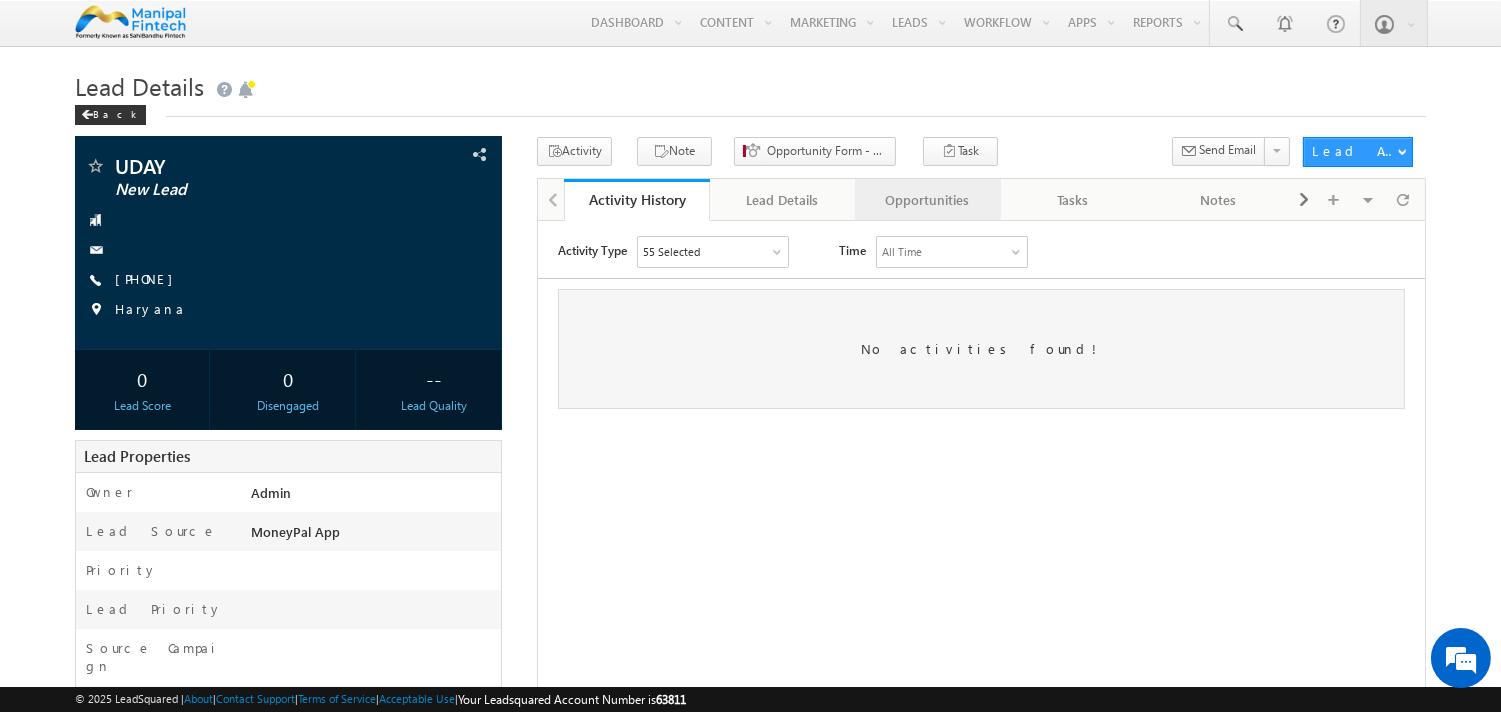 click on "Opportunities" at bounding box center [926, 200] 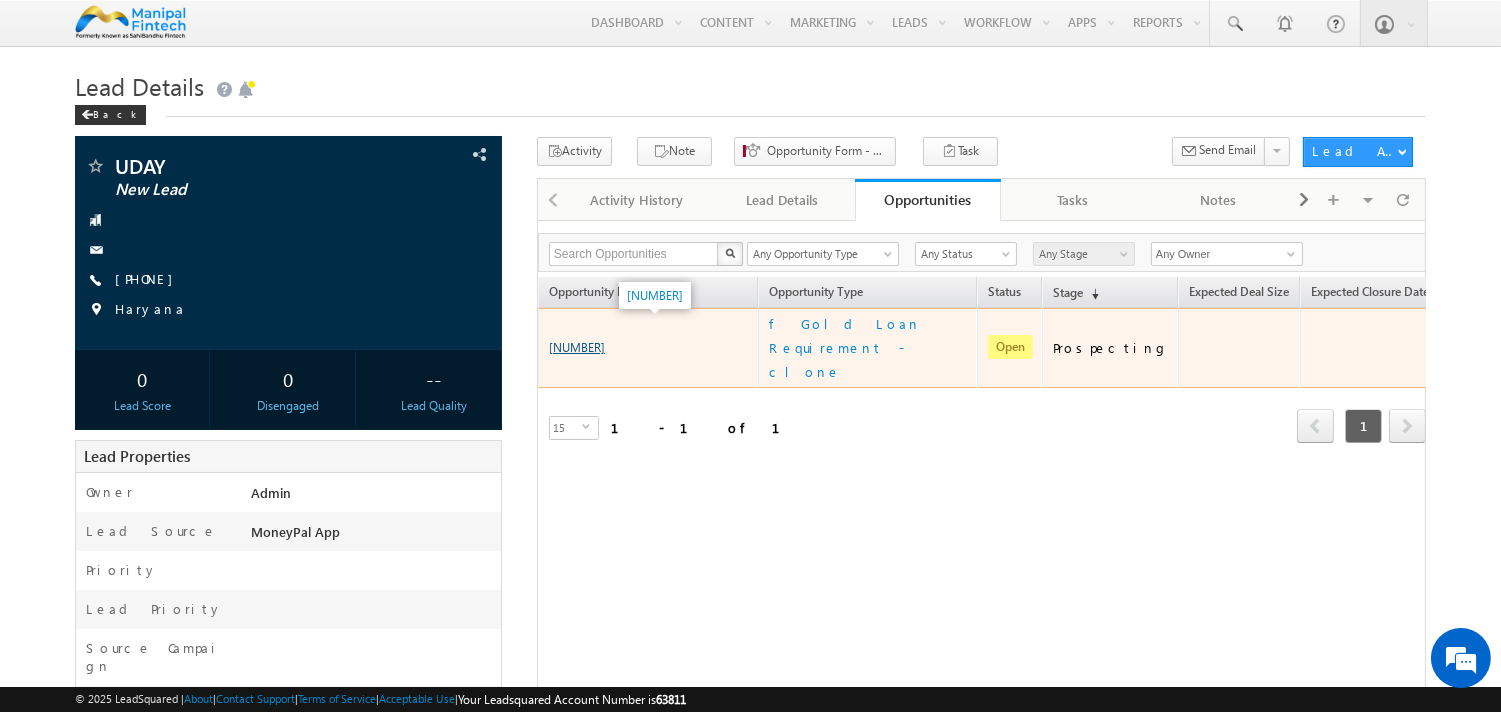 click on "[NUMBER]" at bounding box center [577, 347] 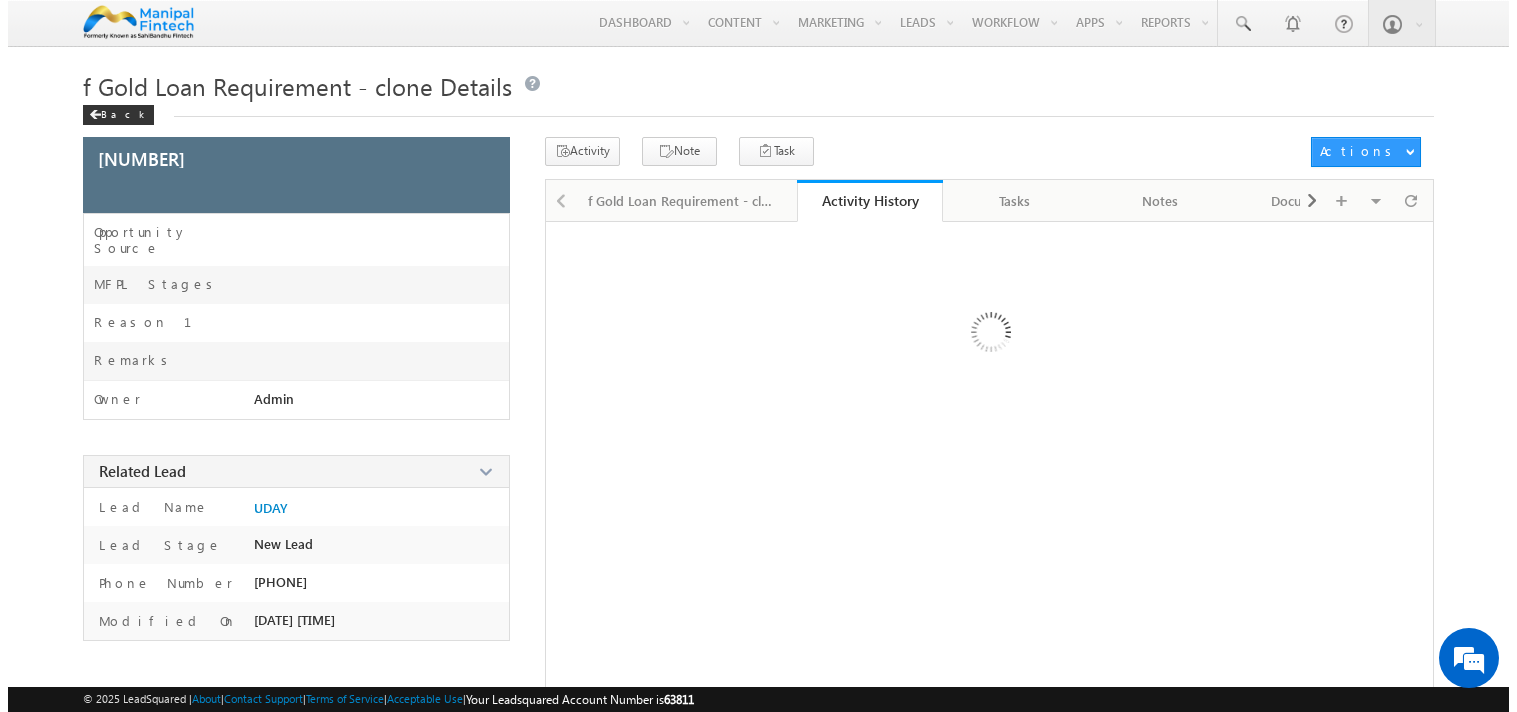 scroll, scrollTop: 0, scrollLeft: 0, axis: both 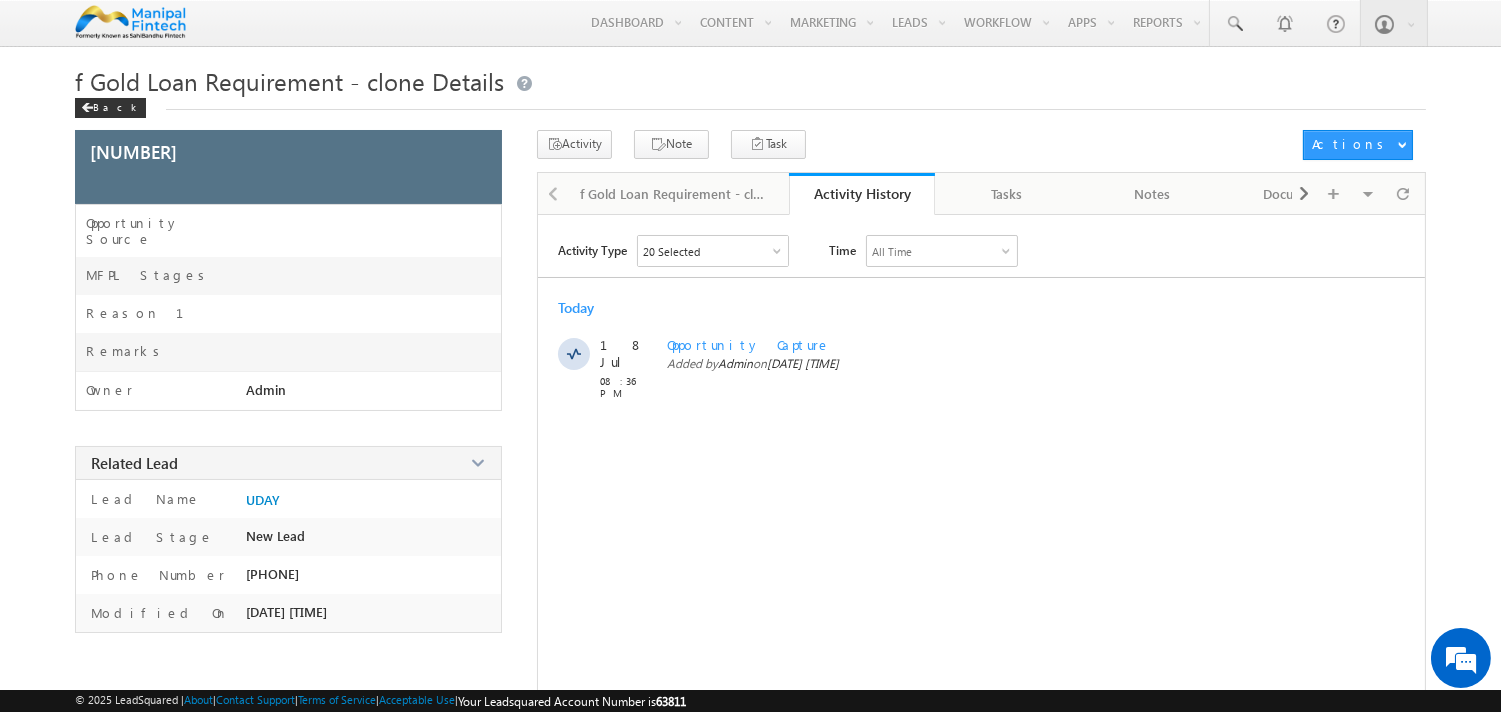 click on "Activity Type
20 Selected
Select All Other Activities 12 Owner Changed Status Changed Stage Changed Source Changed Notes Document Generation Feedback Form Lead Owner Changed Opportunity Shared through Agent Popup Phone Call WhatsApp Message Completed Tasks Phone Call Activities 2 Inbound Phone Call Activity Outbound Phone Call Activity Logs 3 Activity Change Logs Opportunity Change Logs Activity Delete Logs Dynamic Form Activities 2 Dynamic Form Submission Payment Duplicate Opportunities Detected 1 Duplicate Detected Opportunity Capture 1 Opportunity Captured
Time
All Time
All Time
Custom
Yesterday
Today
Tomorrow Last Week This Week" at bounding box center [981, 585] 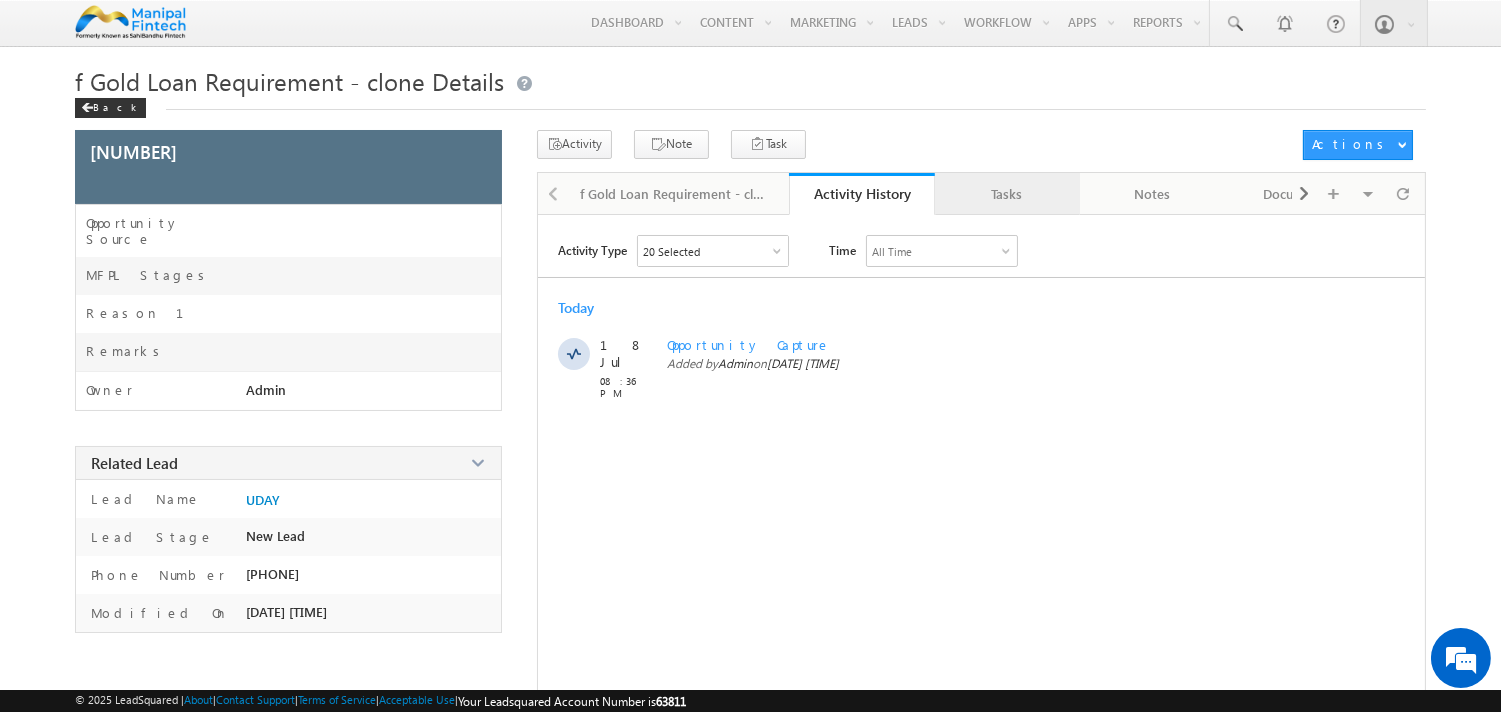 click on "Tasks" at bounding box center [1006, 194] 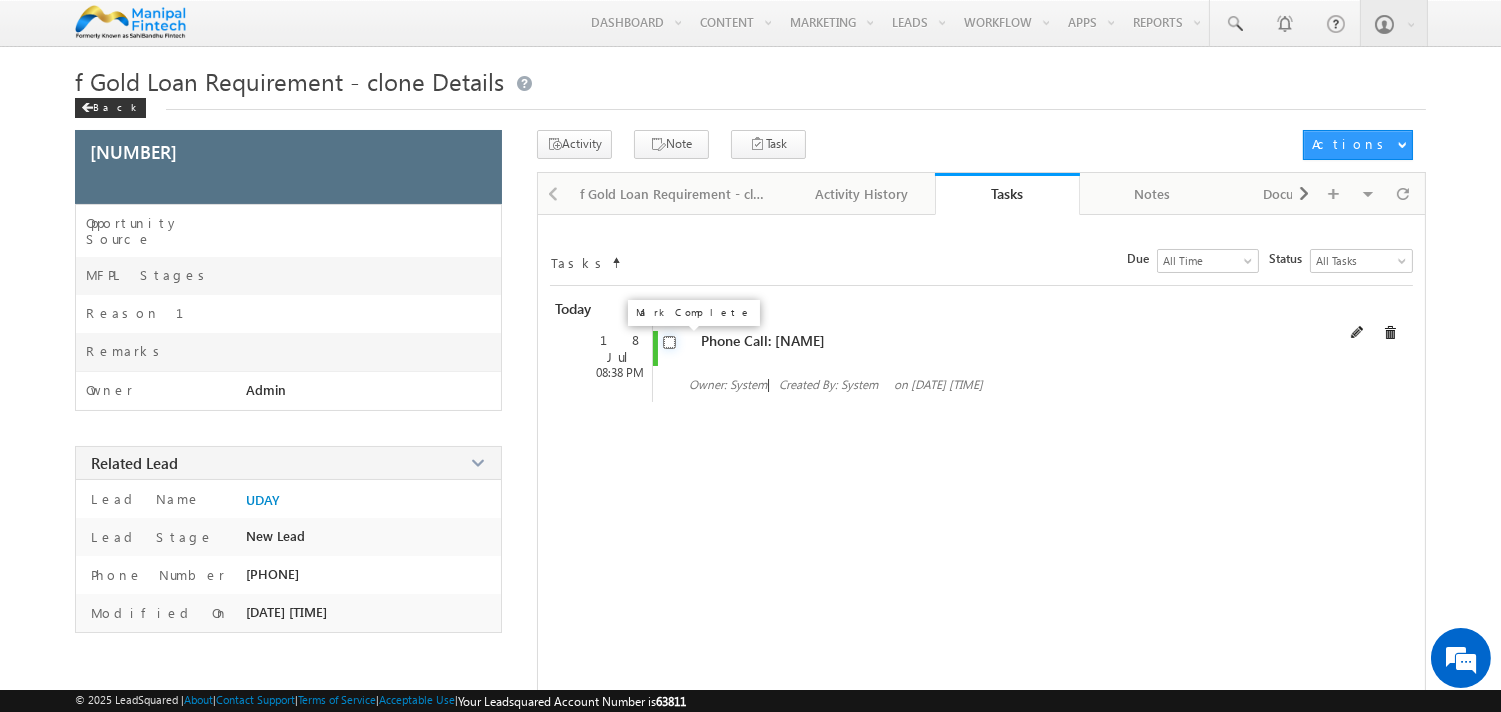 click at bounding box center (669, 342) 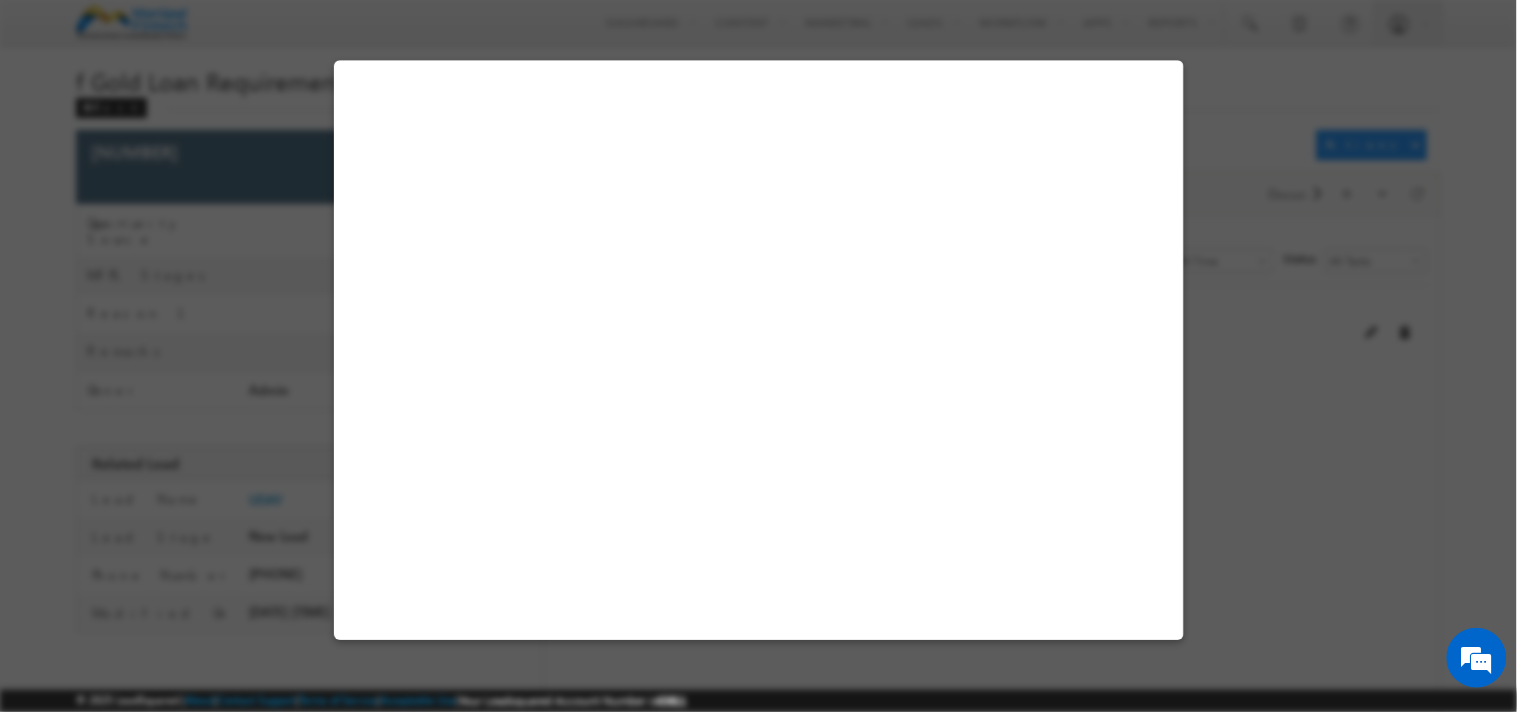 select on "MoneyPal App" 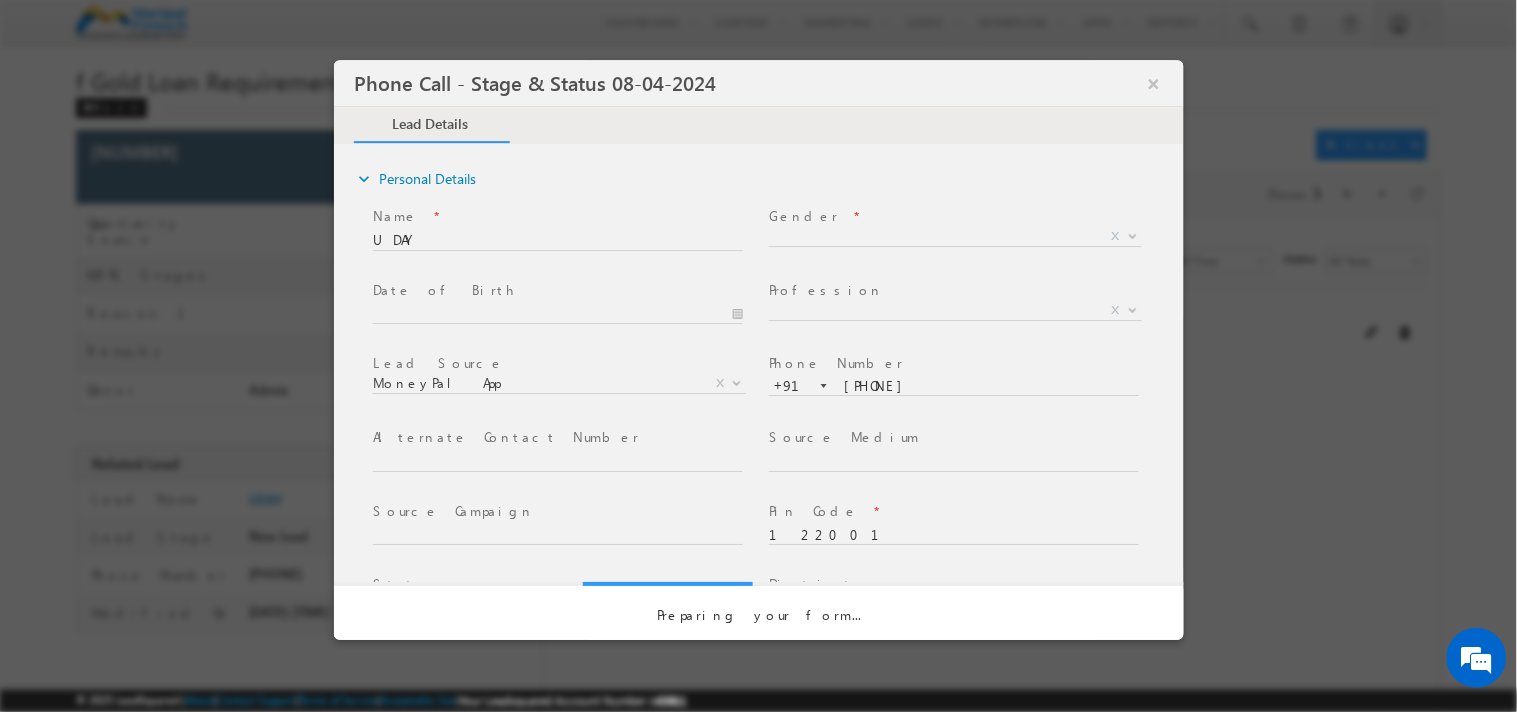 scroll, scrollTop: 0, scrollLeft: 0, axis: both 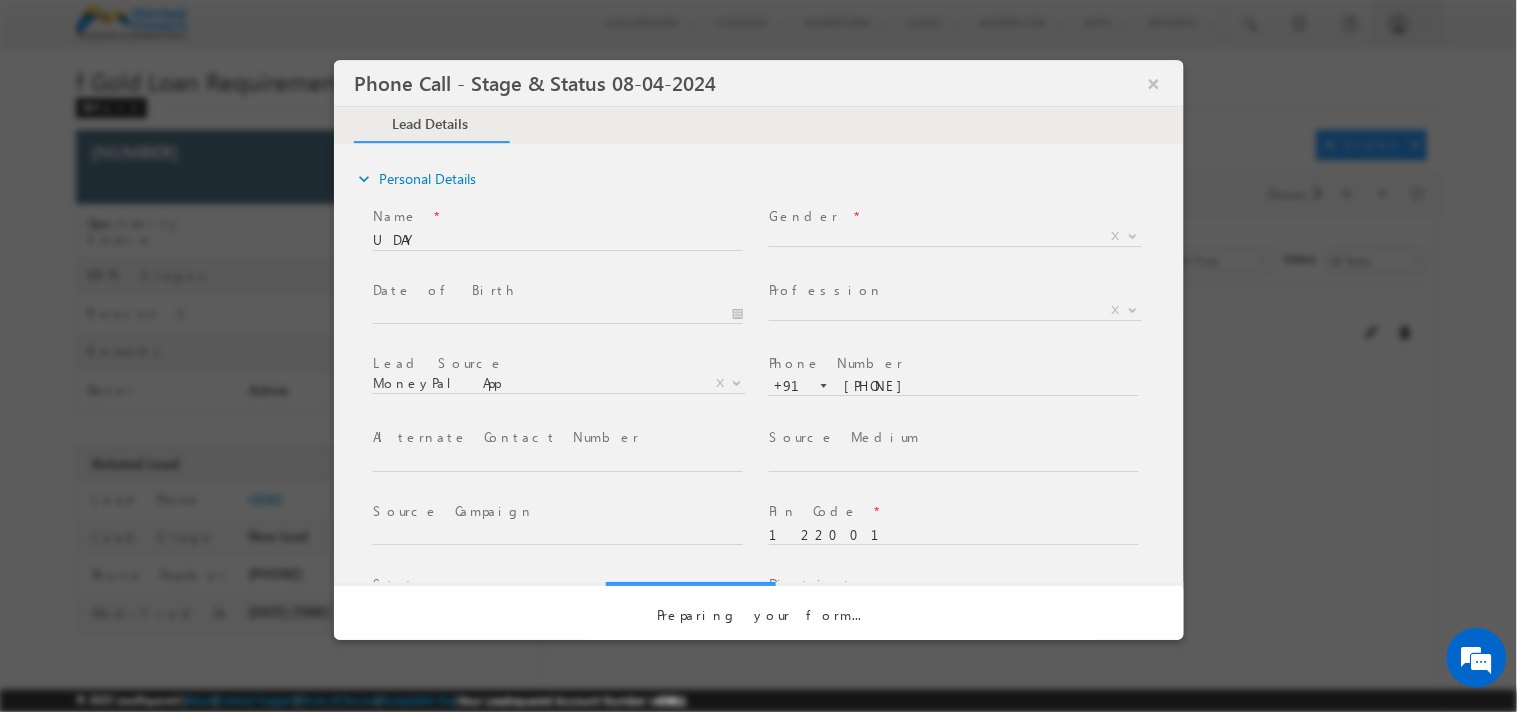 select on "Open" 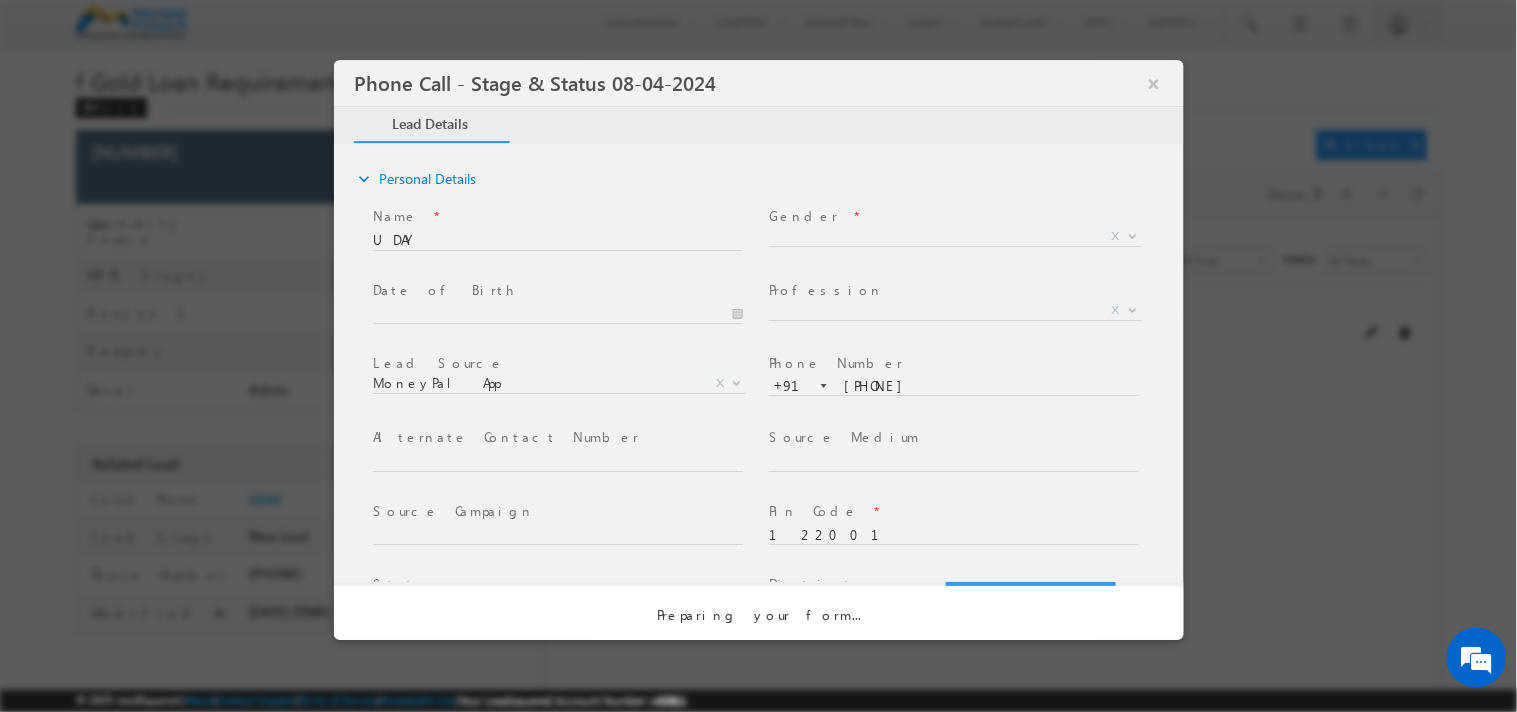 select on "Fresh Lead" 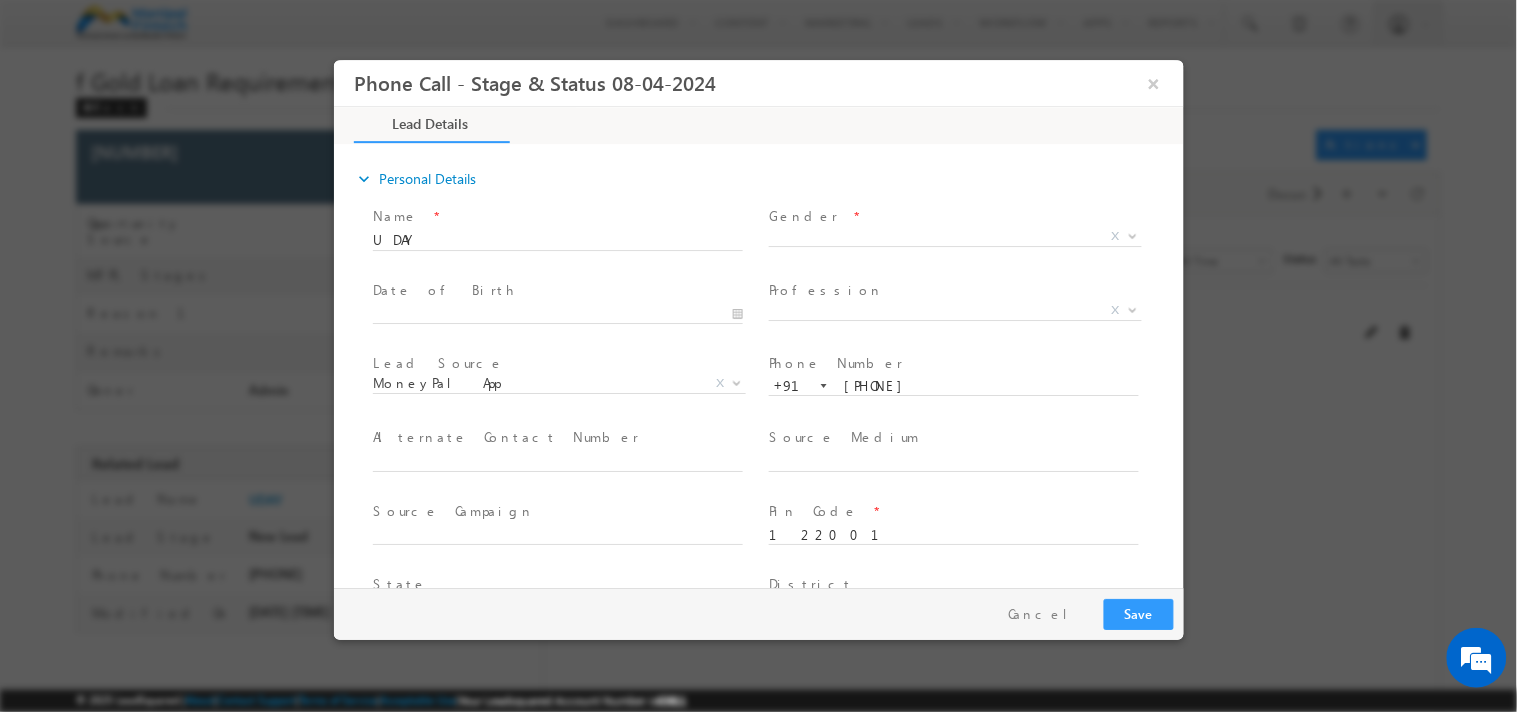 type on "07/18/2025 8:37 PM" 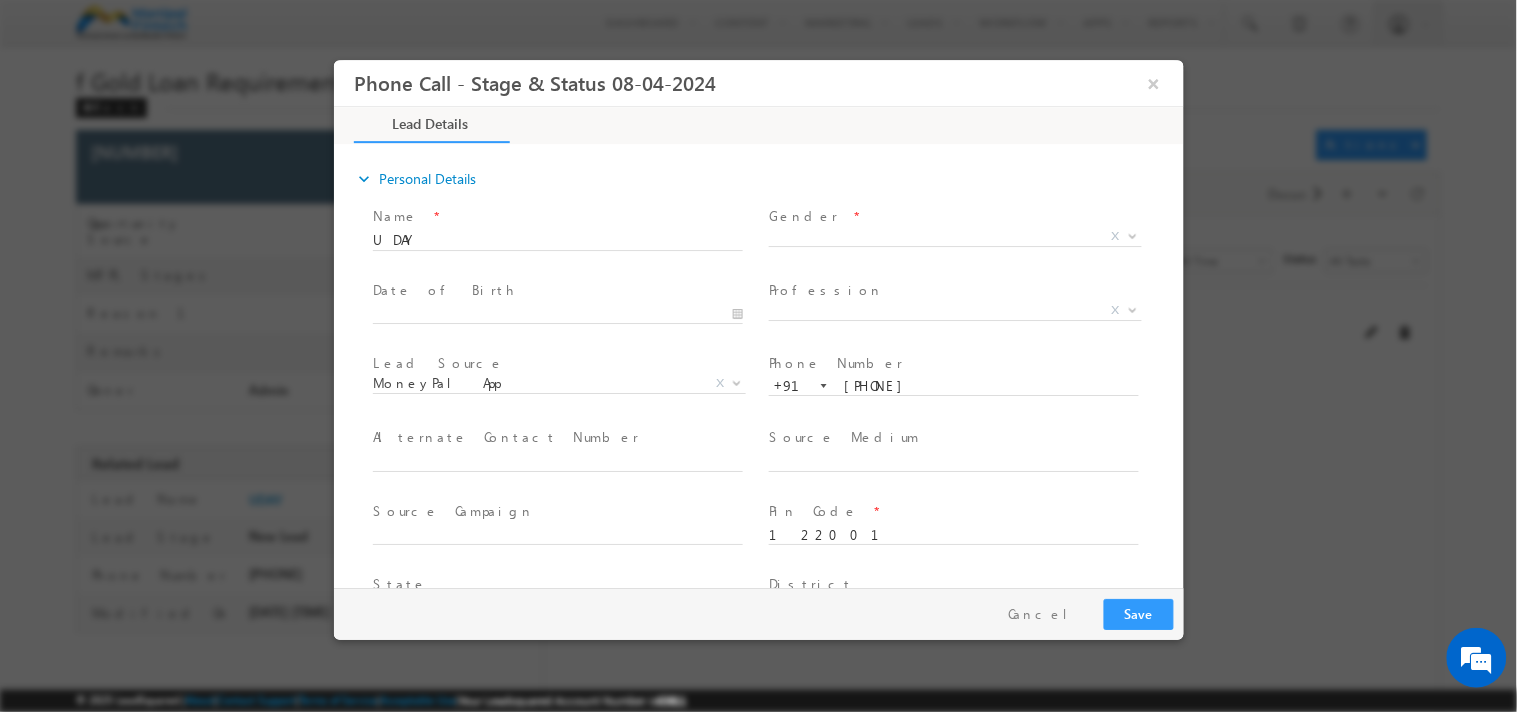 scroll, scrollTop: 0, scrollLeft: 0, axis: both 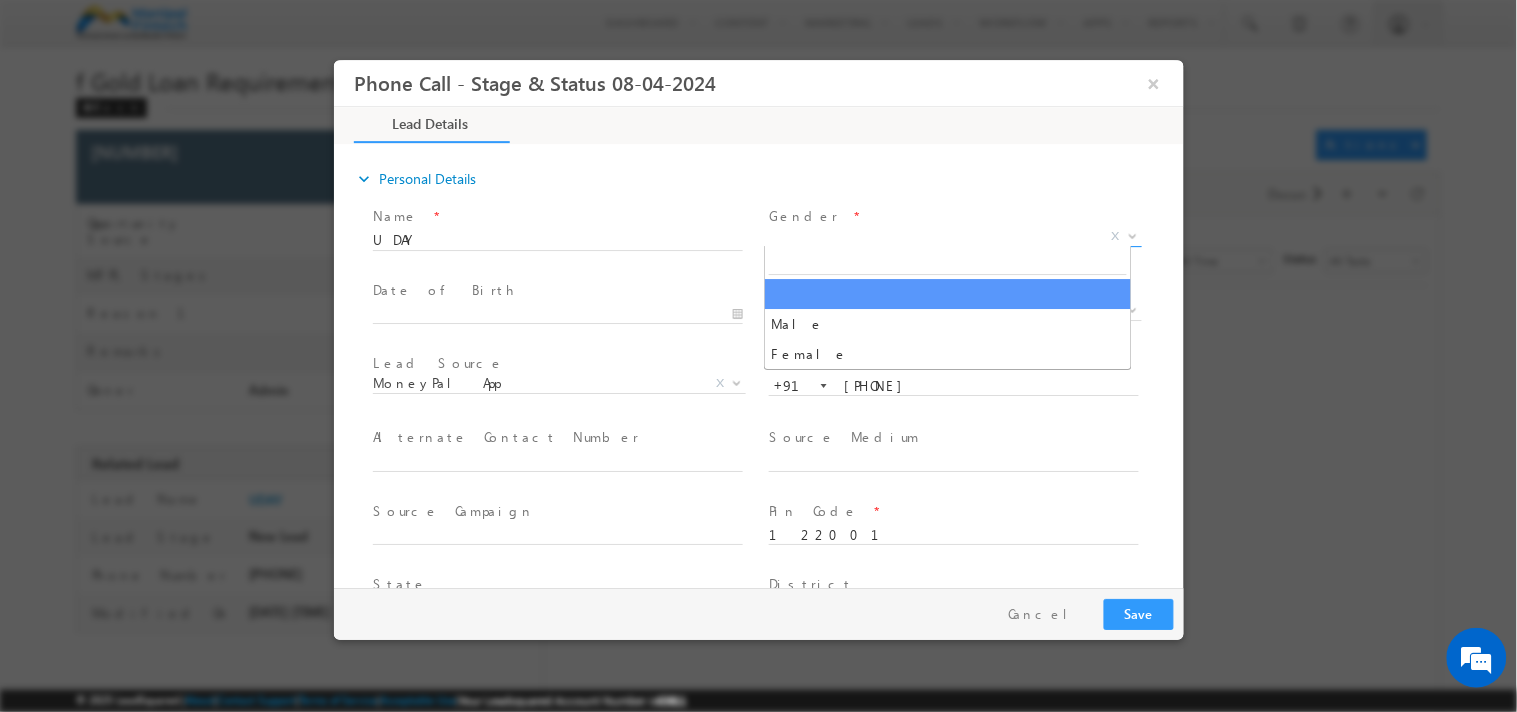 click on "X" at bounding box center [954, 237] 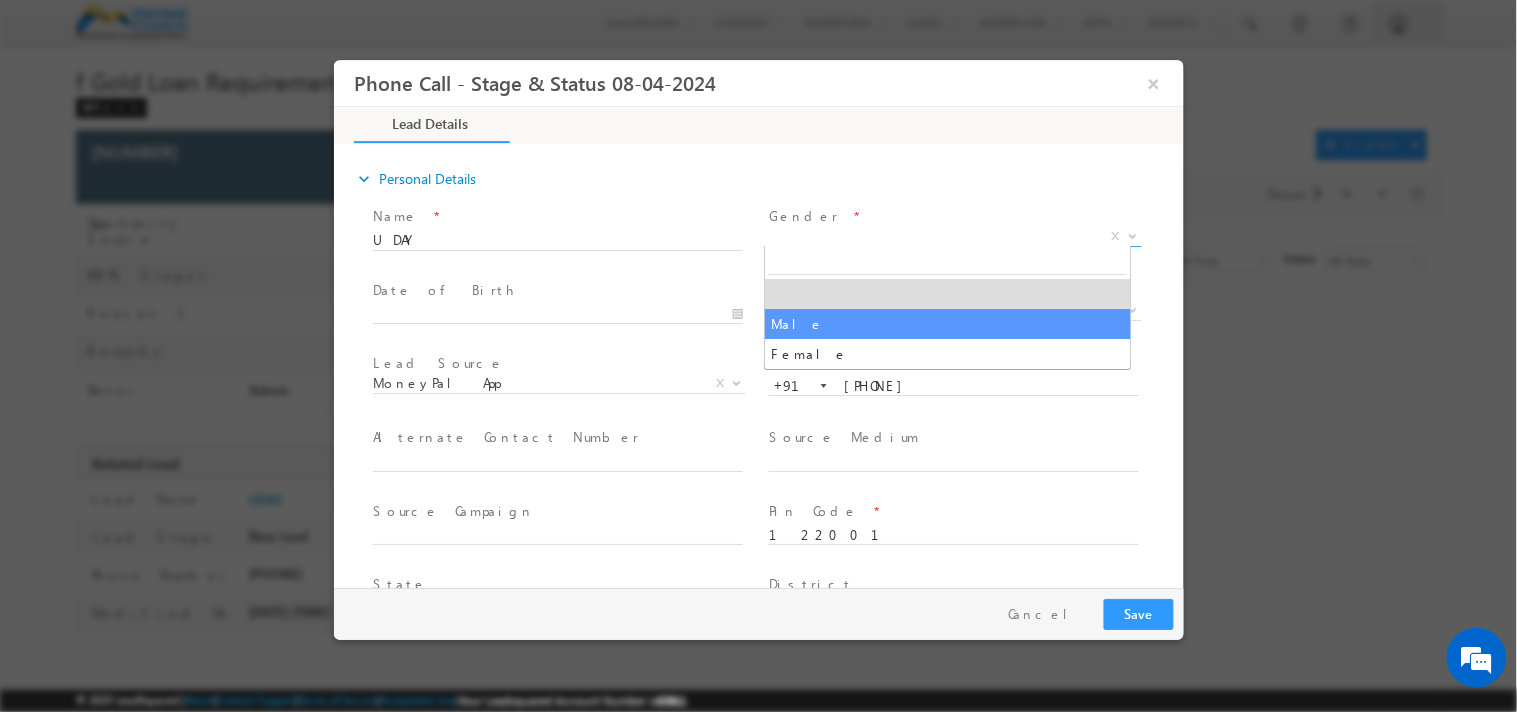 select on "Male" 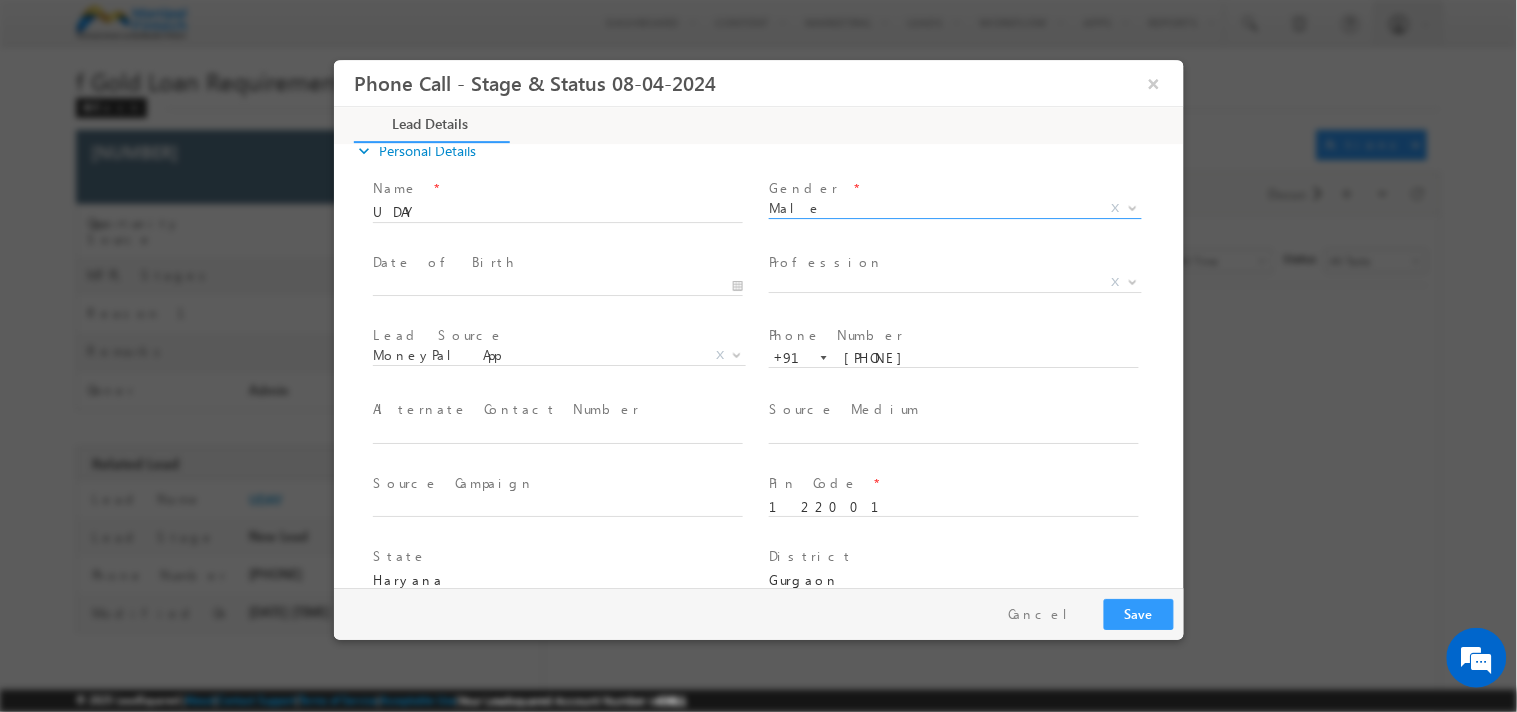 scroll, scrollTop: 32, scrollLeft: 0, axis: vertical 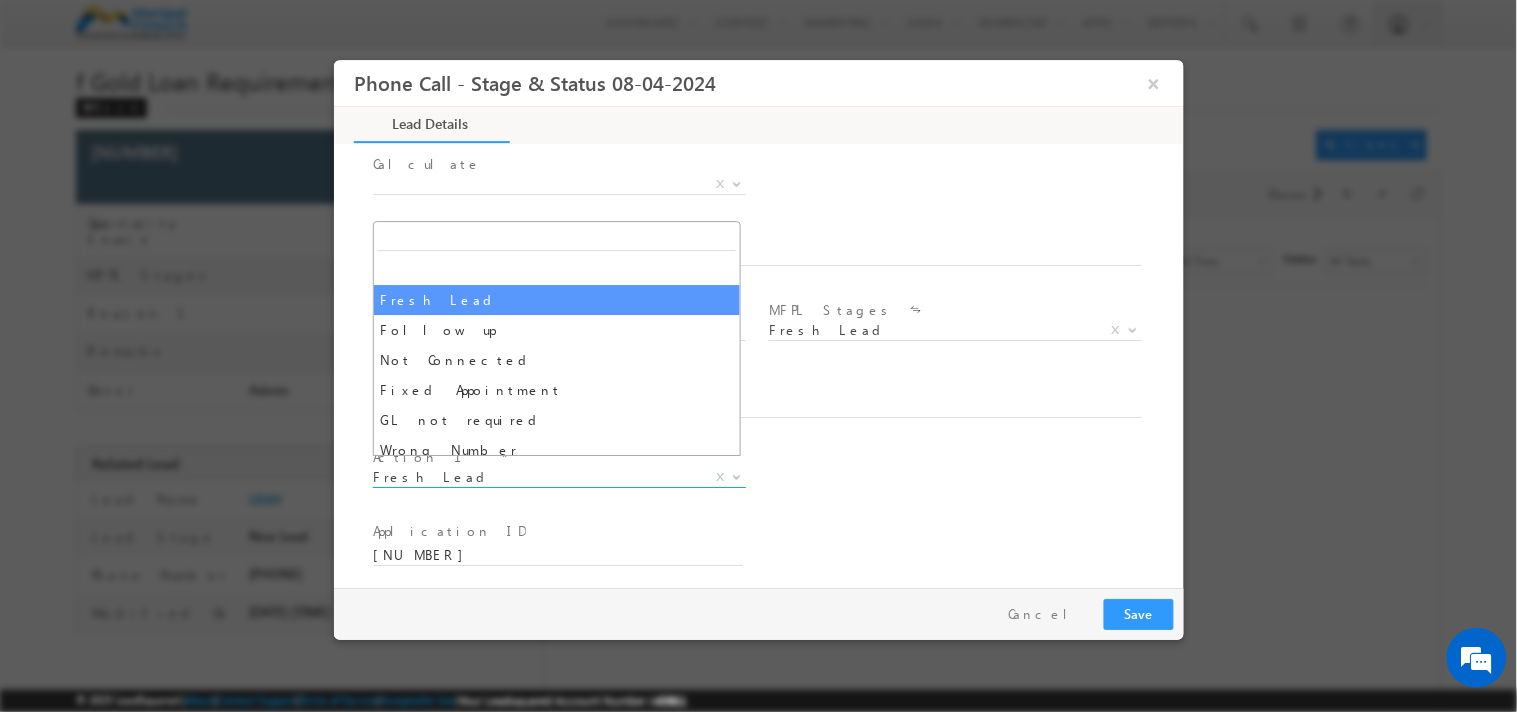 click on "Fresh Lead" at bounding box center [534, 477] 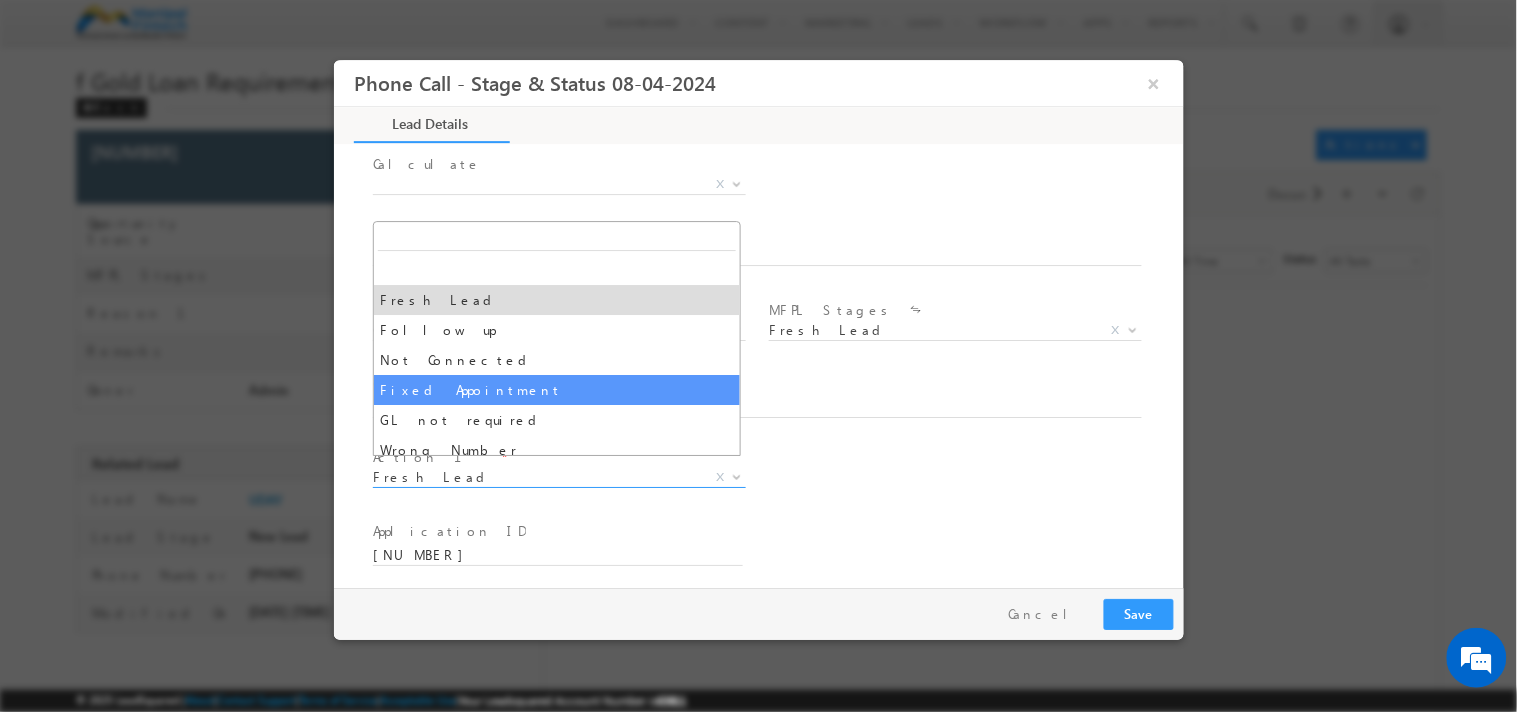select on "Fixed Appointment" 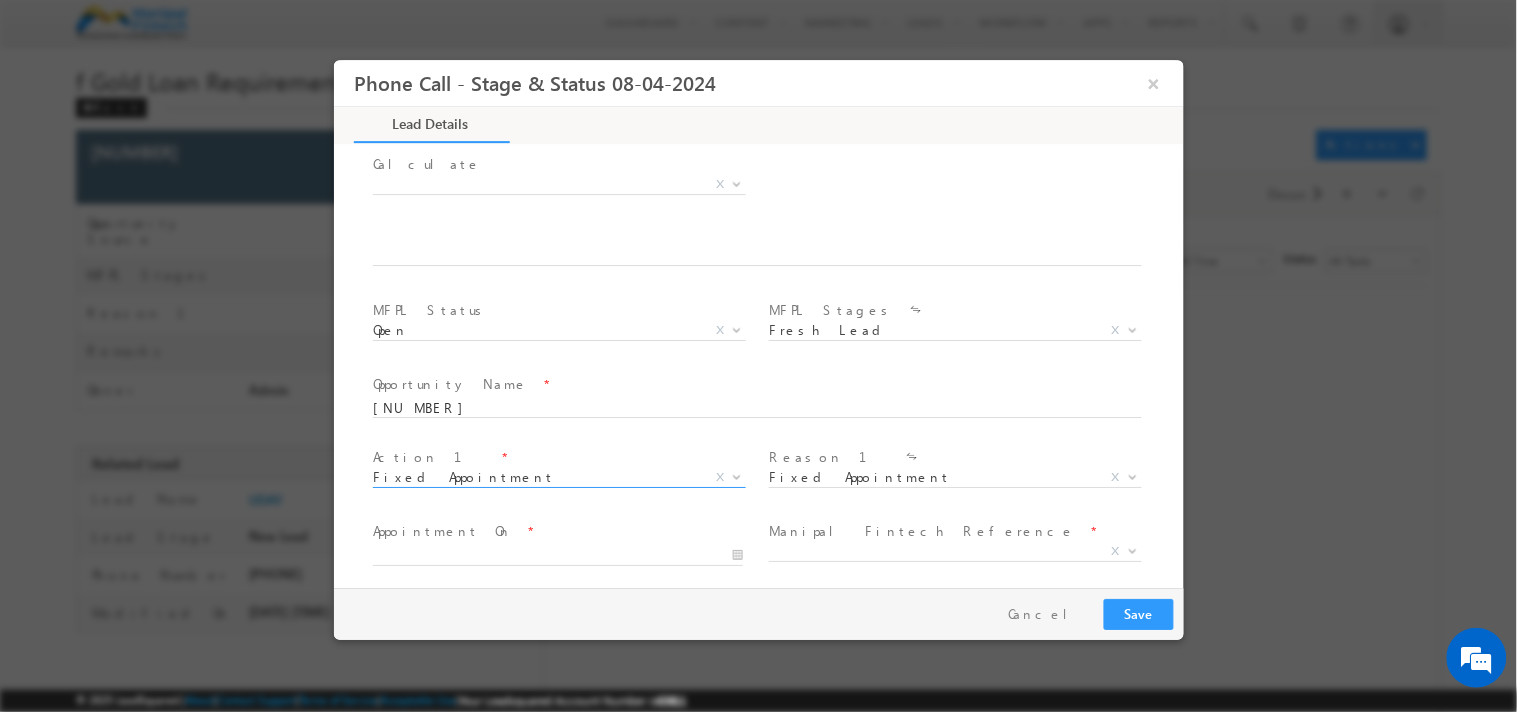 scroll, scrollTop: 1304, scrollLeft: 0, axis: vertical 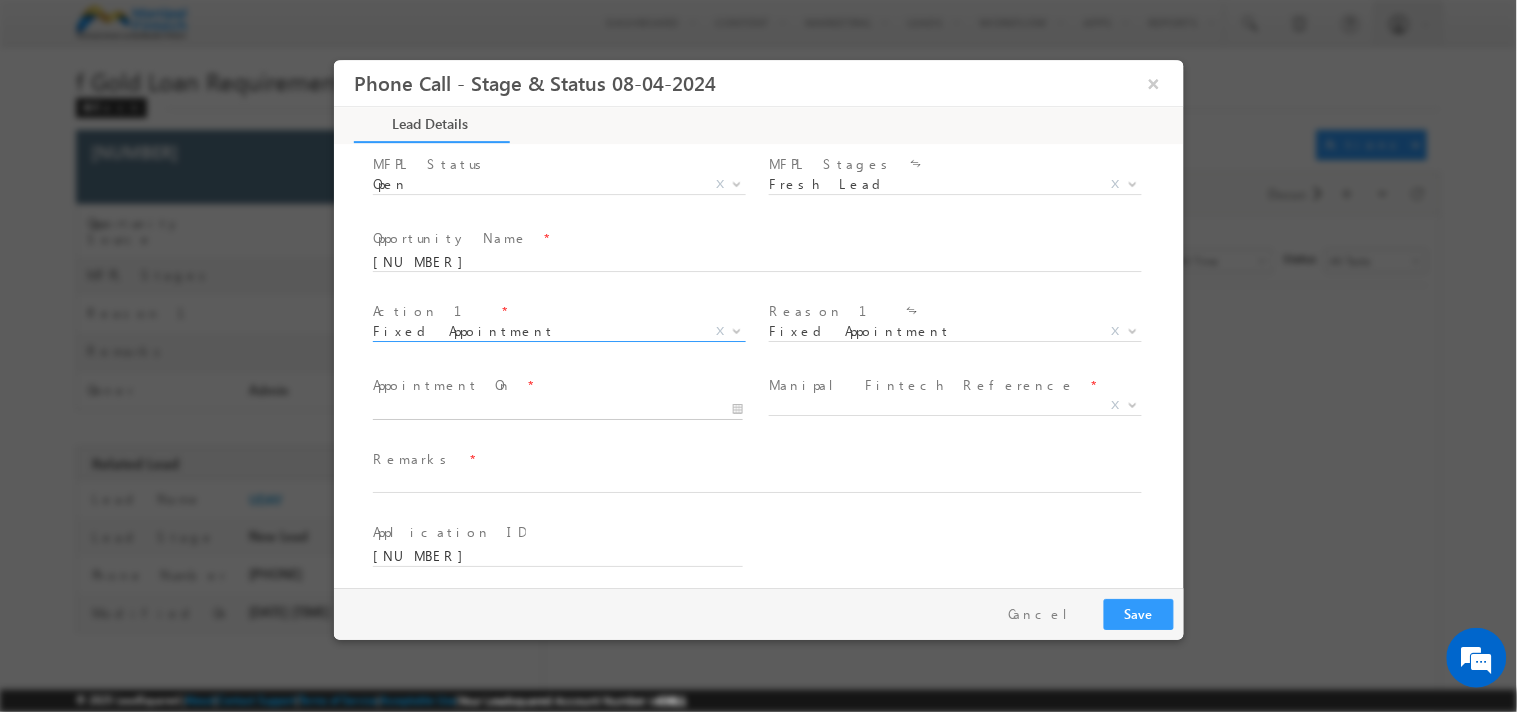 type on "07/18/2025 8:38 PM" 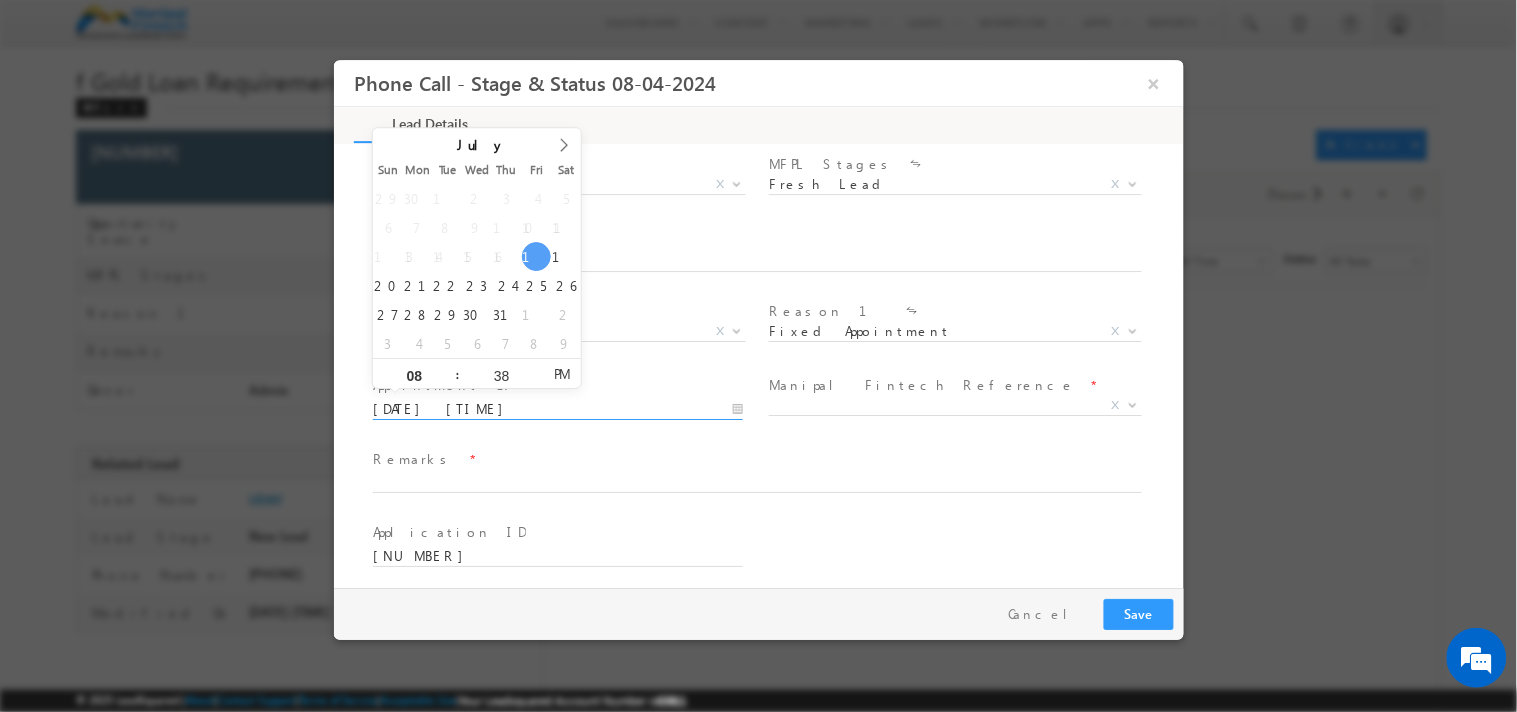 click on "07/18/2025 8:38 PM" at bounding box center (557, 410) 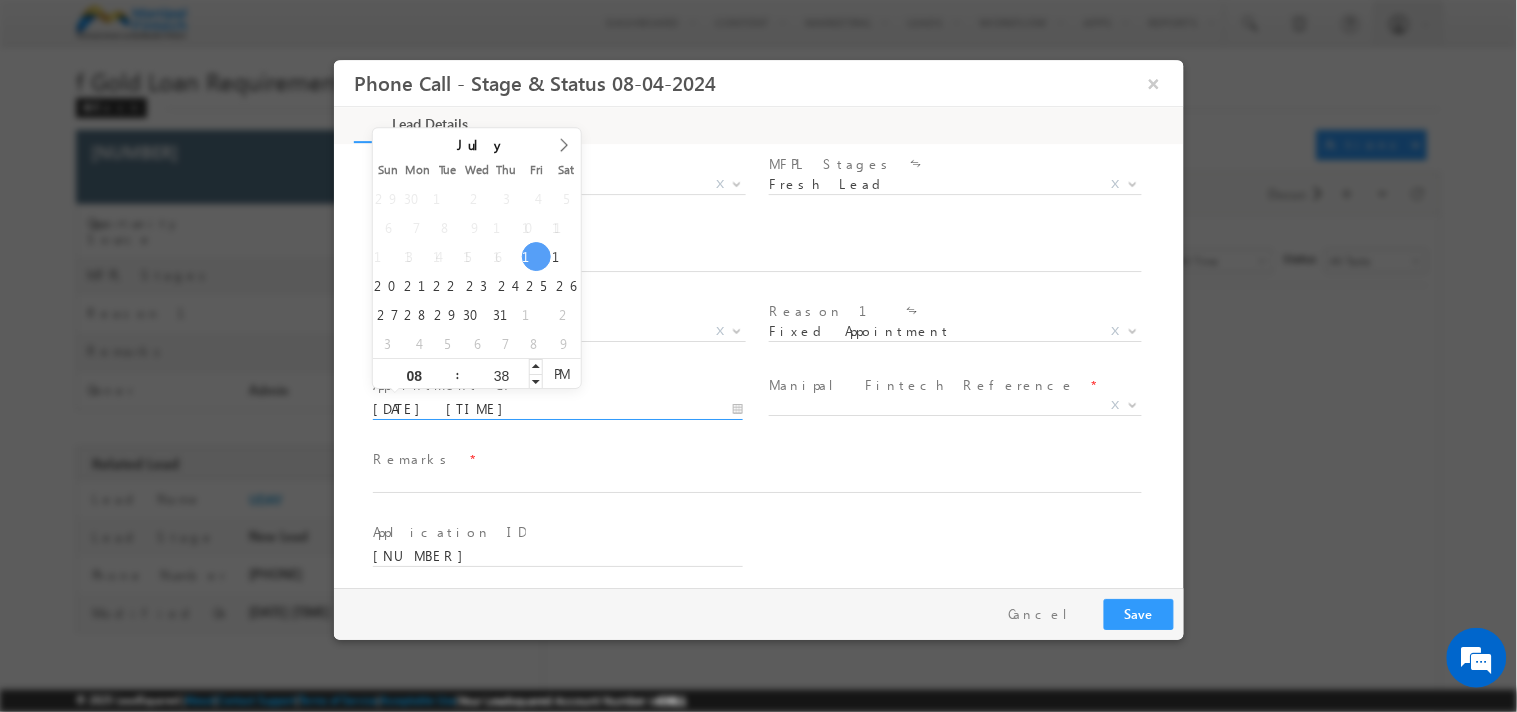 click on "38" at bounding box center (500, 375) 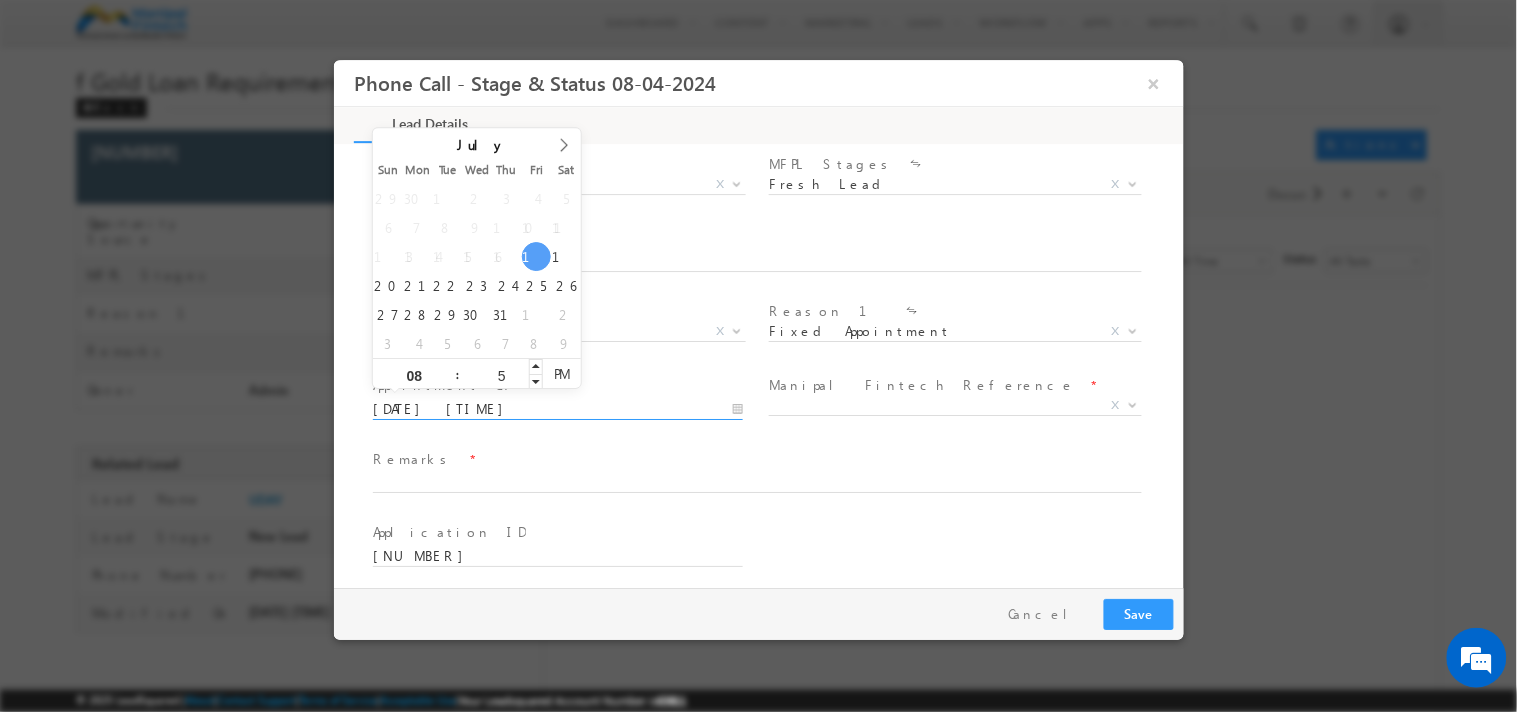 type on "50" 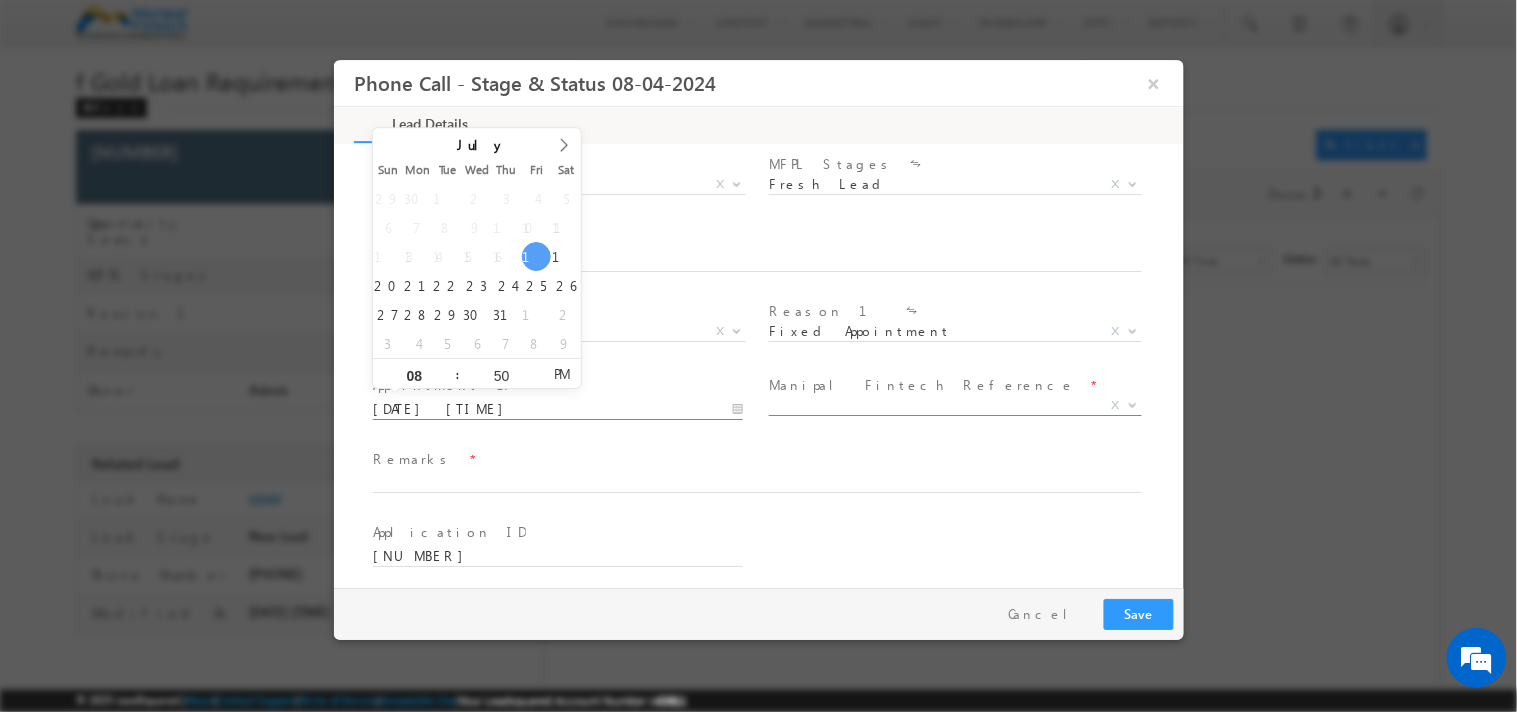 type on "07/18/2025 8:50 PM" 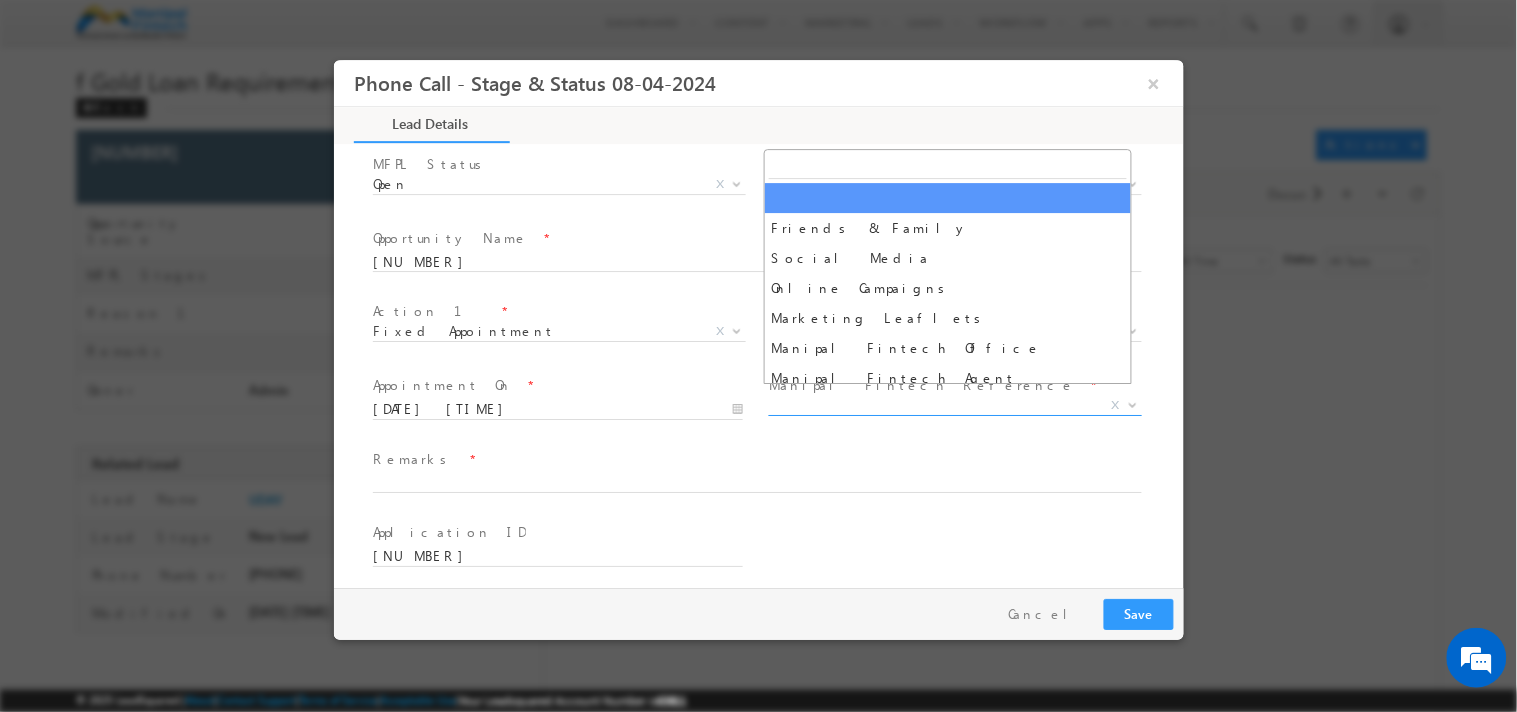 click on "X" at bounding box center (954, 406) 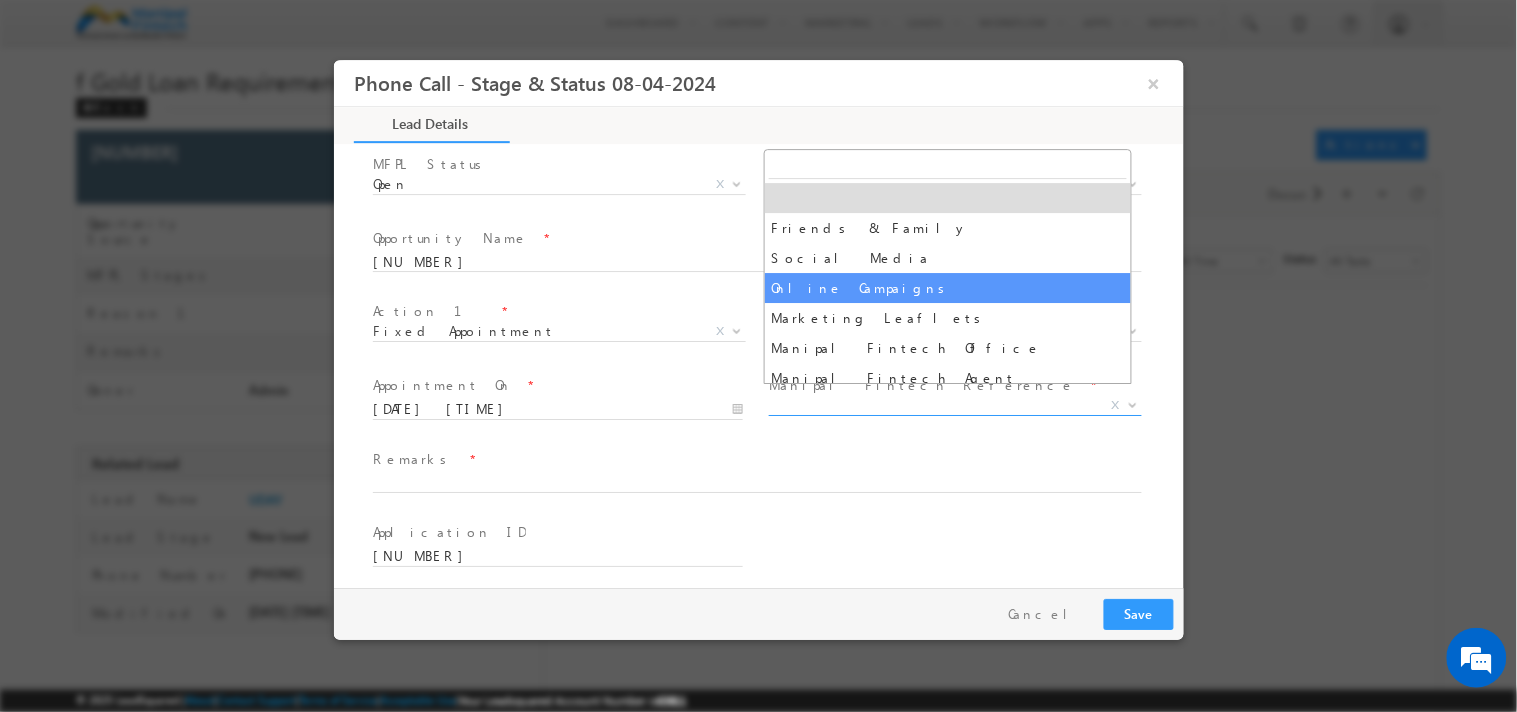 select on "Online Campaigns" 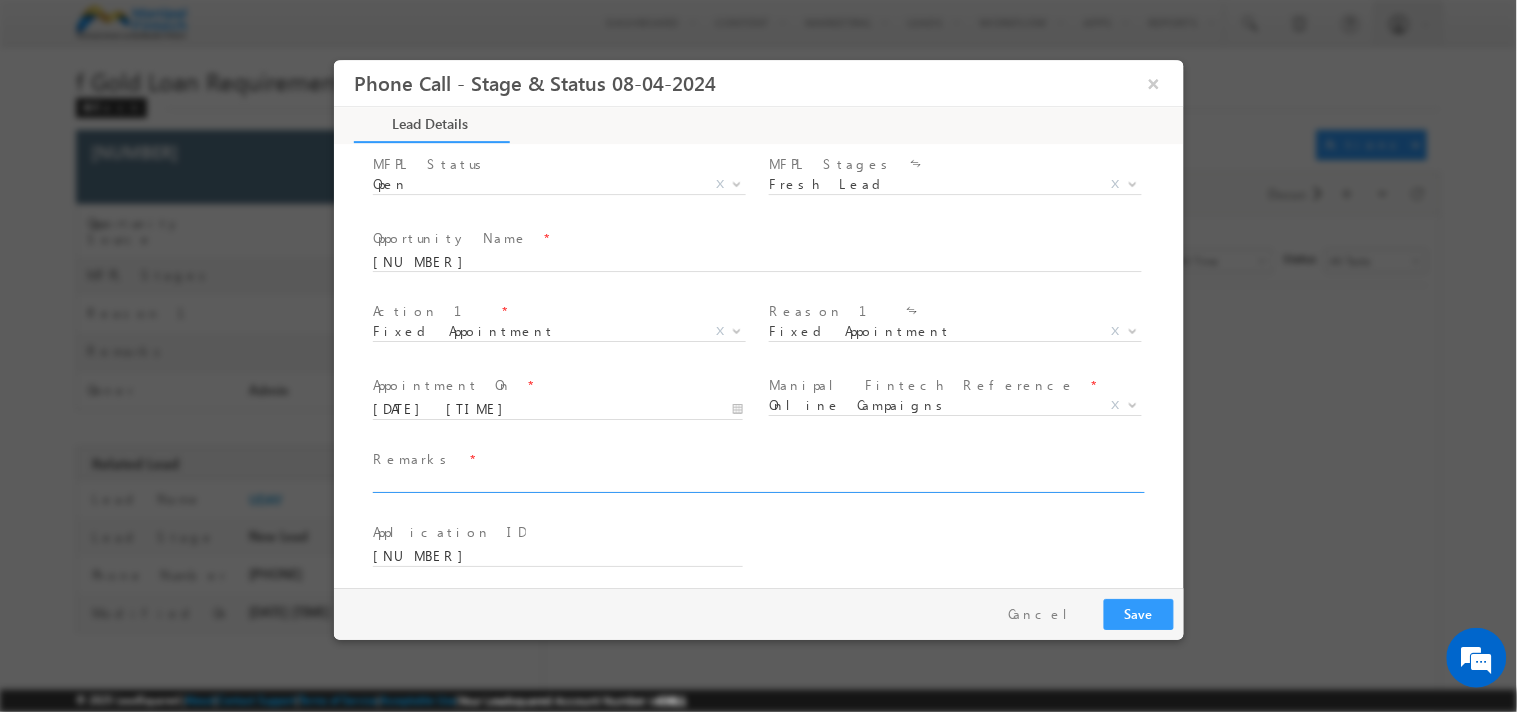 click at bounding box center [756, 484] 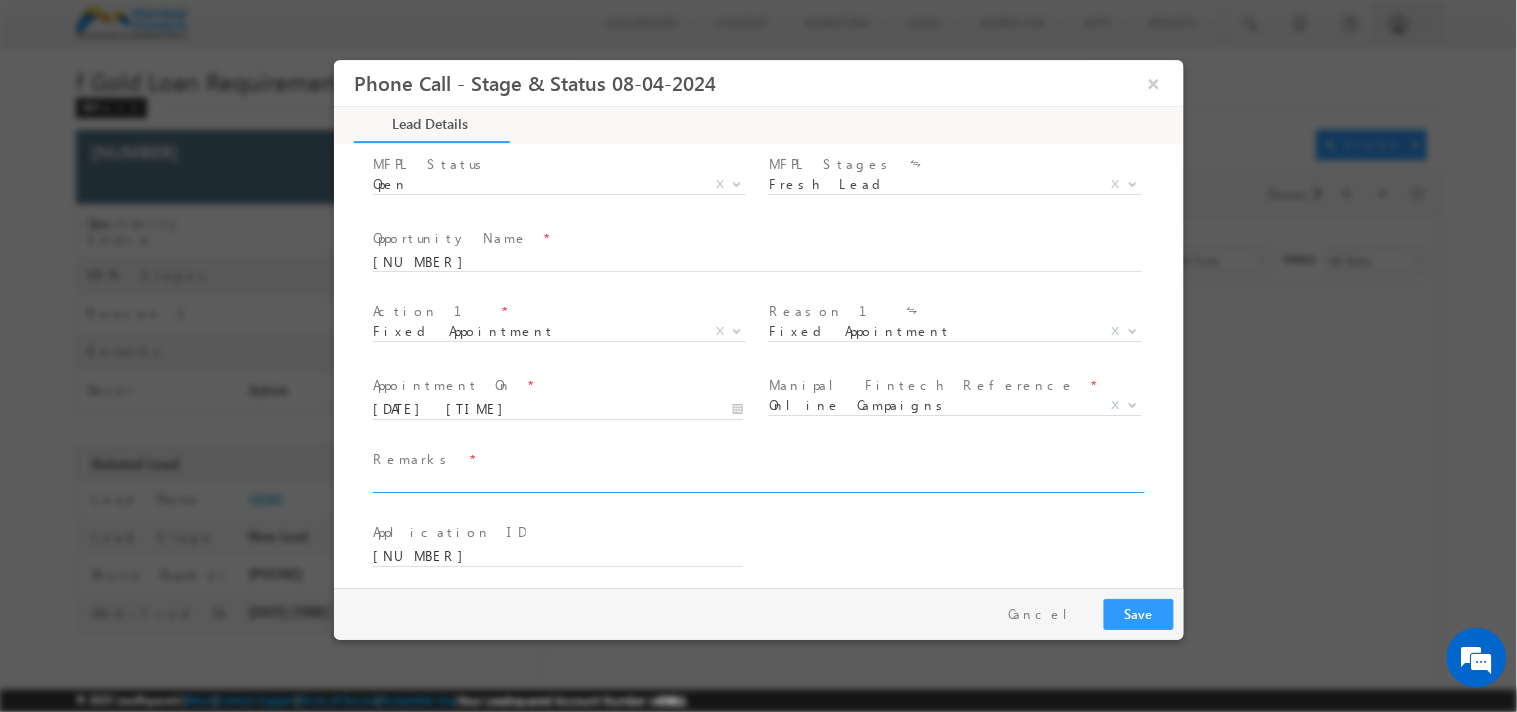 type on "ok" 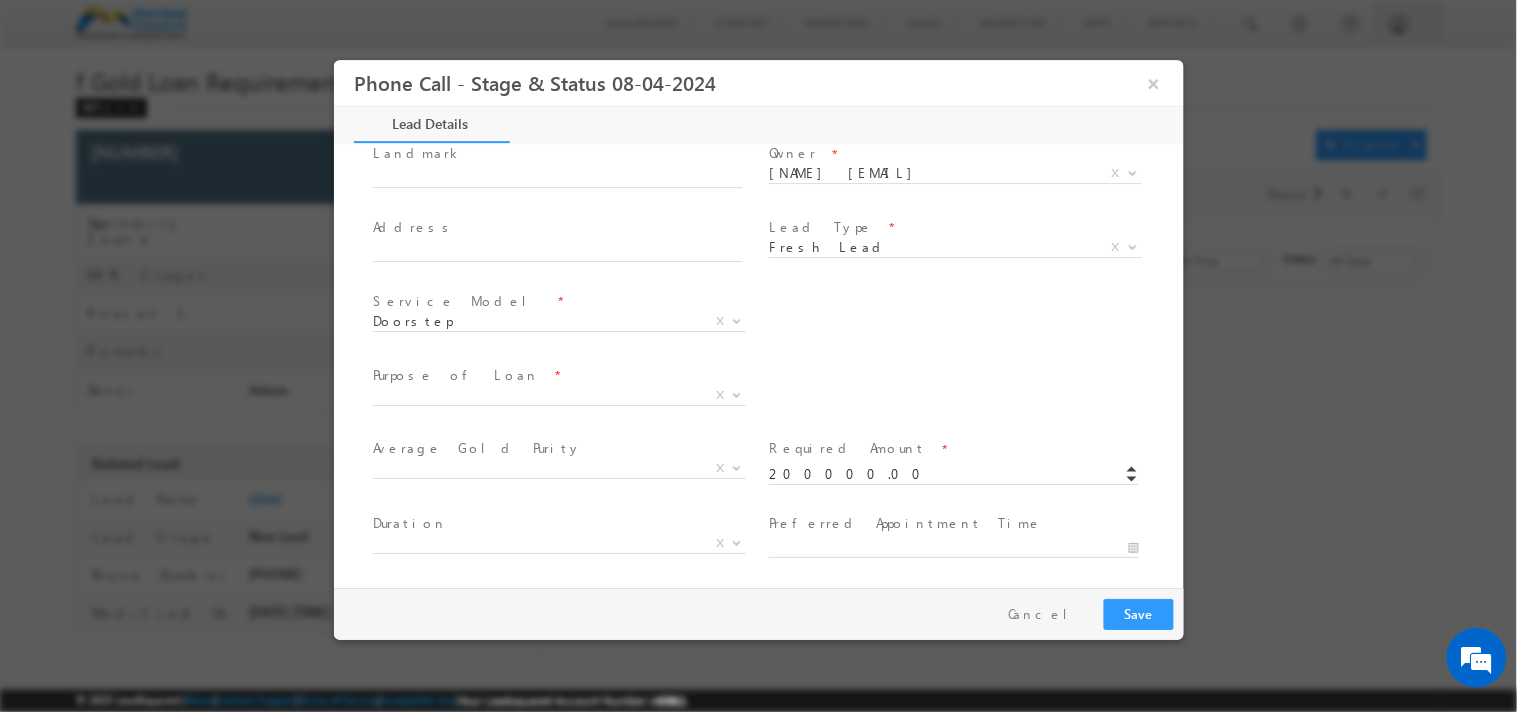 scroll, scrollTop: 575, scrollLeft: 0, axis: vertical 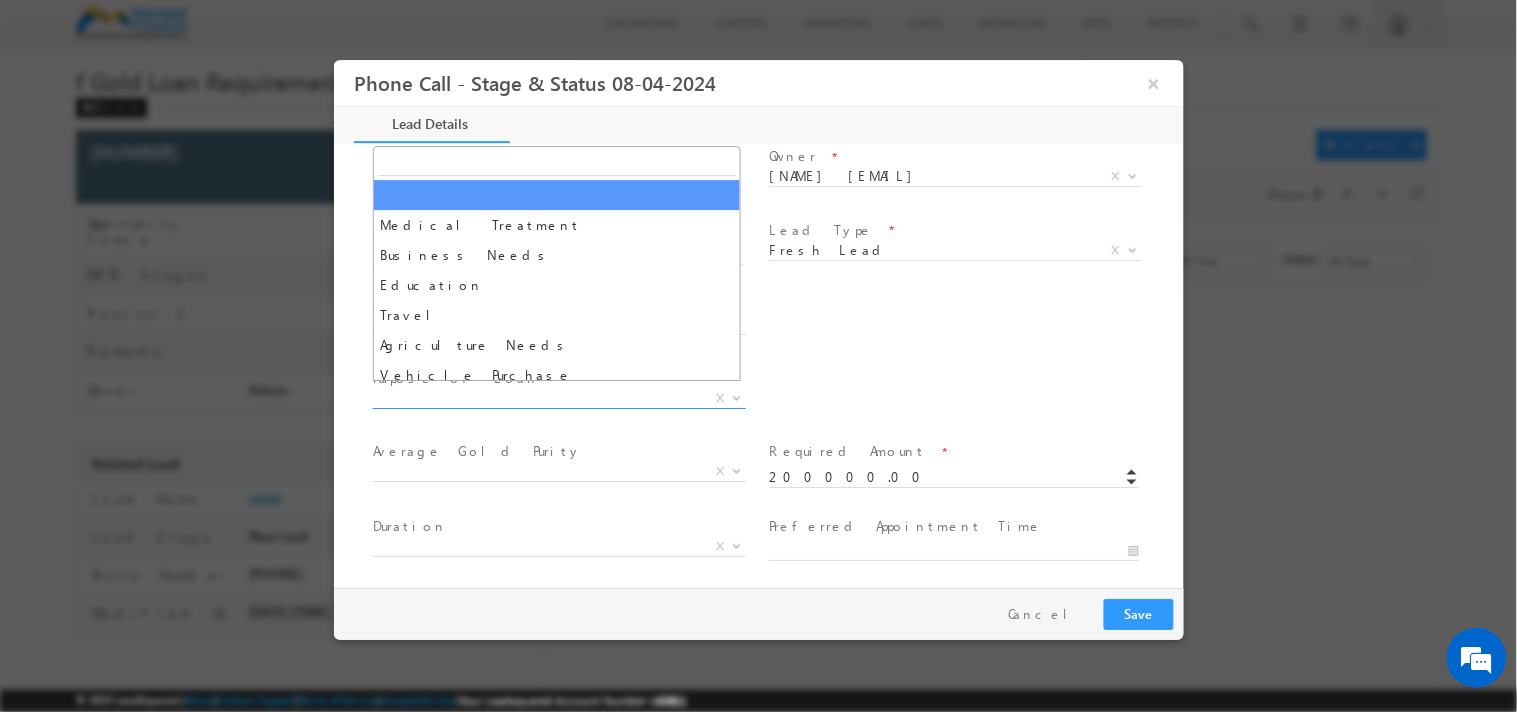click on "X" at bounding box center [558, 399] 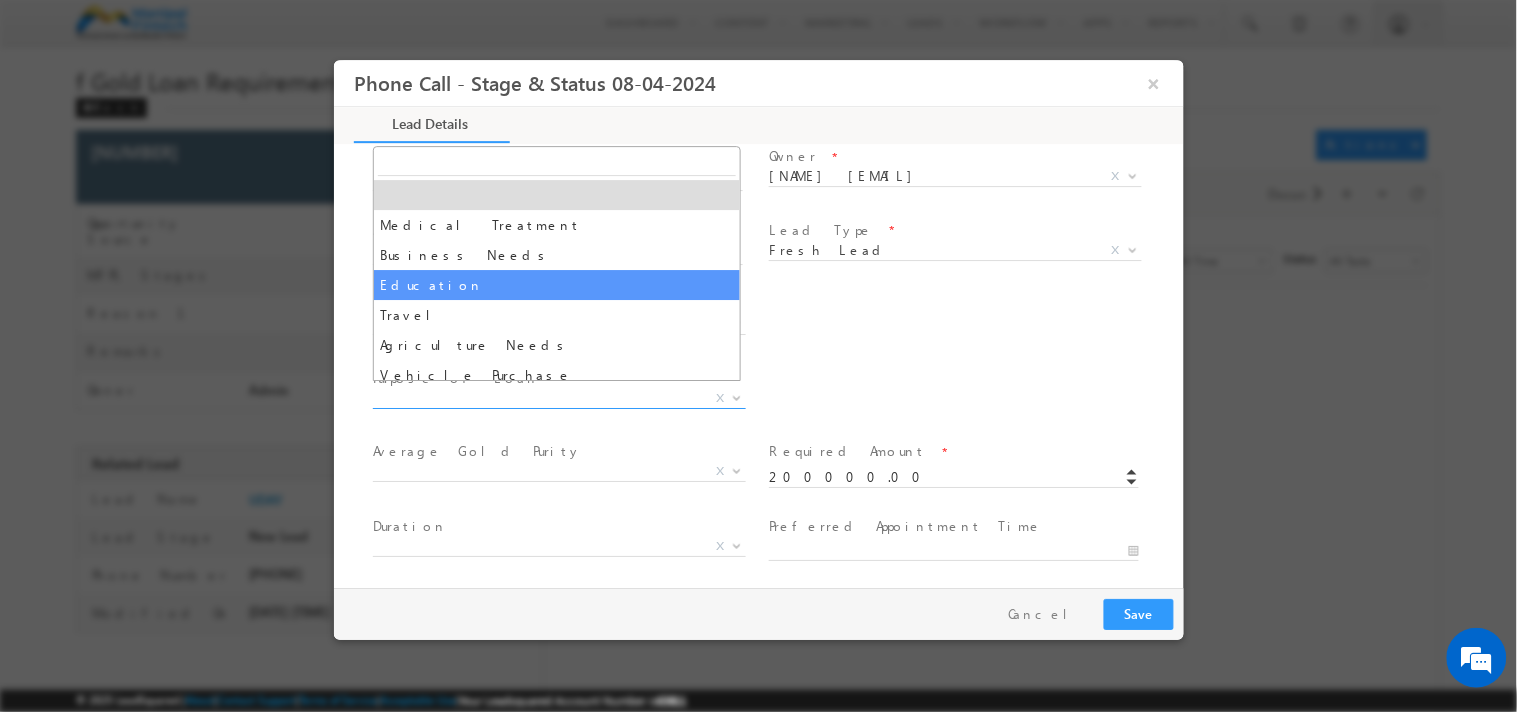 select on "Education" 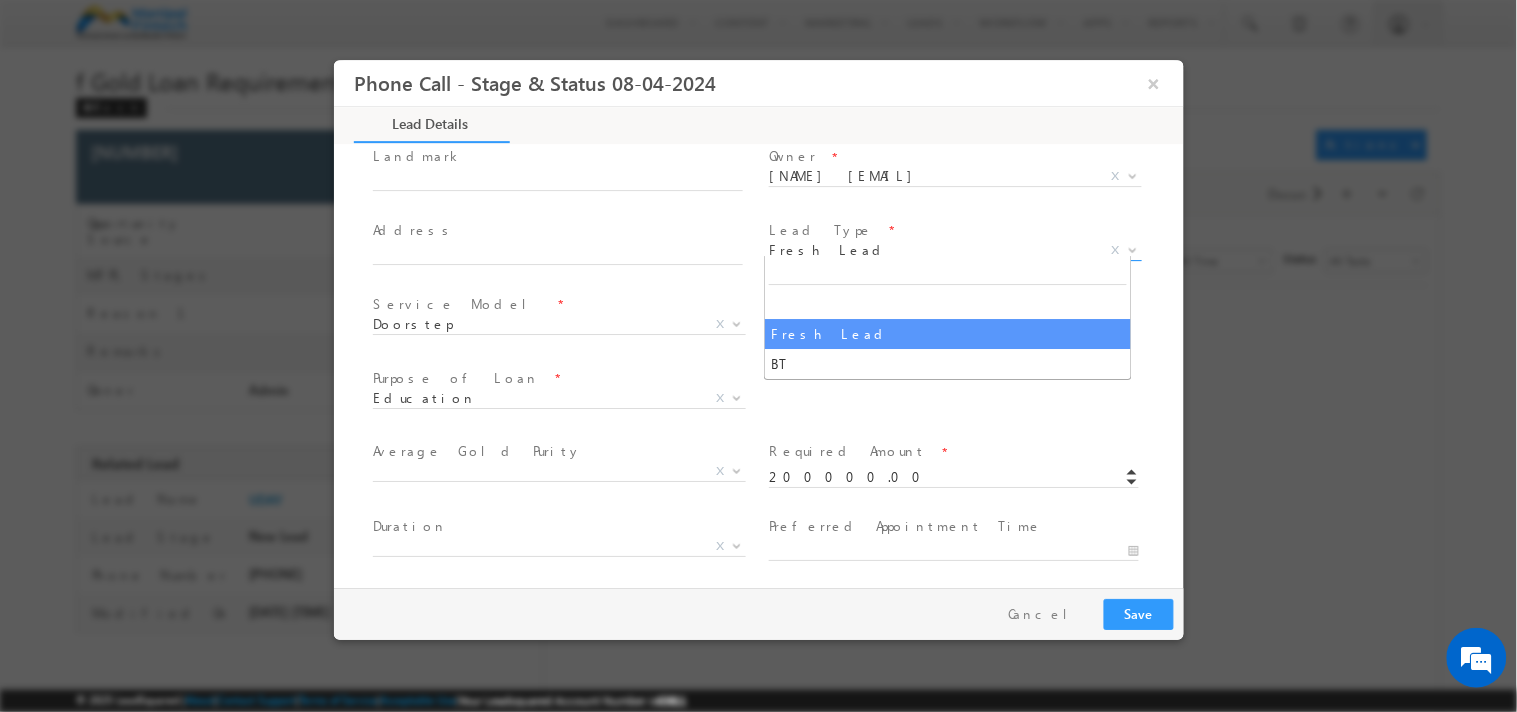 click on "Fresh Lead" at bounding box center (930, 250) 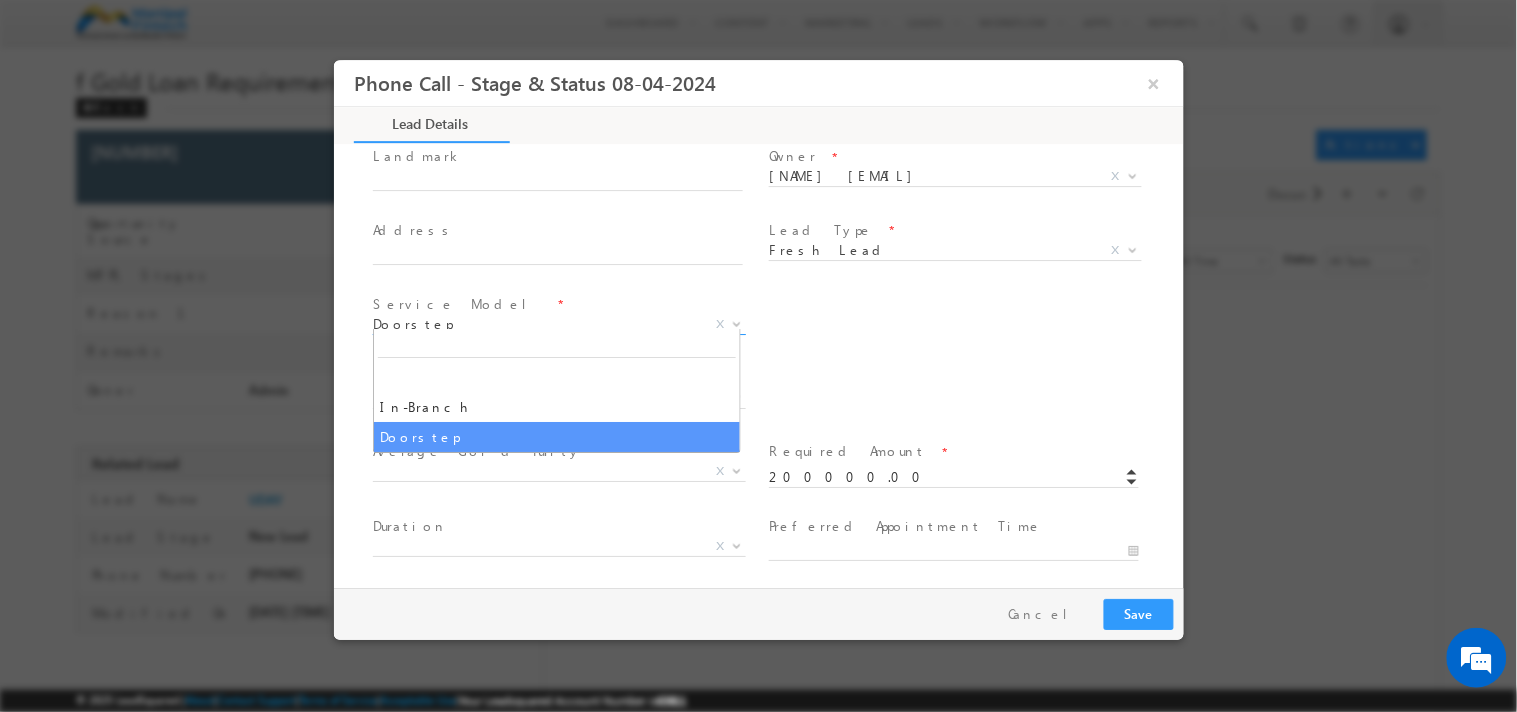 click on "Doorstep" at bounding box center (534, 324) 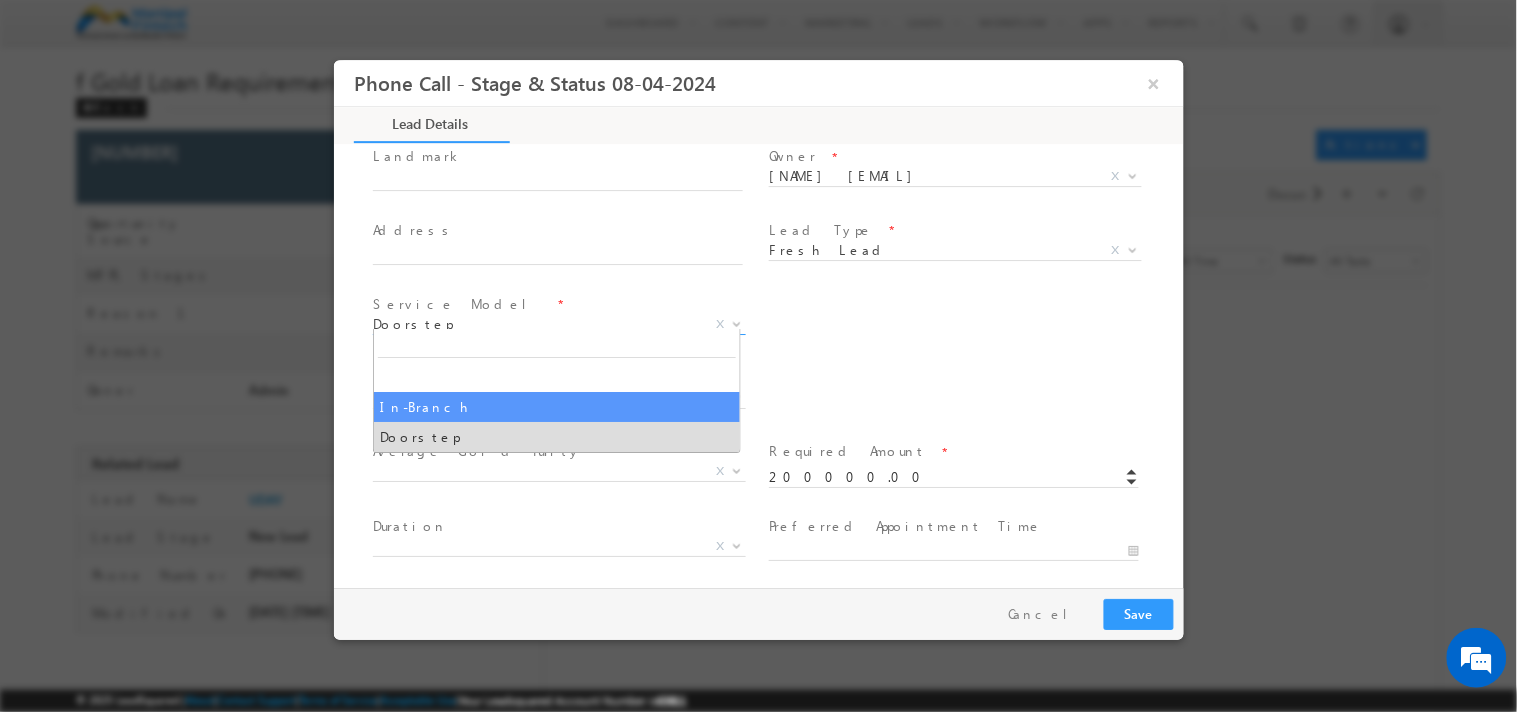 select on "In-Branch" 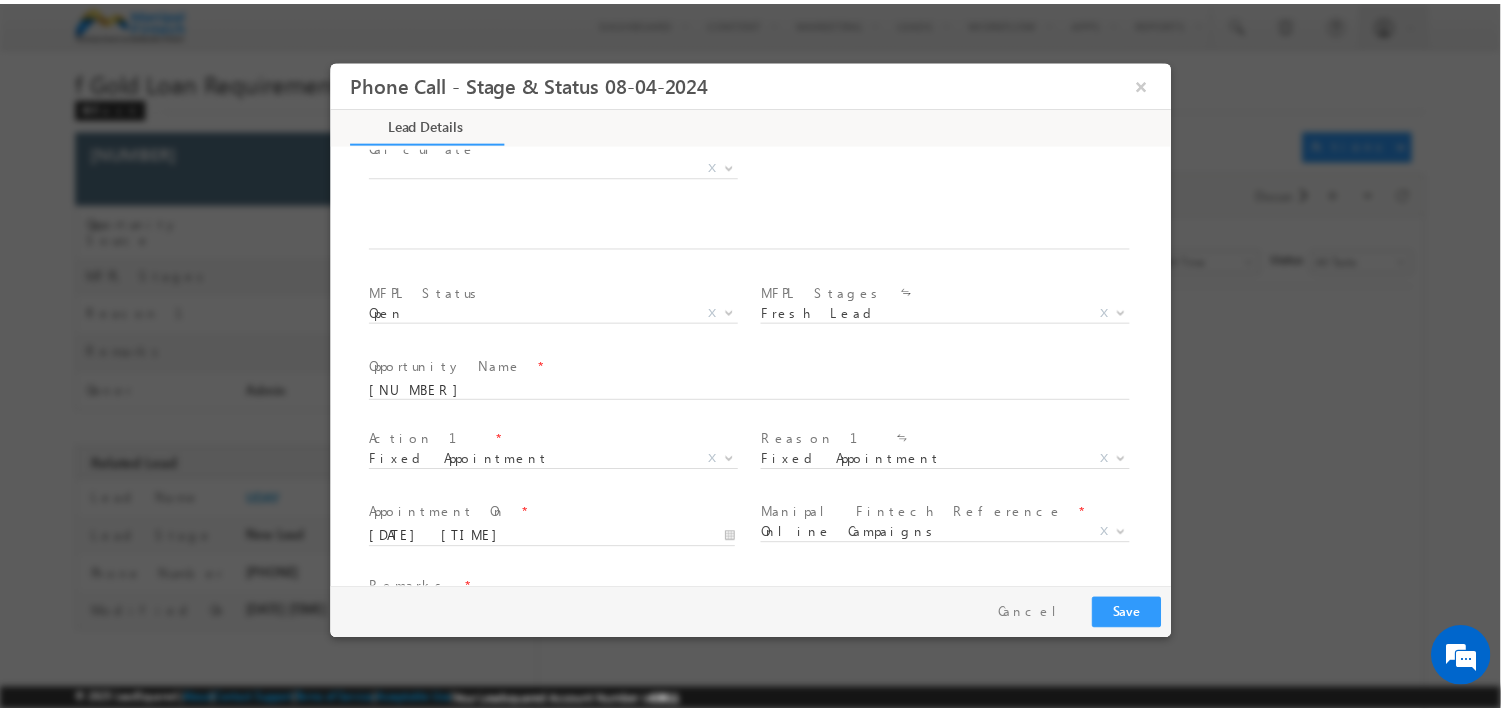 scroll, scrollTop: 1304, scrollLeft: 0, axis: vertical 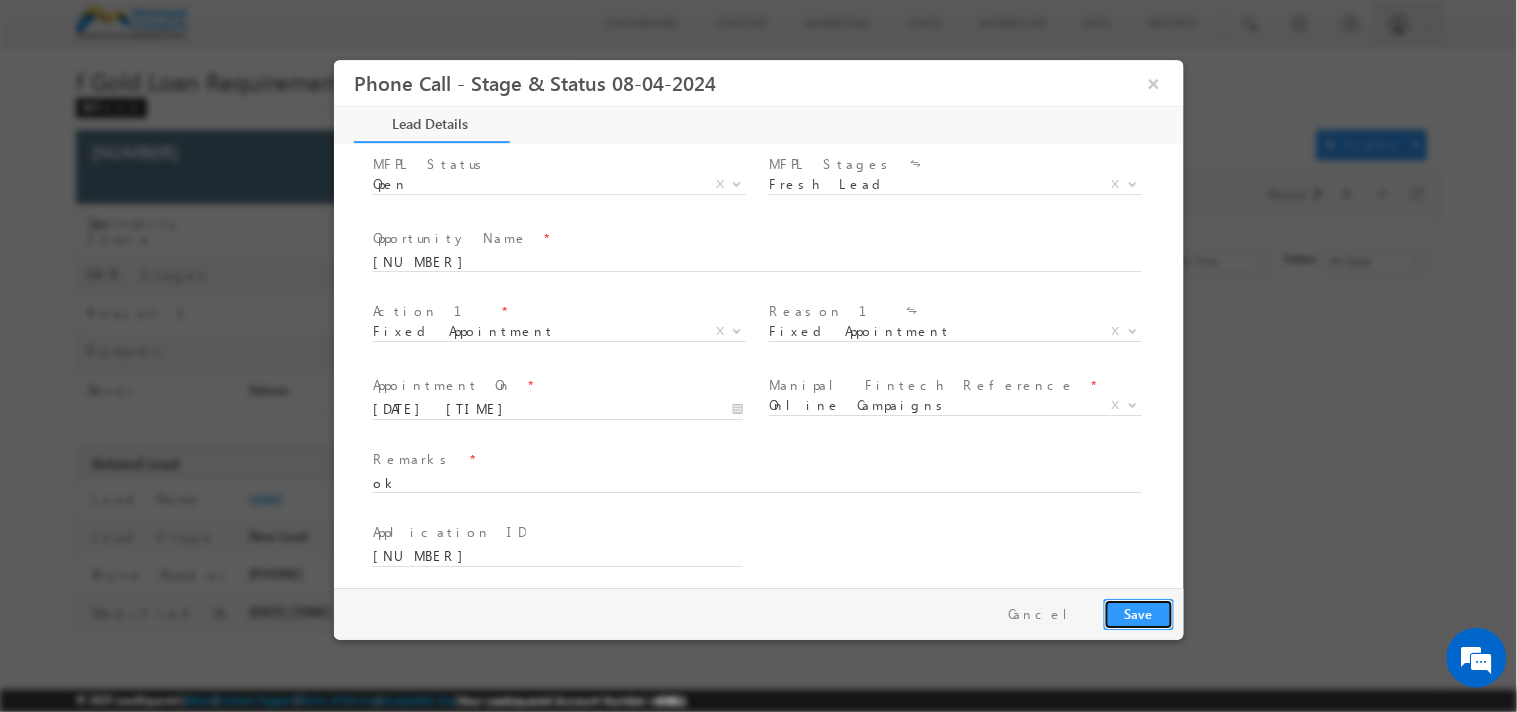 click on "Save" at bounding box center [1138, 614] 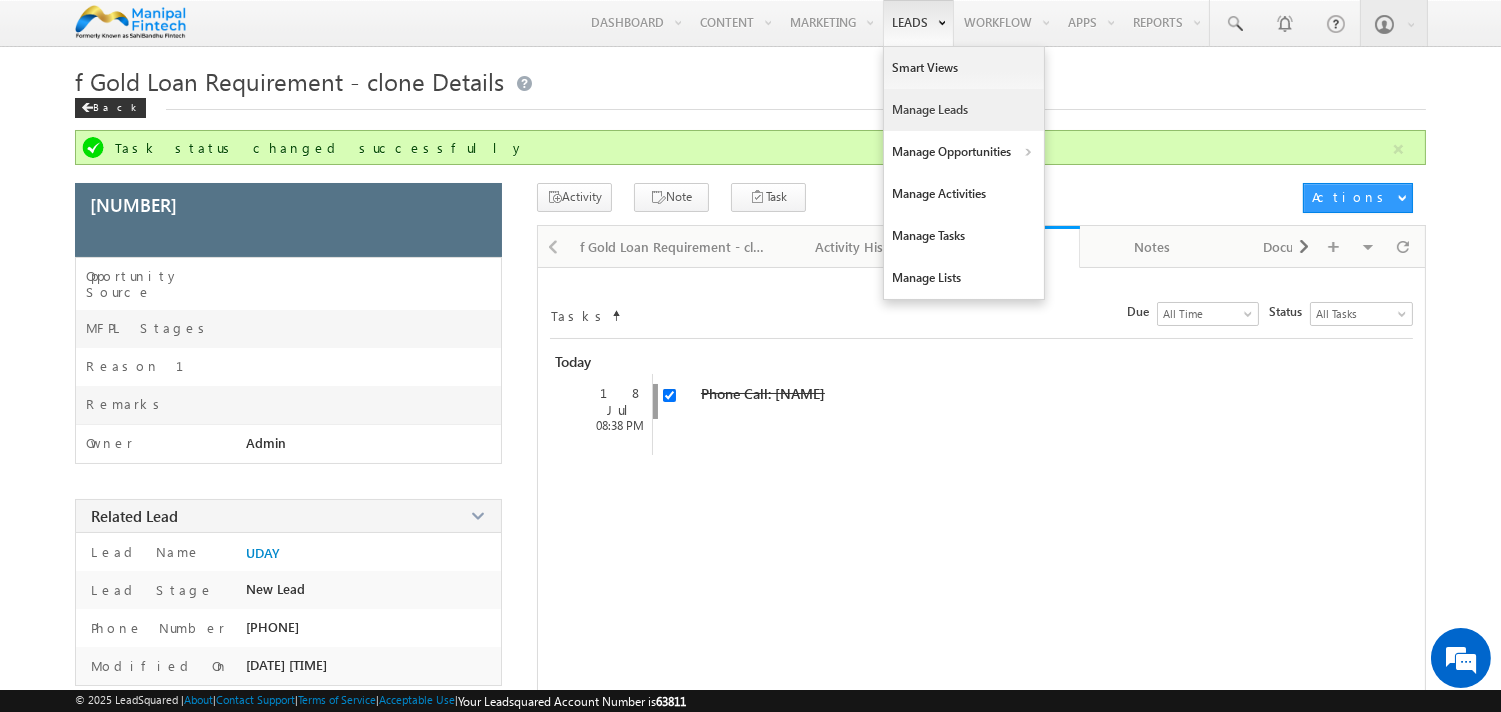 click on "Manage Leads" at bounding box center (964, 110) 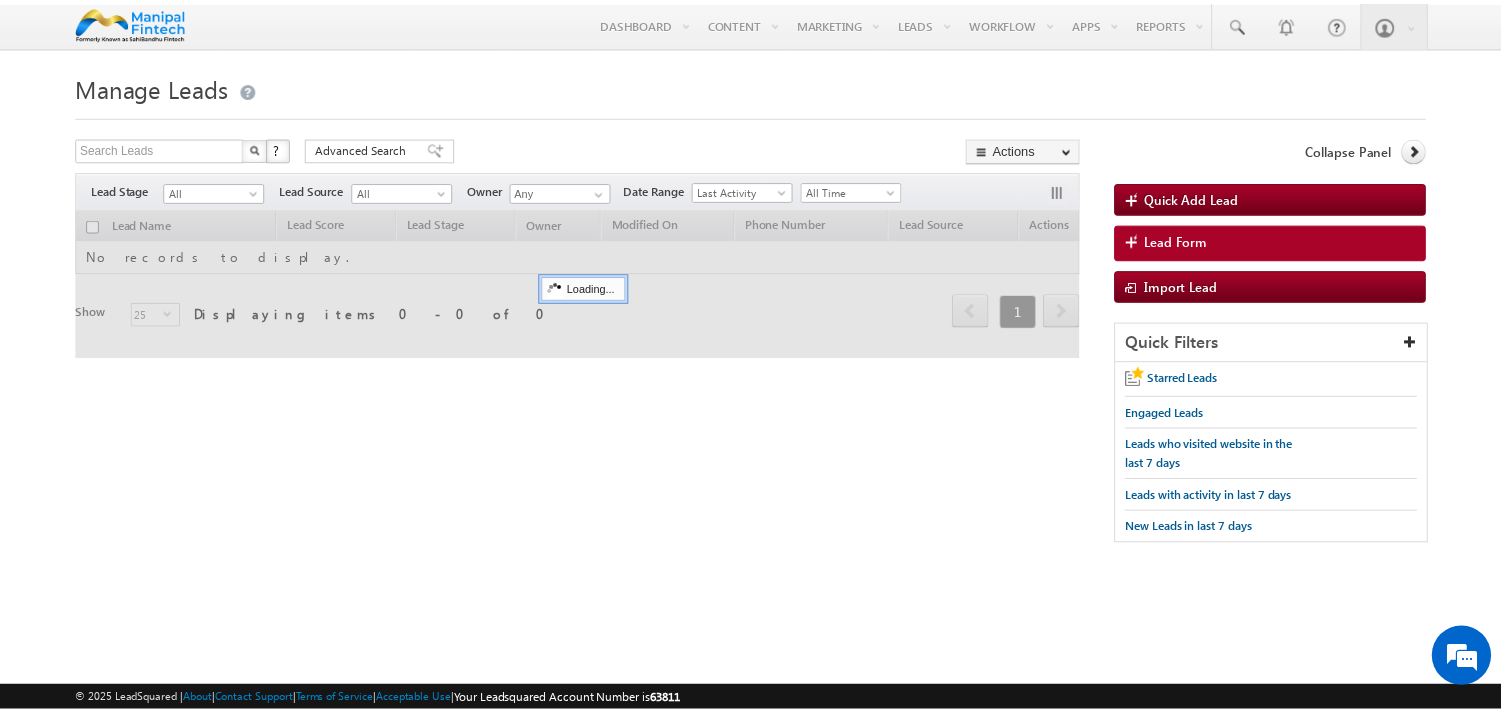 scroll, scrollTop: 0, scrollLeft: 0, axis: both 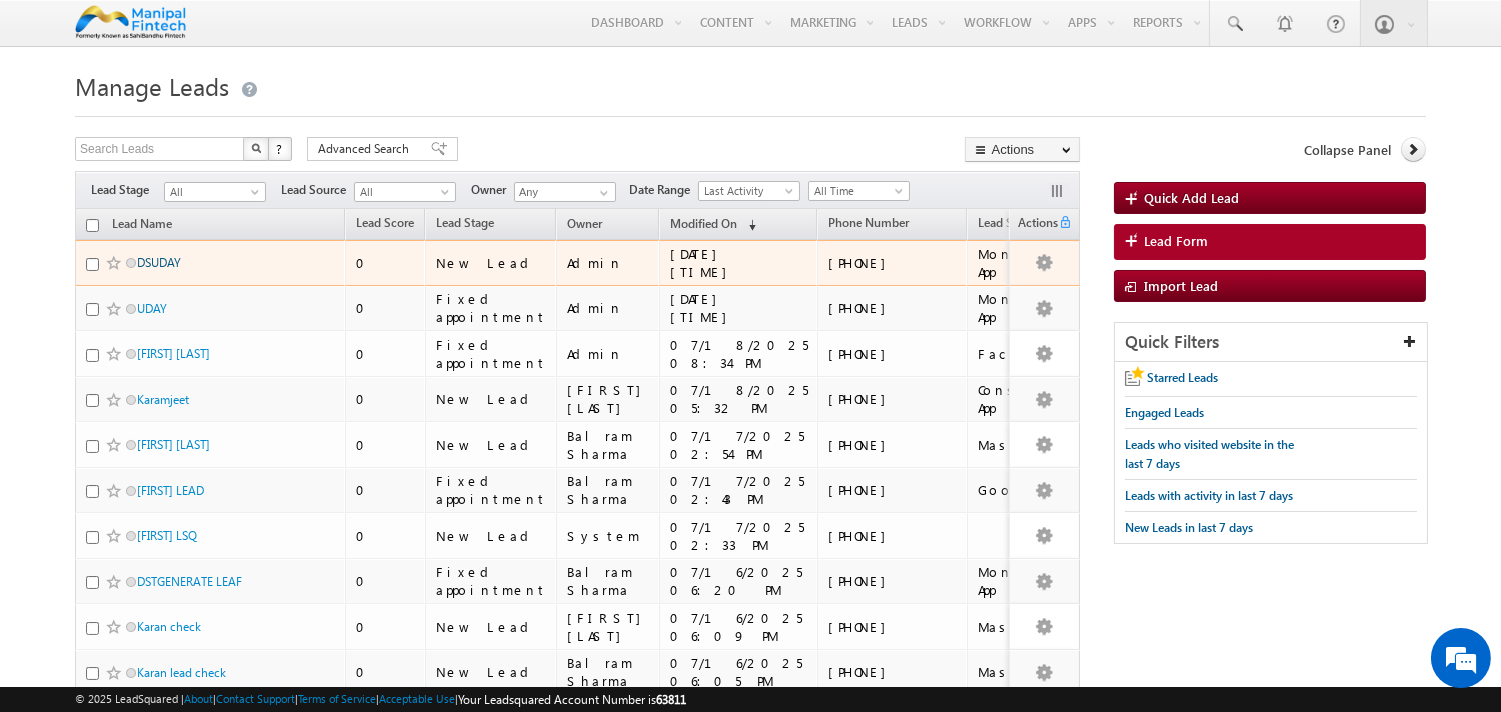 click on "DSUDAY" at bounding box center [159, 262] 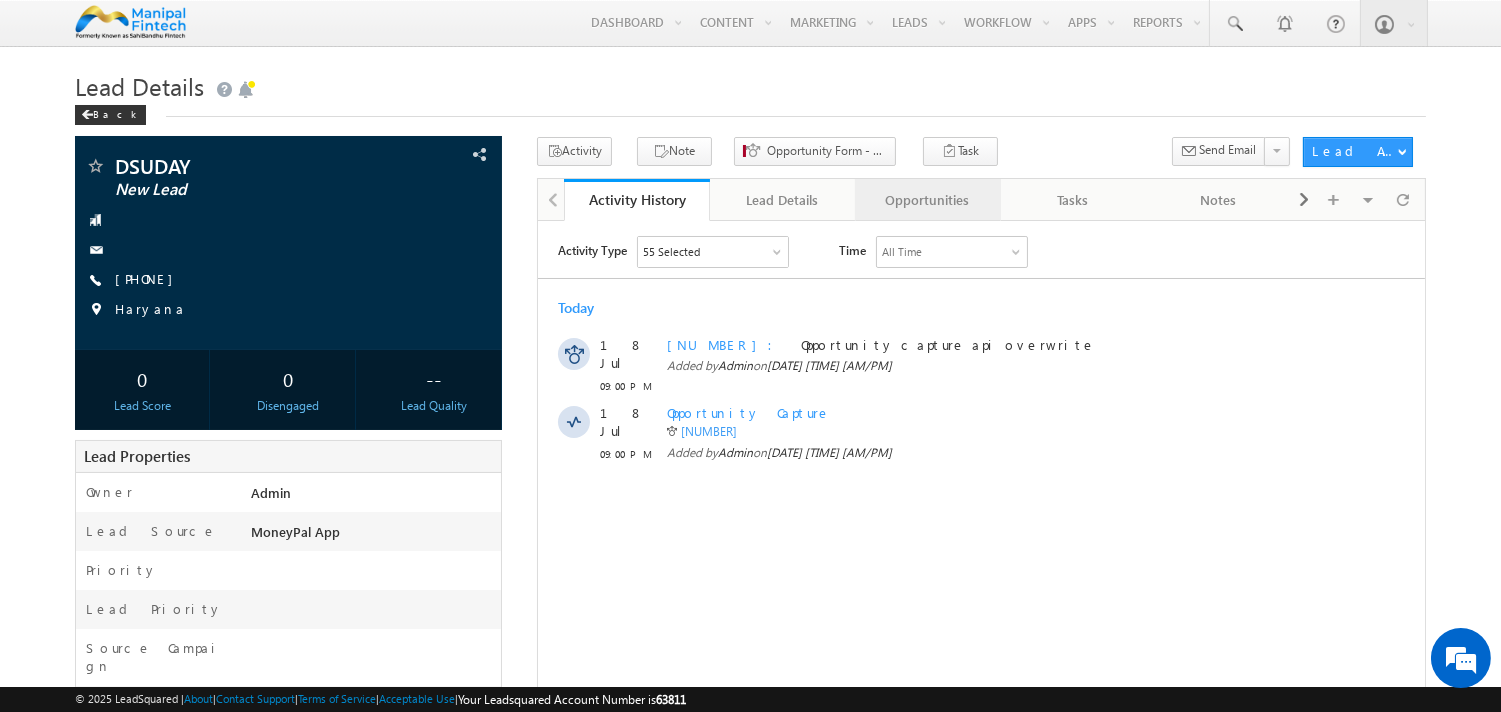 scroll, scrollTop: 0, scrollLeft: 0, axis: both 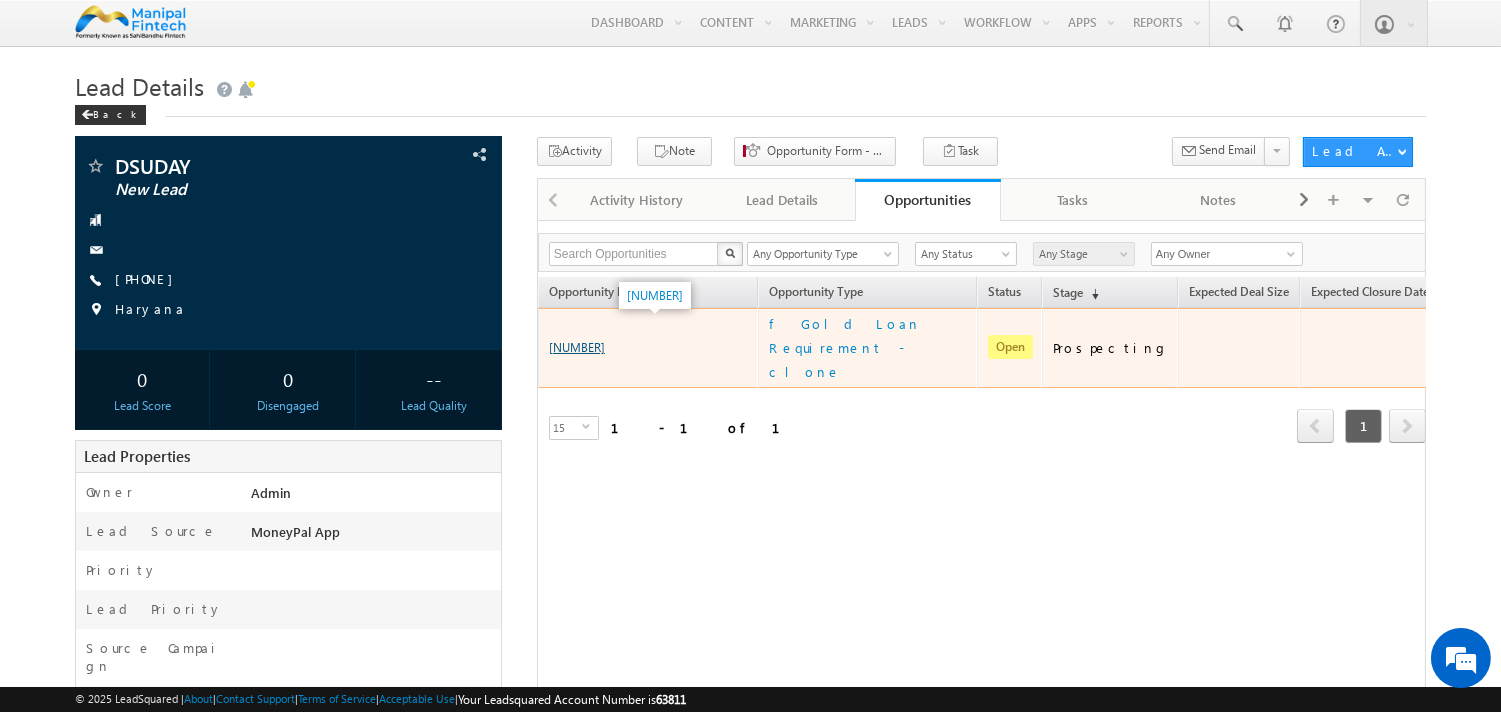 click on "[NUMBER]" at bounding box center [577, 347] 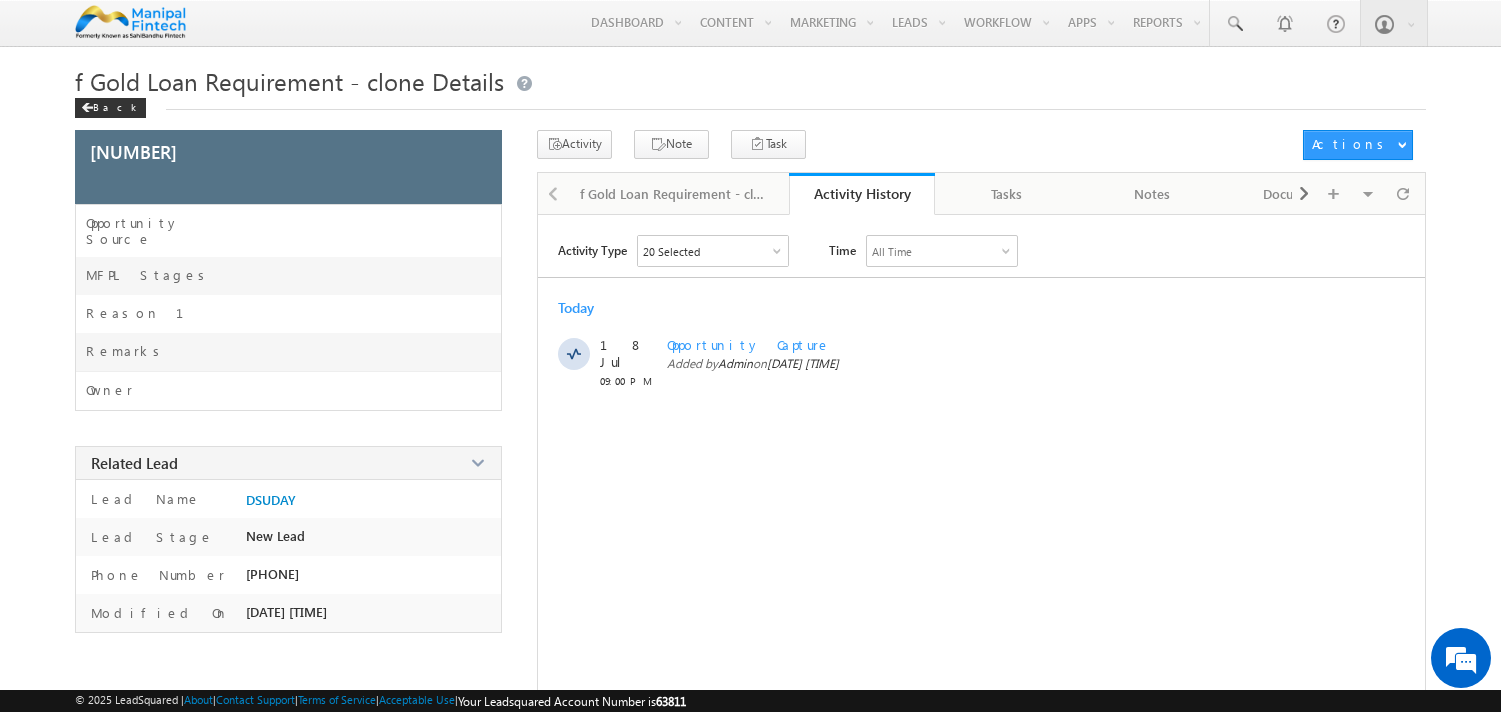 scroll, scrollTop: 0, scrollLeft: 0, axis: both 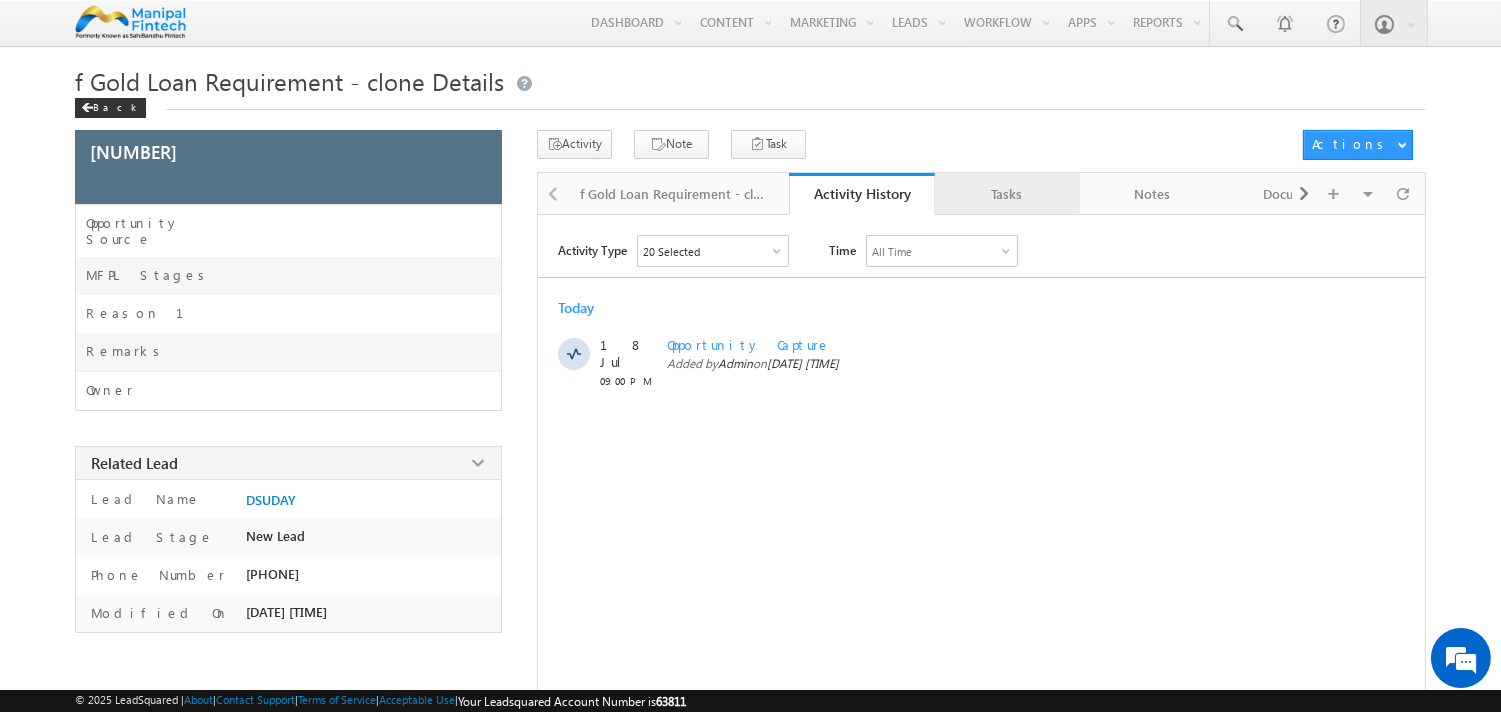 click on "Tasks" at bounding box center (1006, 194) 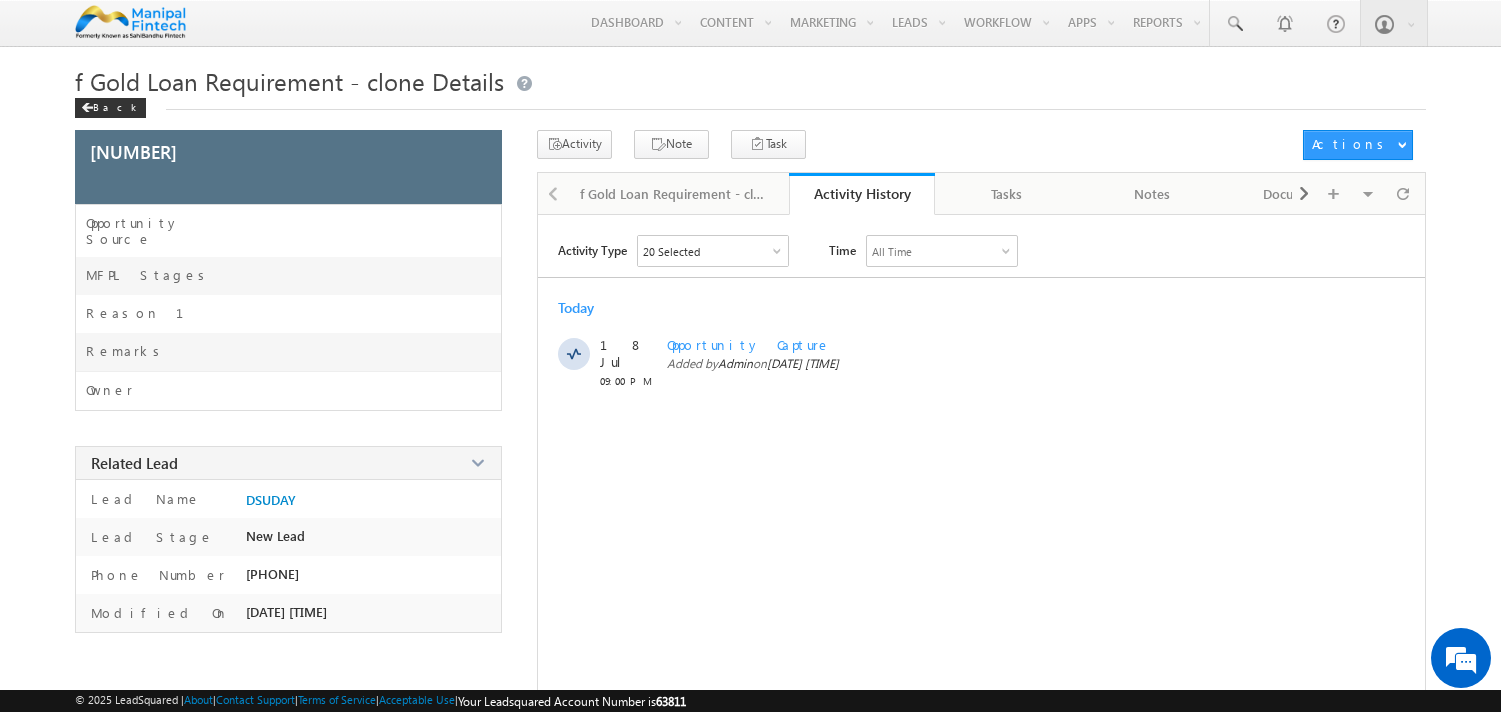 scroll, scrollTop: 0, scrollLeft: 0, axis: both 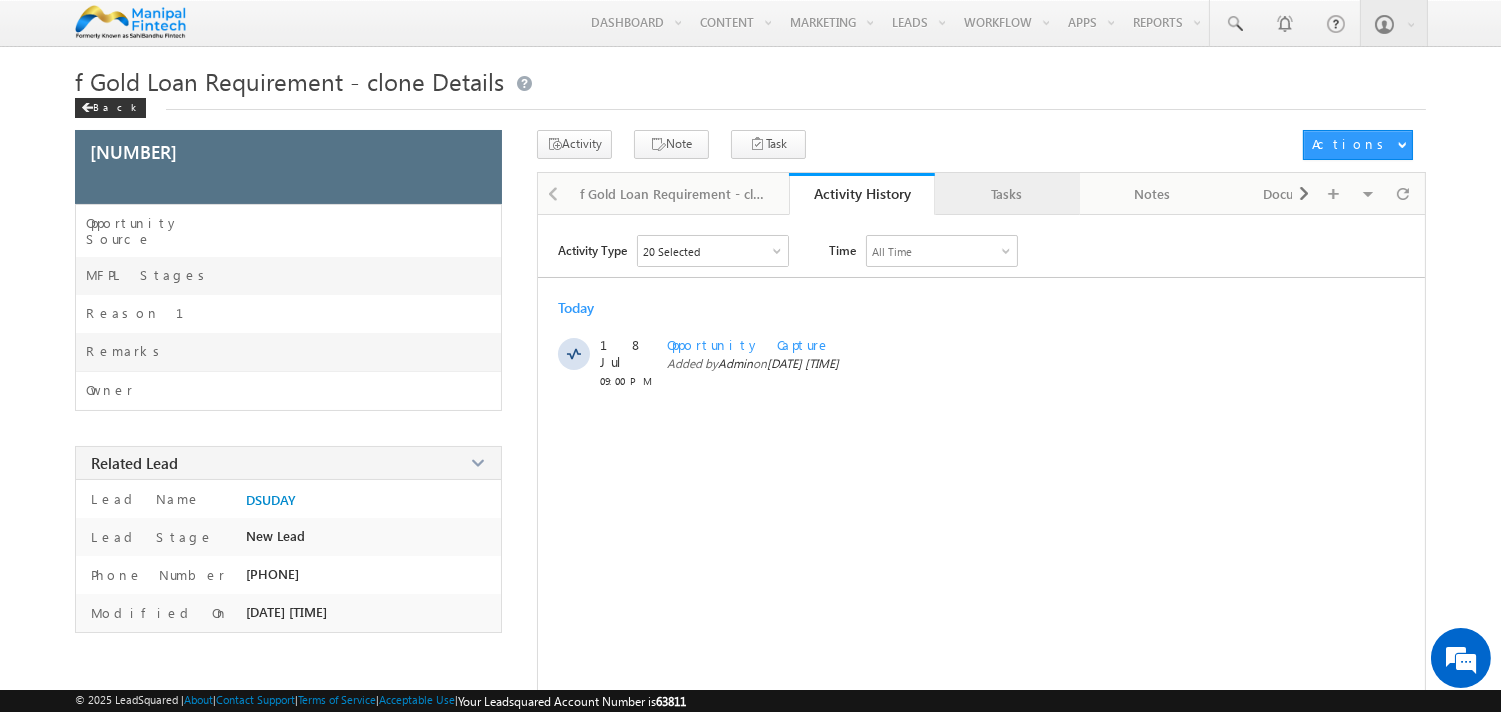 click on "Tasks" at bounding box center (1006, 194) 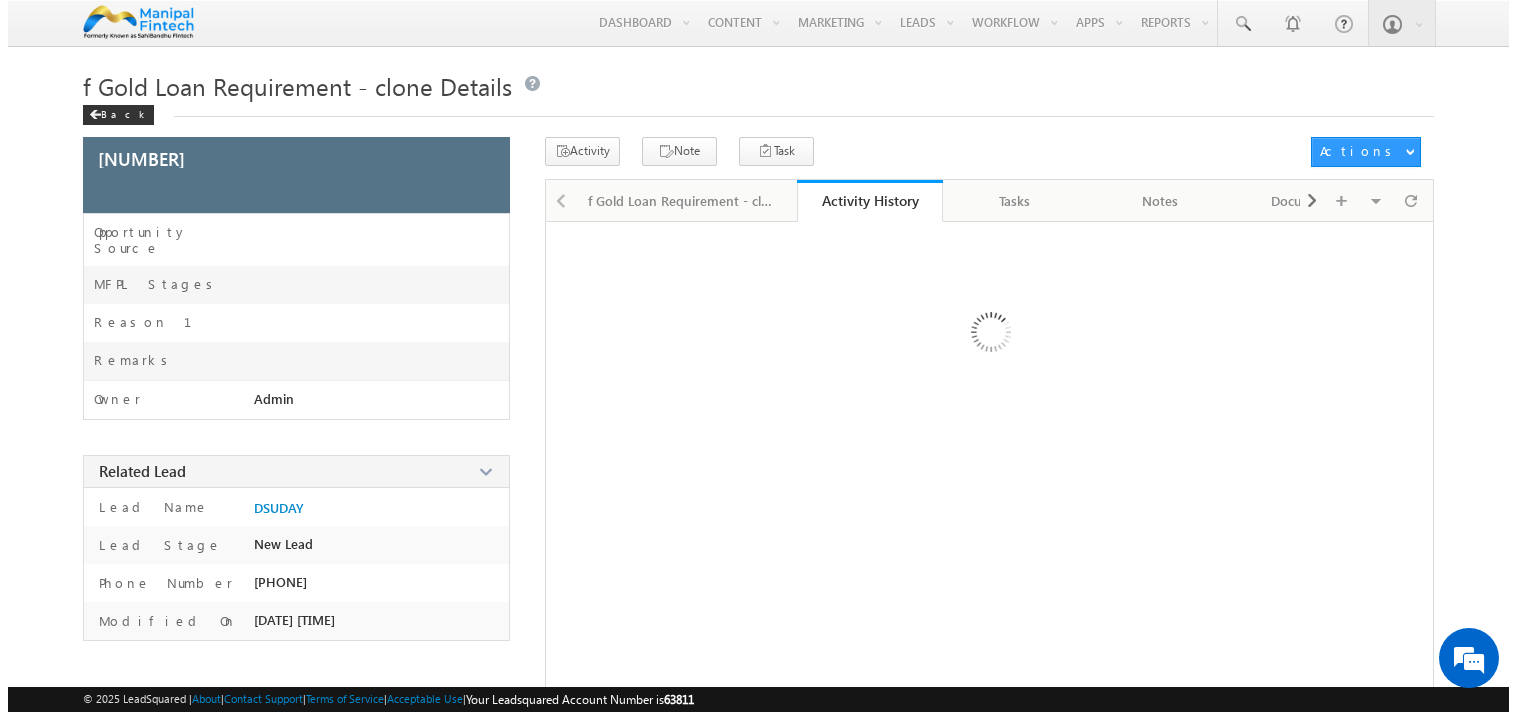 scroll, scrollTop: 0, scrollLeft: 0, axis: both 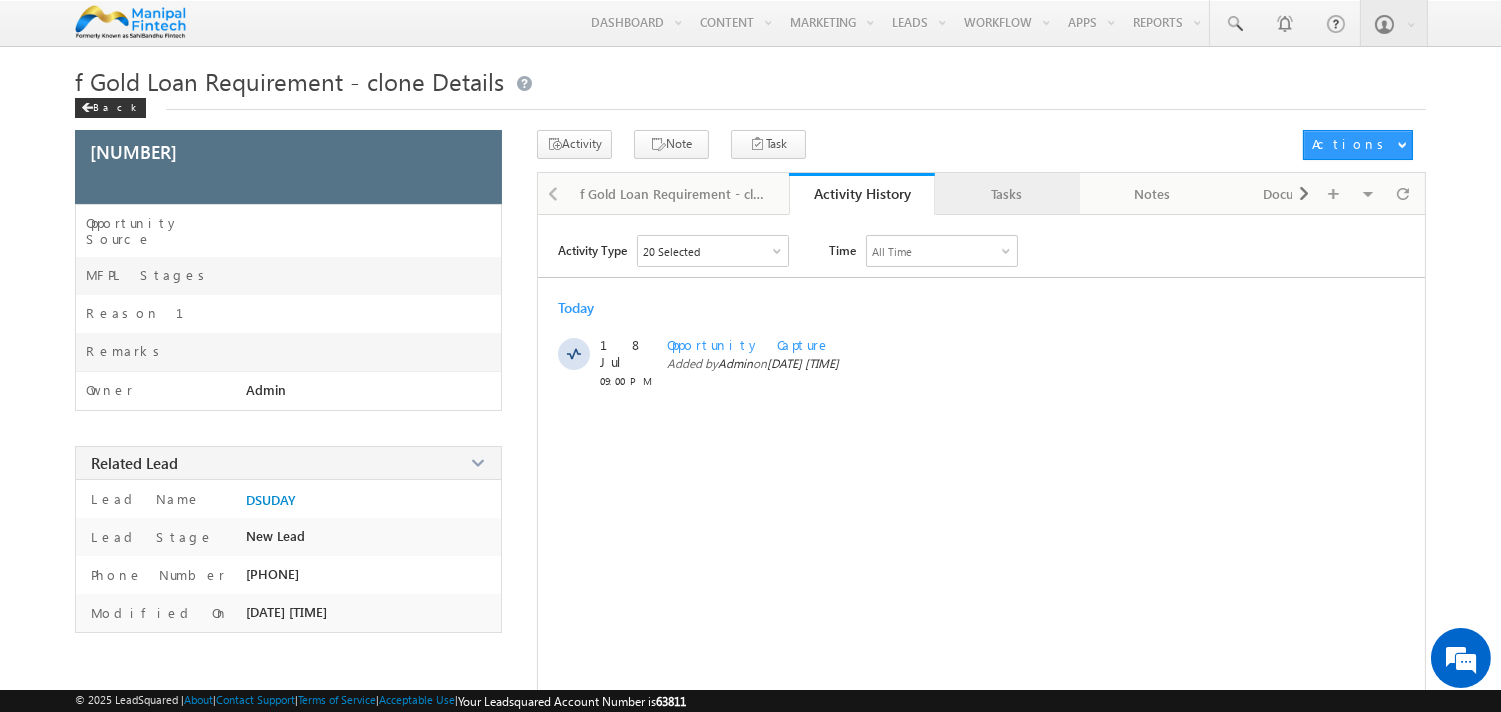 click on "Tasks" at bounding box center (1006, 194) 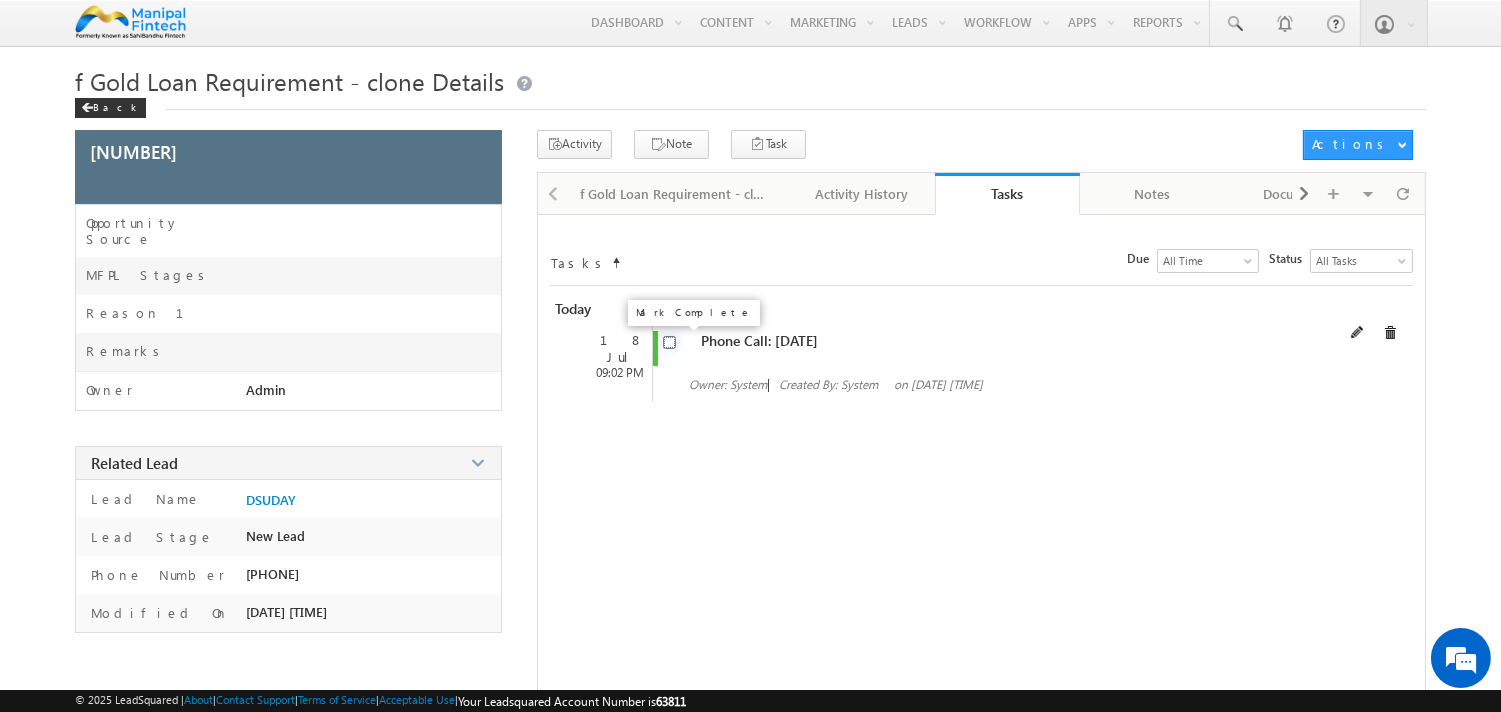 click at bounding box center (669, 342) 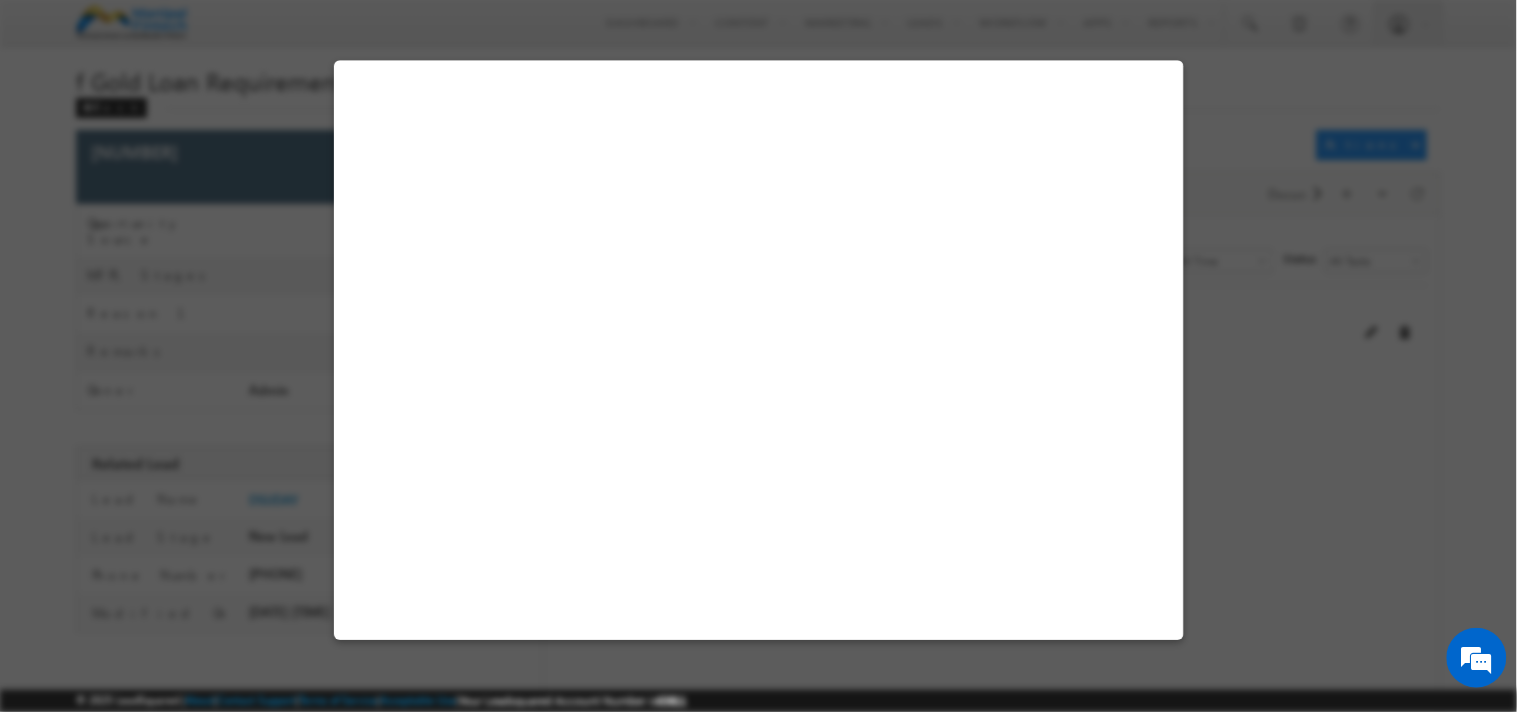 select on "MoneyPal App" 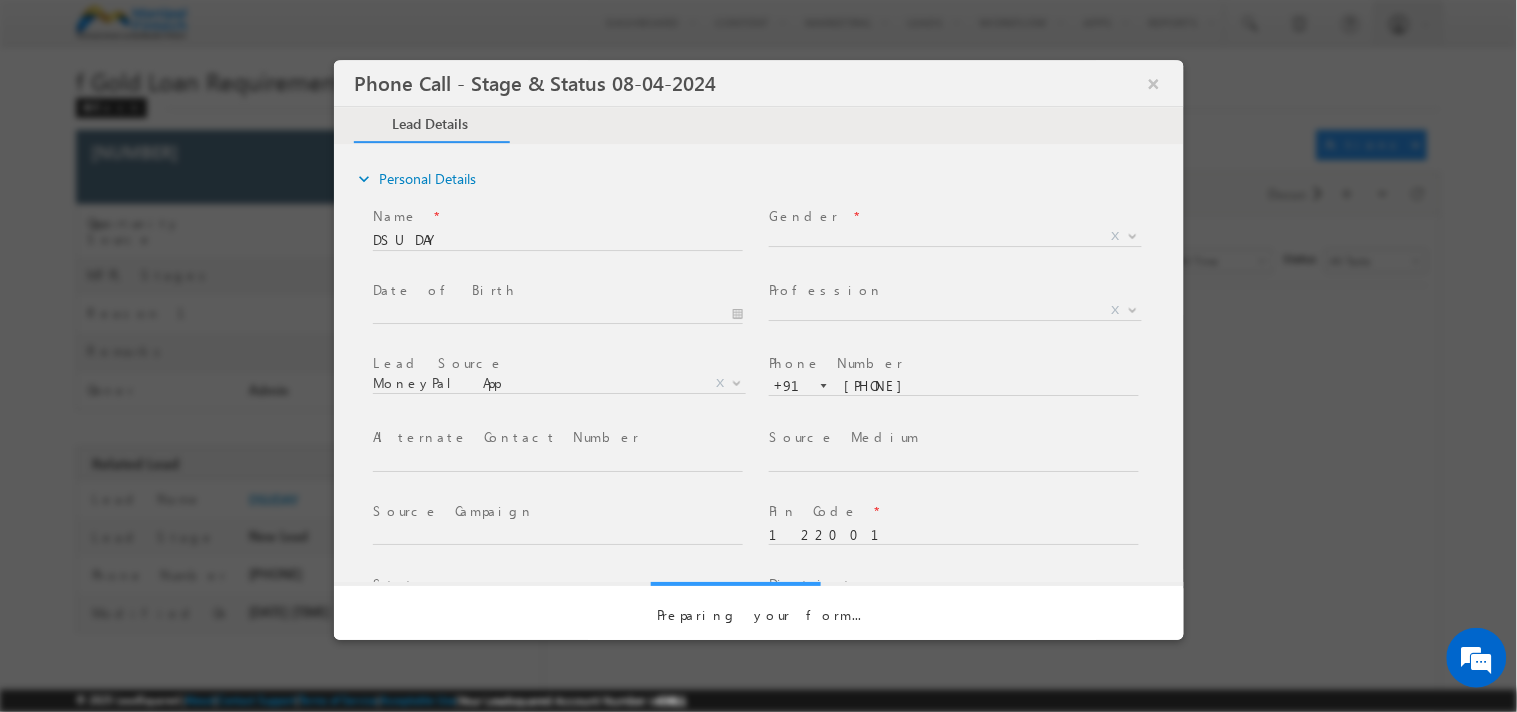 scroll, scrollTop: 0, scrollLeft: 0, axis: both 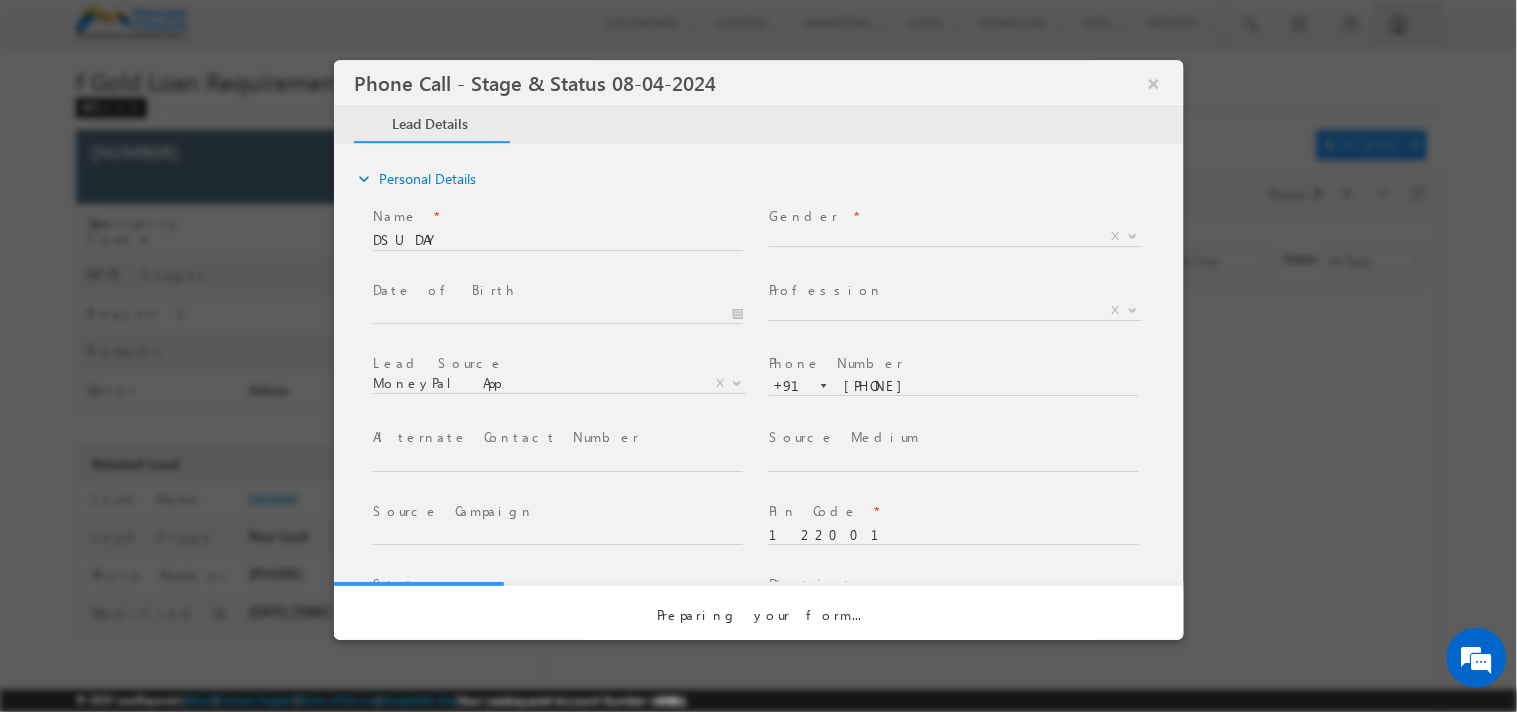 select on "Open" 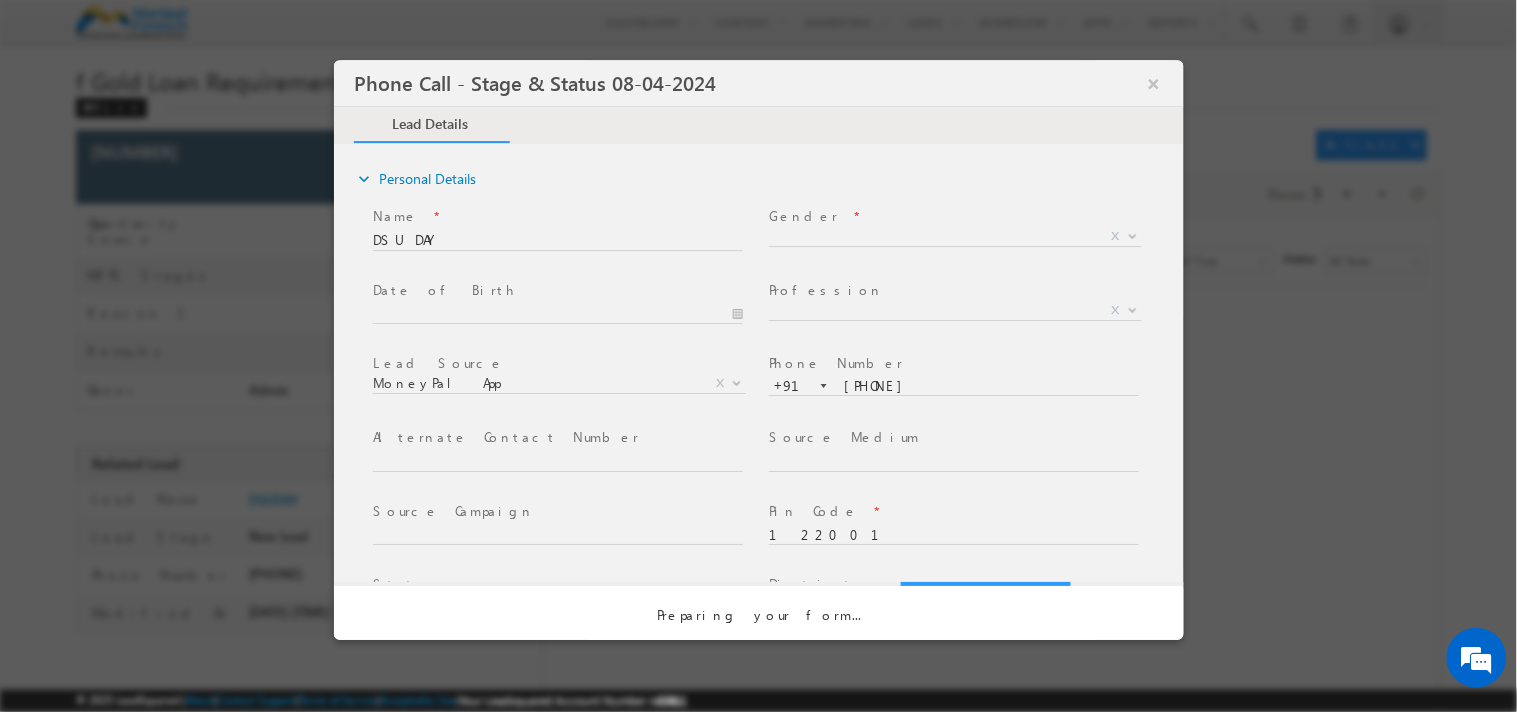 select on "Fresh Lead" 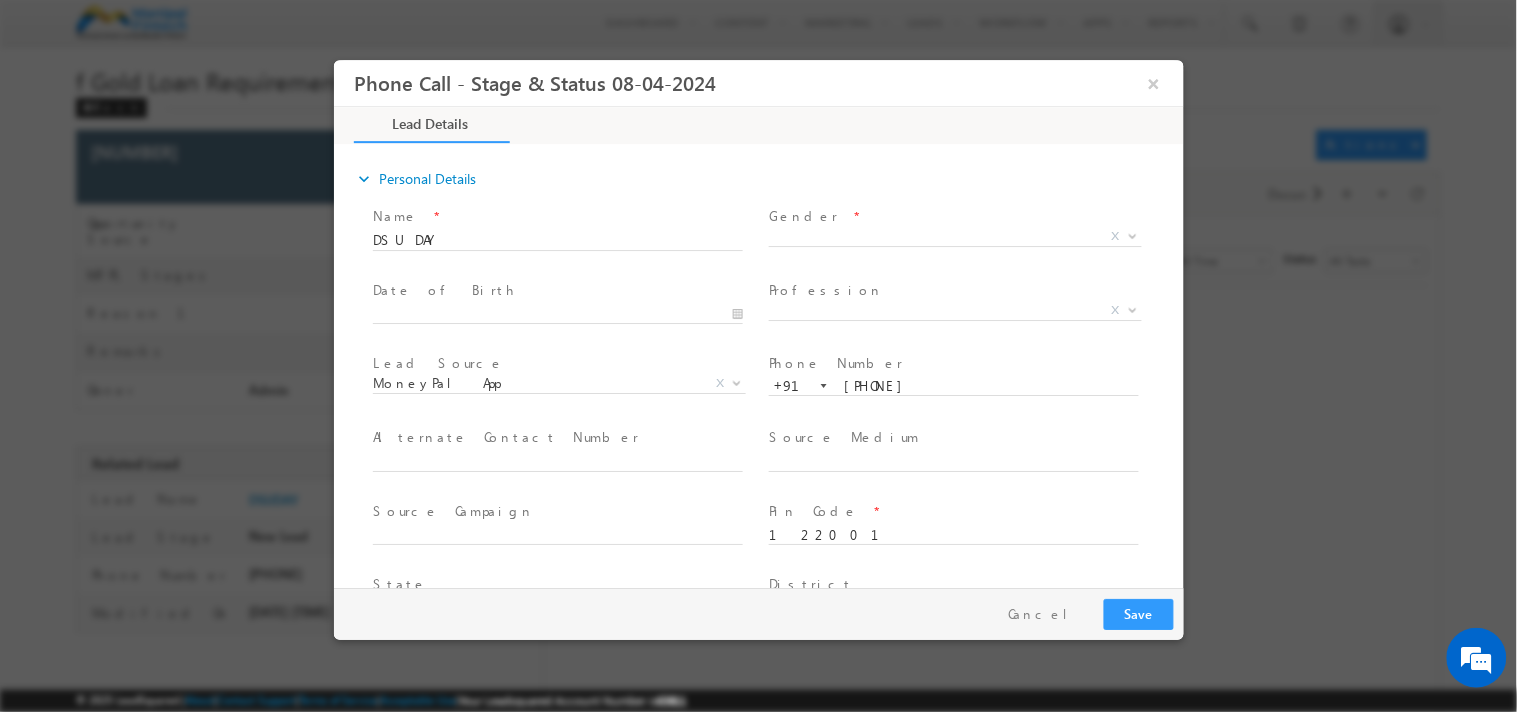 click on "Gender
*" at bounding box center (952, 217) 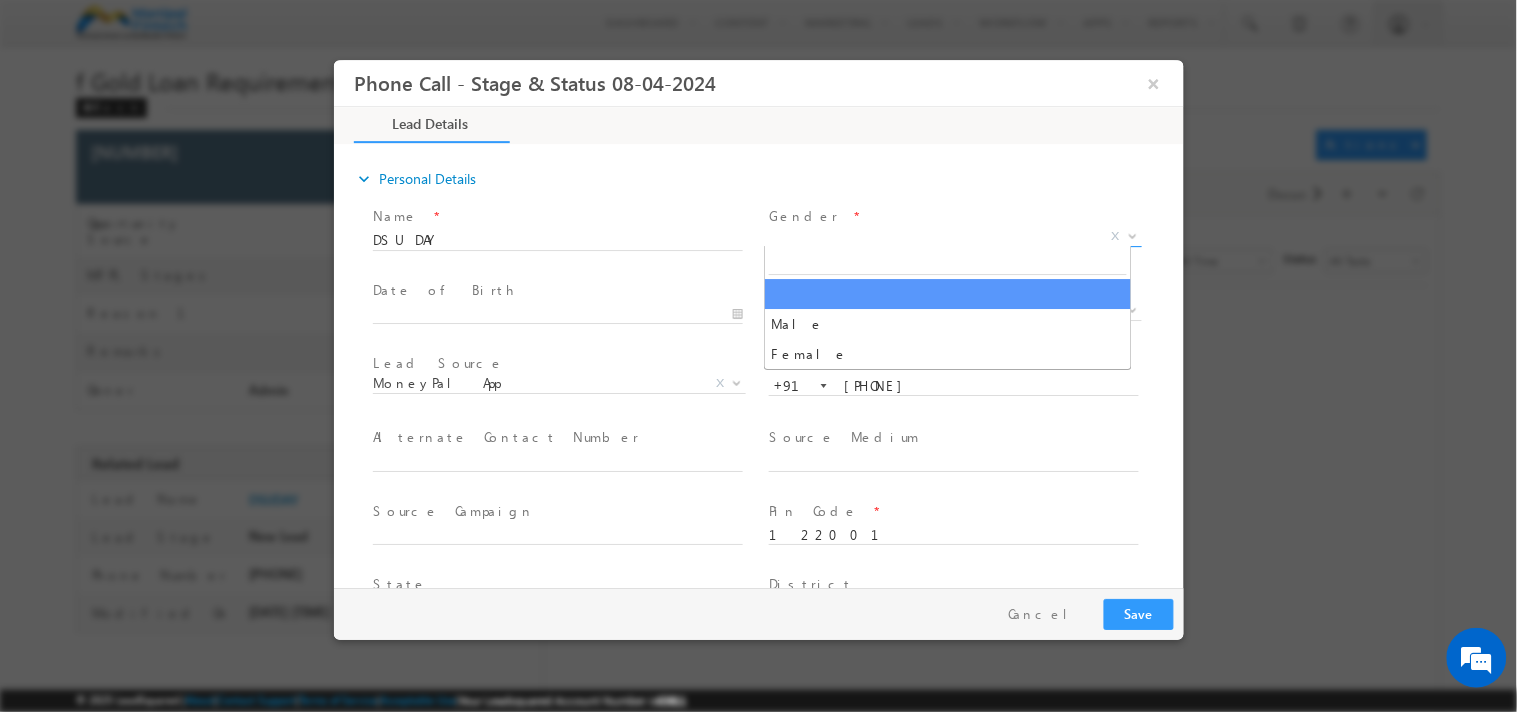 click on "X" at bounding box center (954, 237) 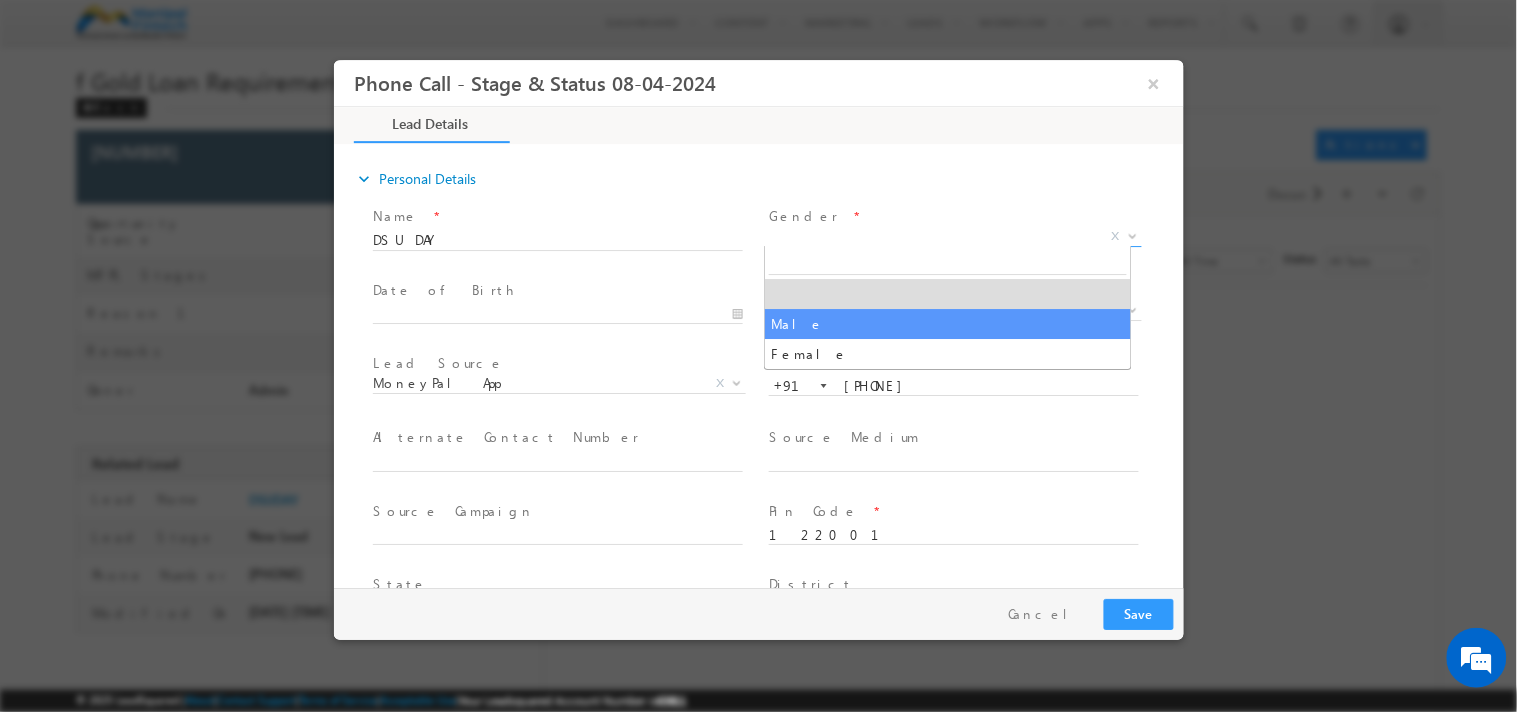 scroll, scrollTop: 0, scrollLeft: 0, axis: both 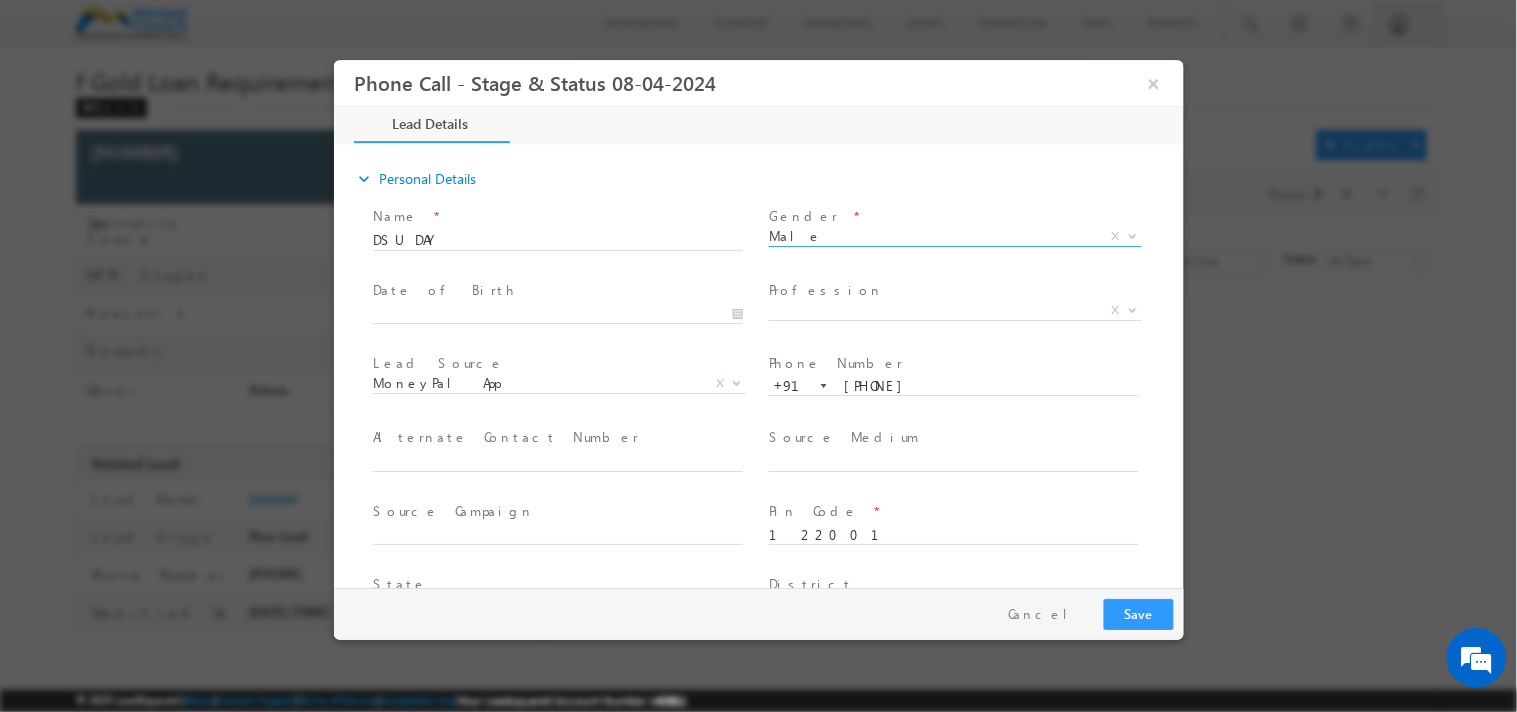 type on "0" 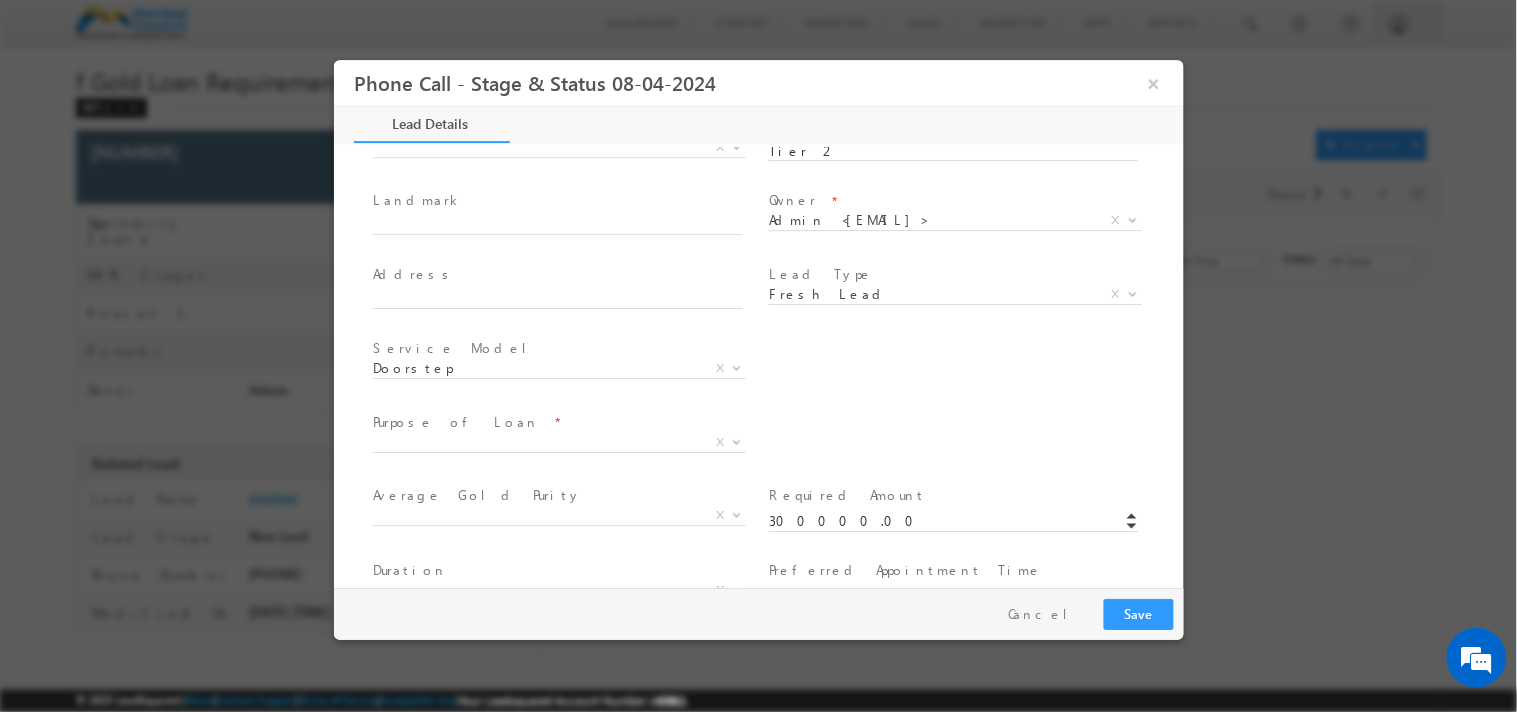 scroll, scrollTop: 546, scrollLeft: 0, axis: vertical 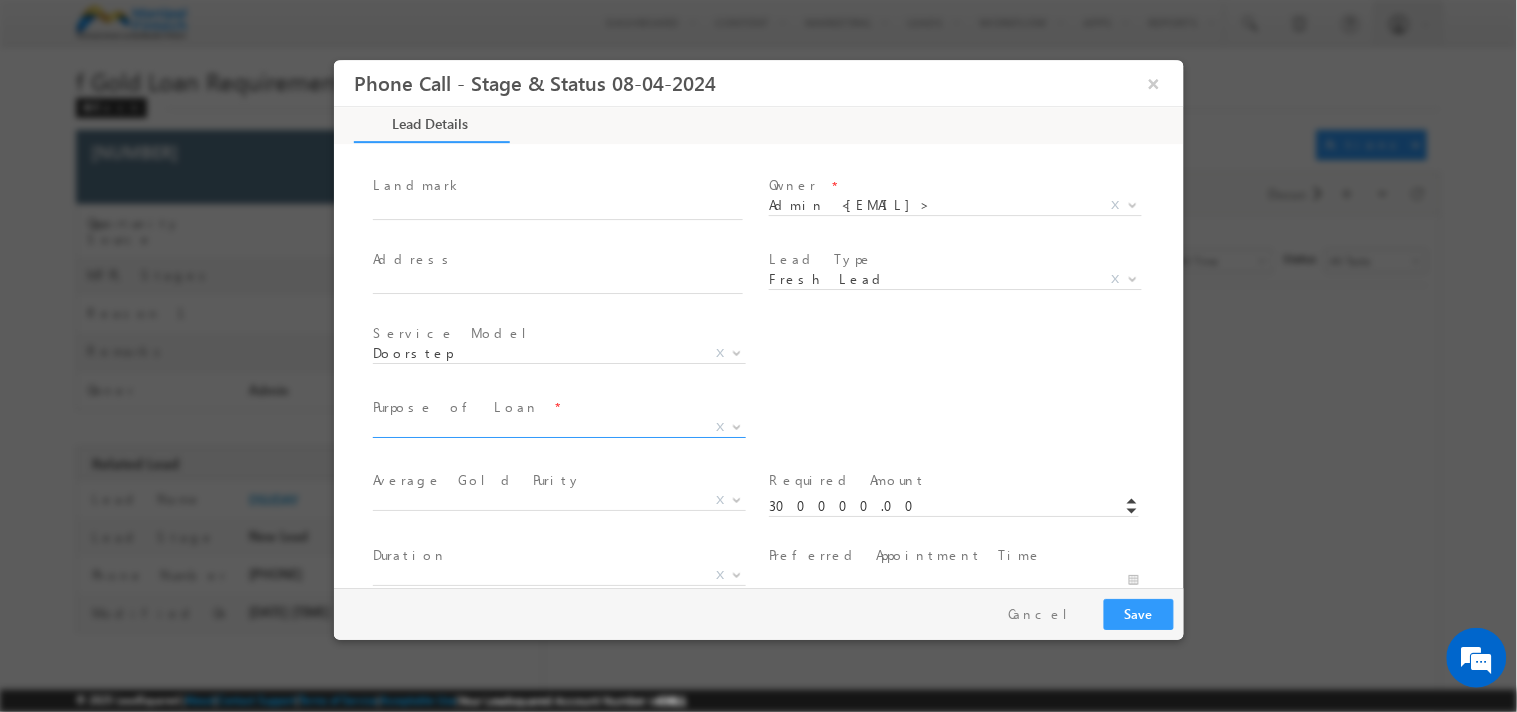 click on "X" at bounding box center [558, 428] 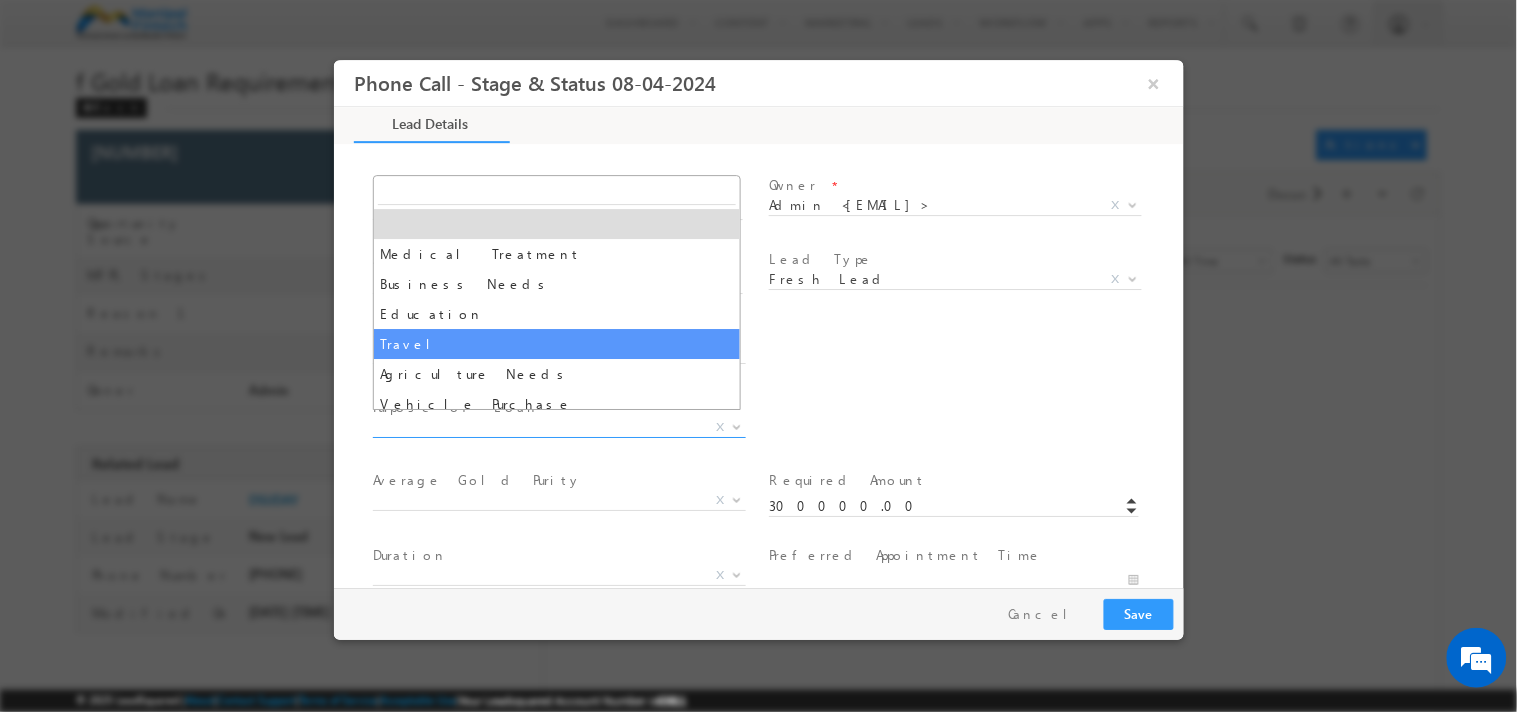 select on "Travel" 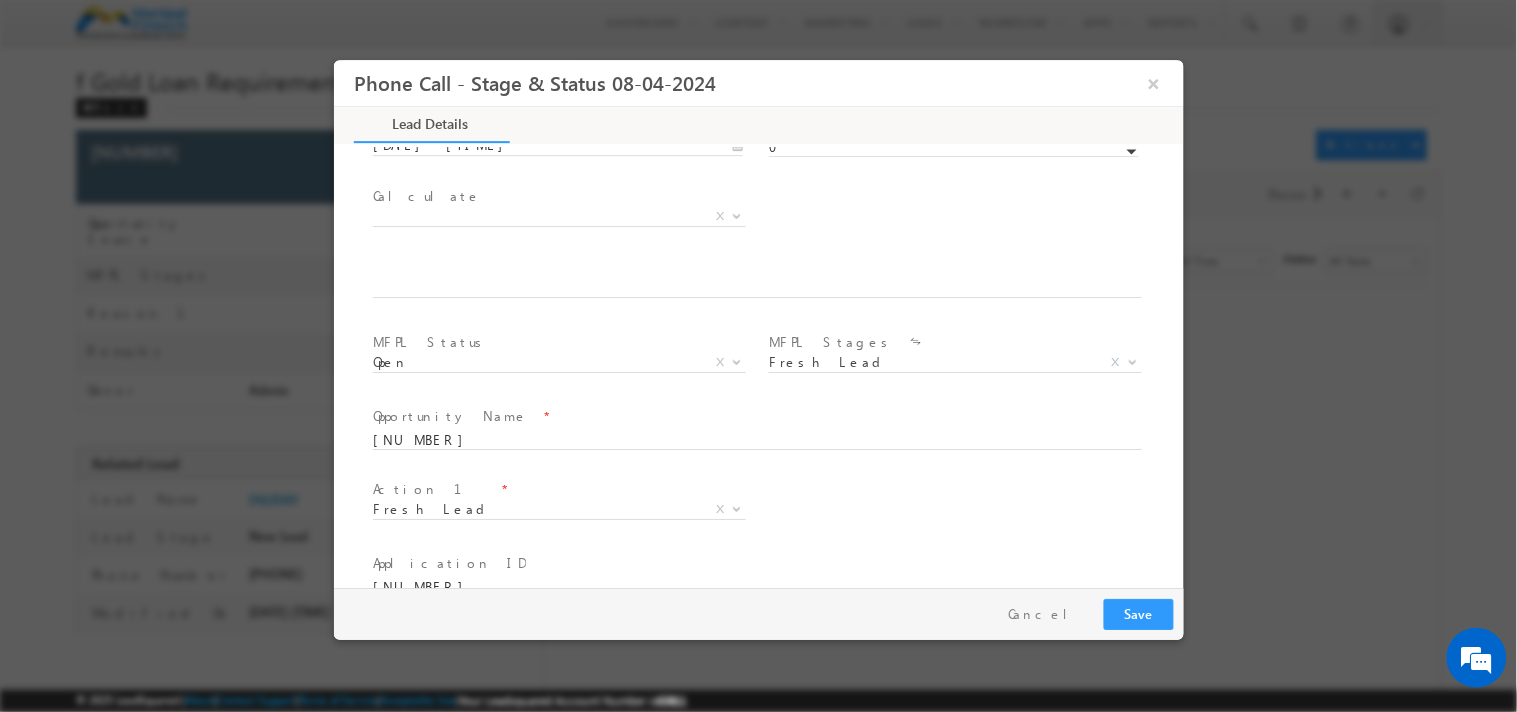 scroll, scrollTop: 1158, scrollLeft: 0, axis: vertical 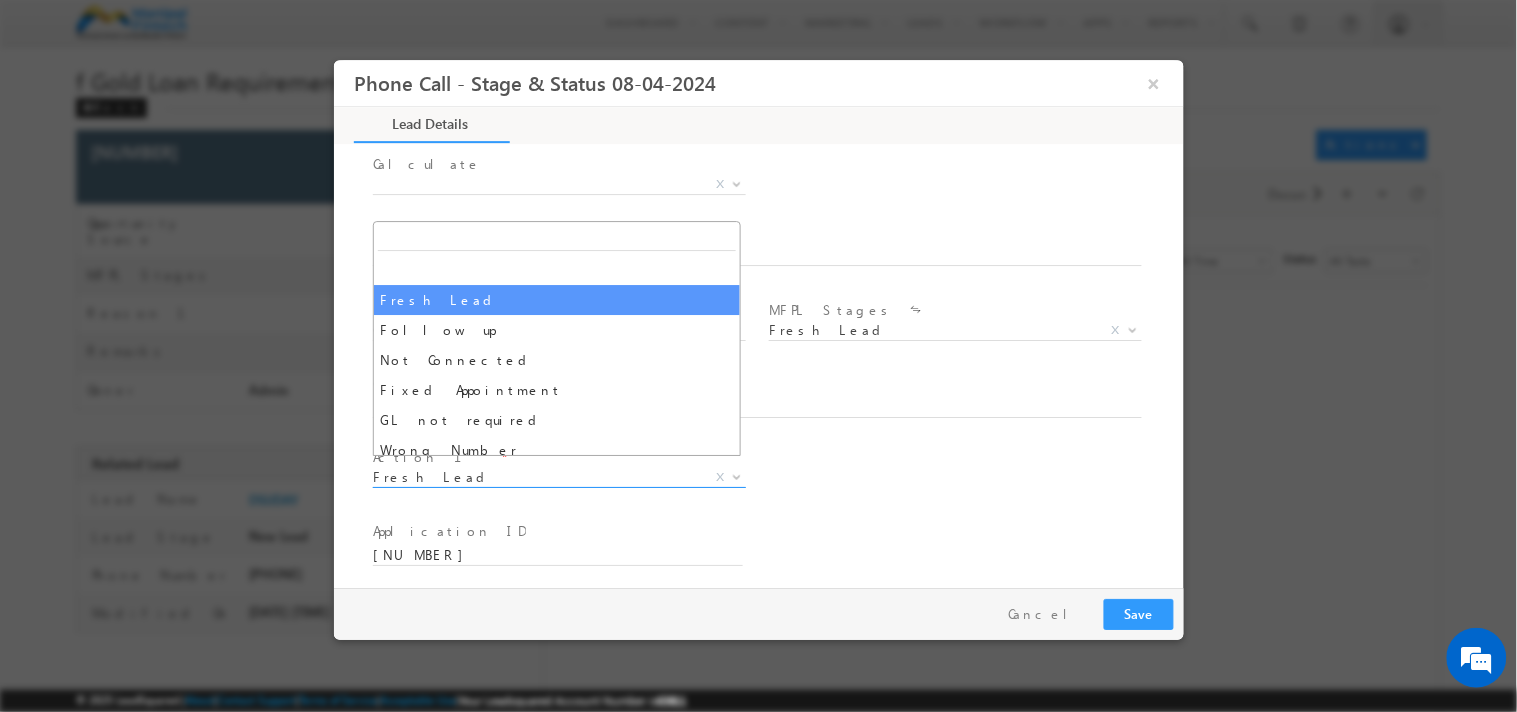 click on "Fresh Lead" at bounding box center [534, 477] 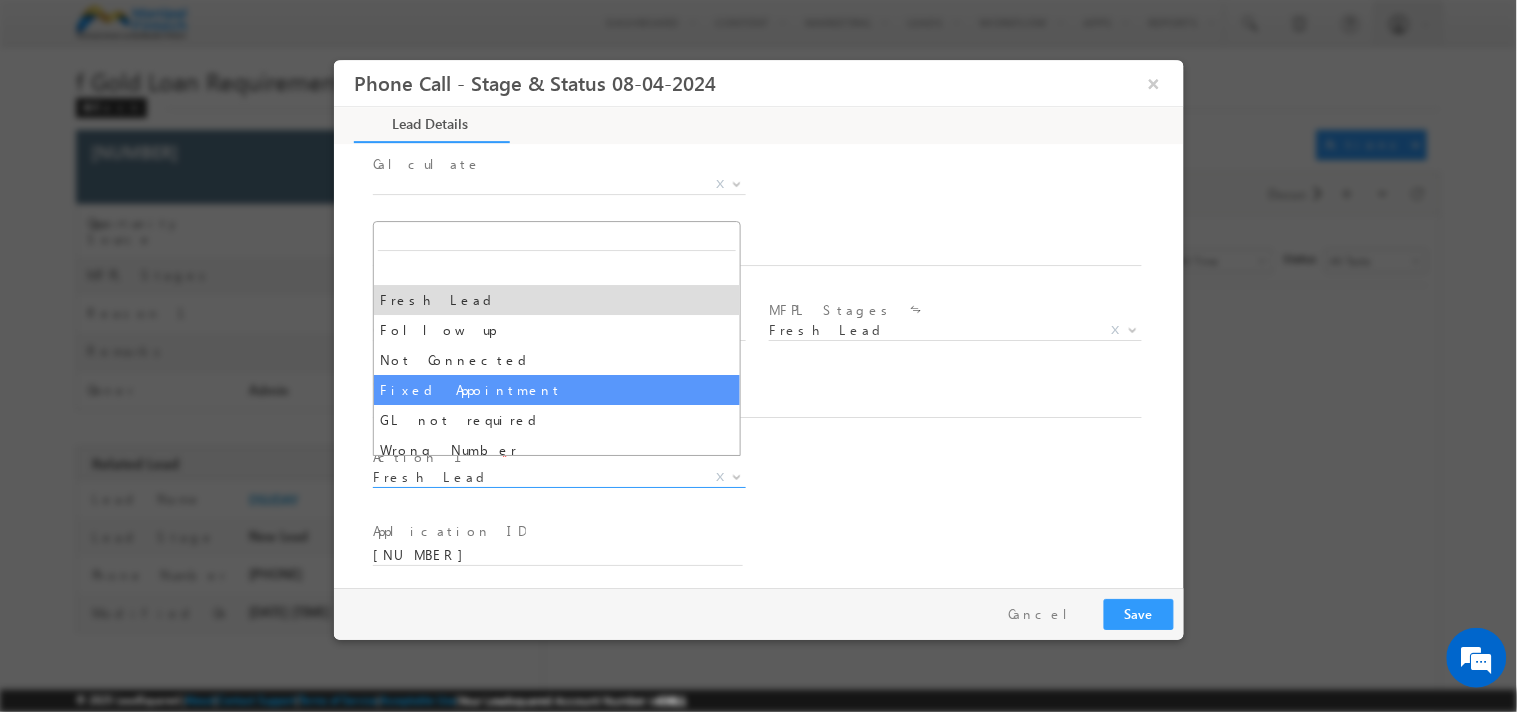 select on "Fixed Appointment" 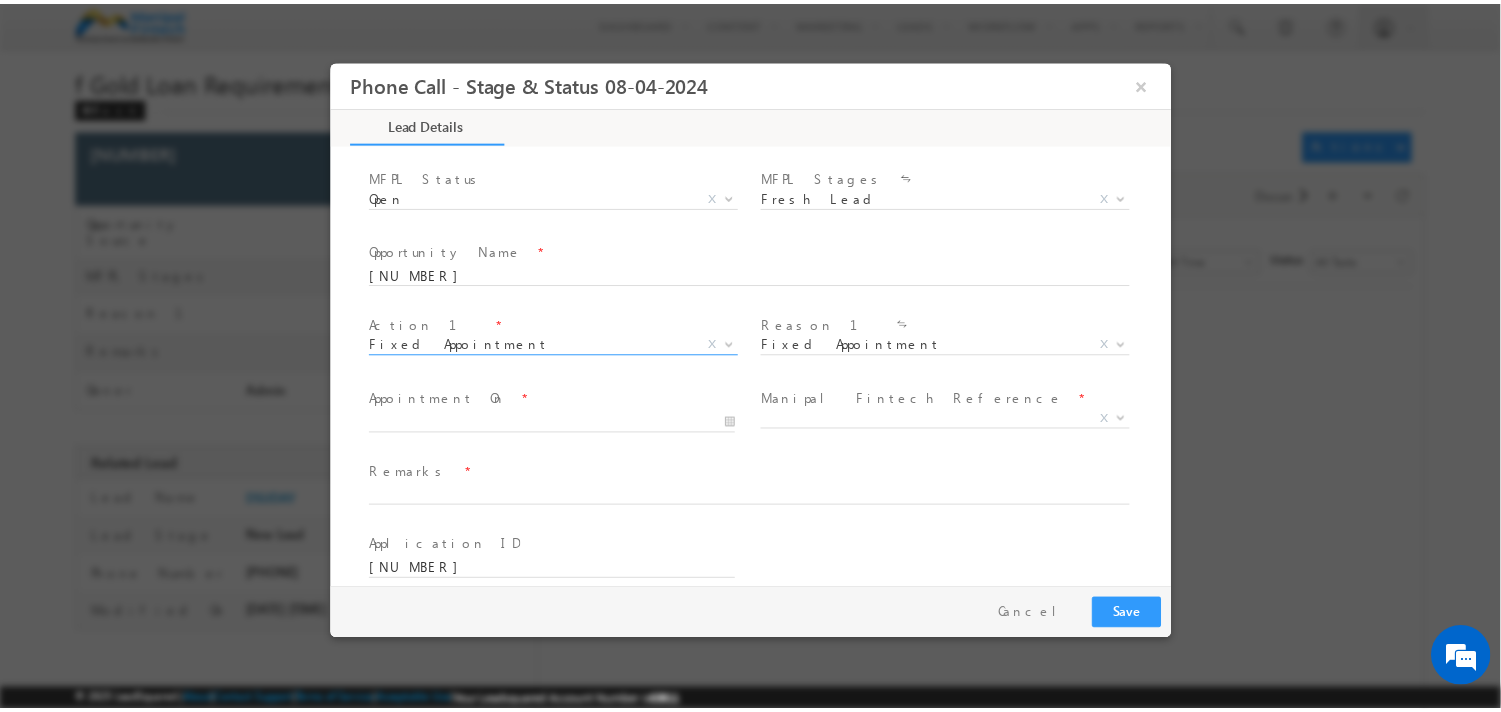 scroll, scrollTop: 1300, scrollLeft: 0, axis: vertical 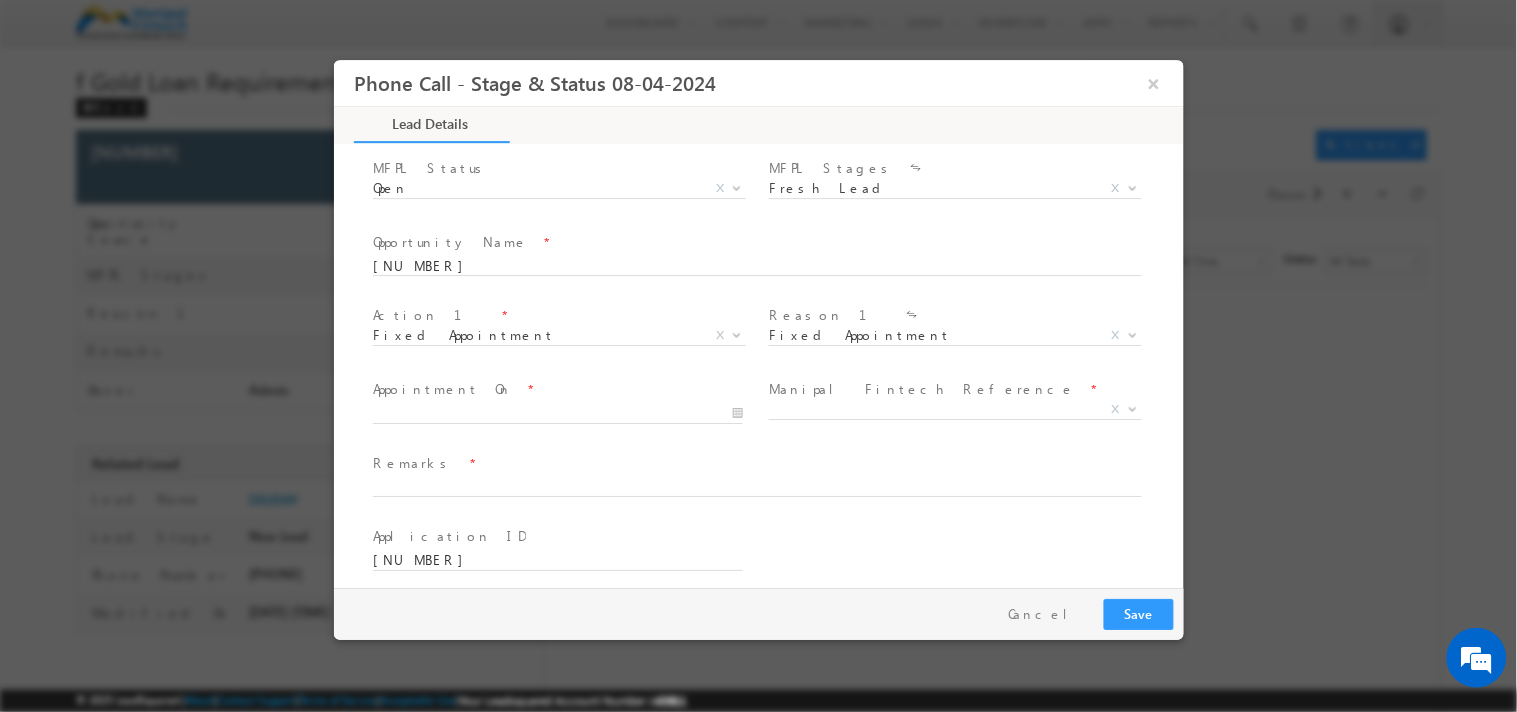 click on "Appointment On
*" at bounding box center [556, 390] 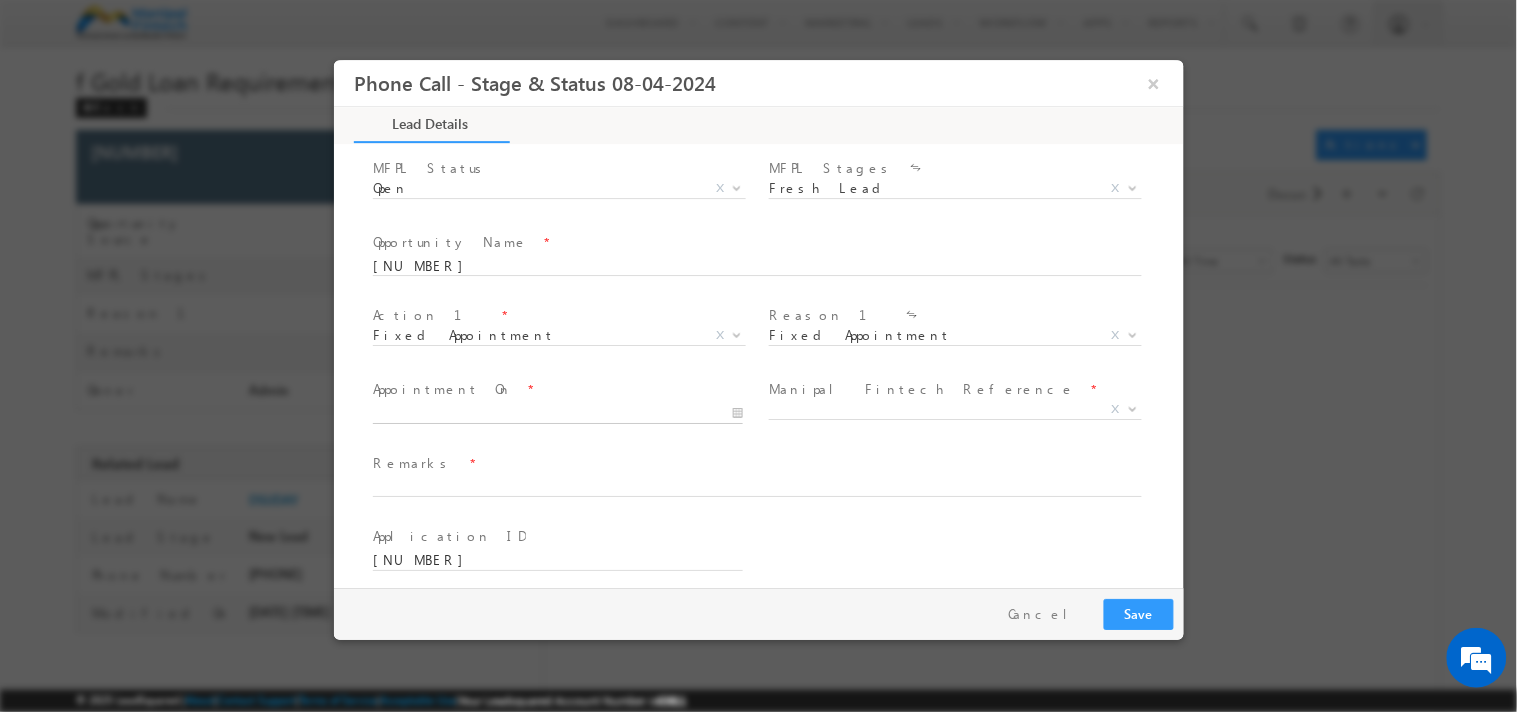 type on "[DATE] [TIME]" 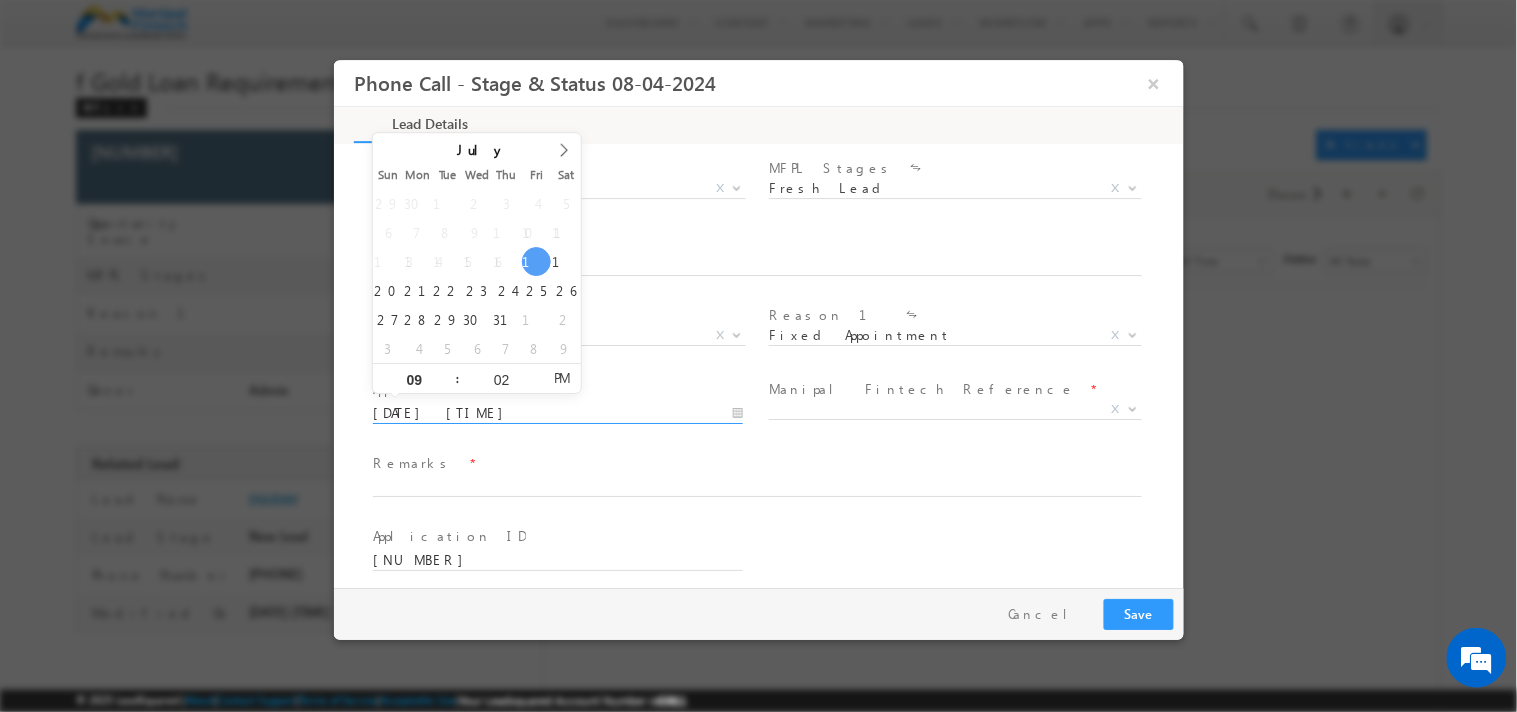click on "[DATE] [TIME]" at bounding box center [557, 414] 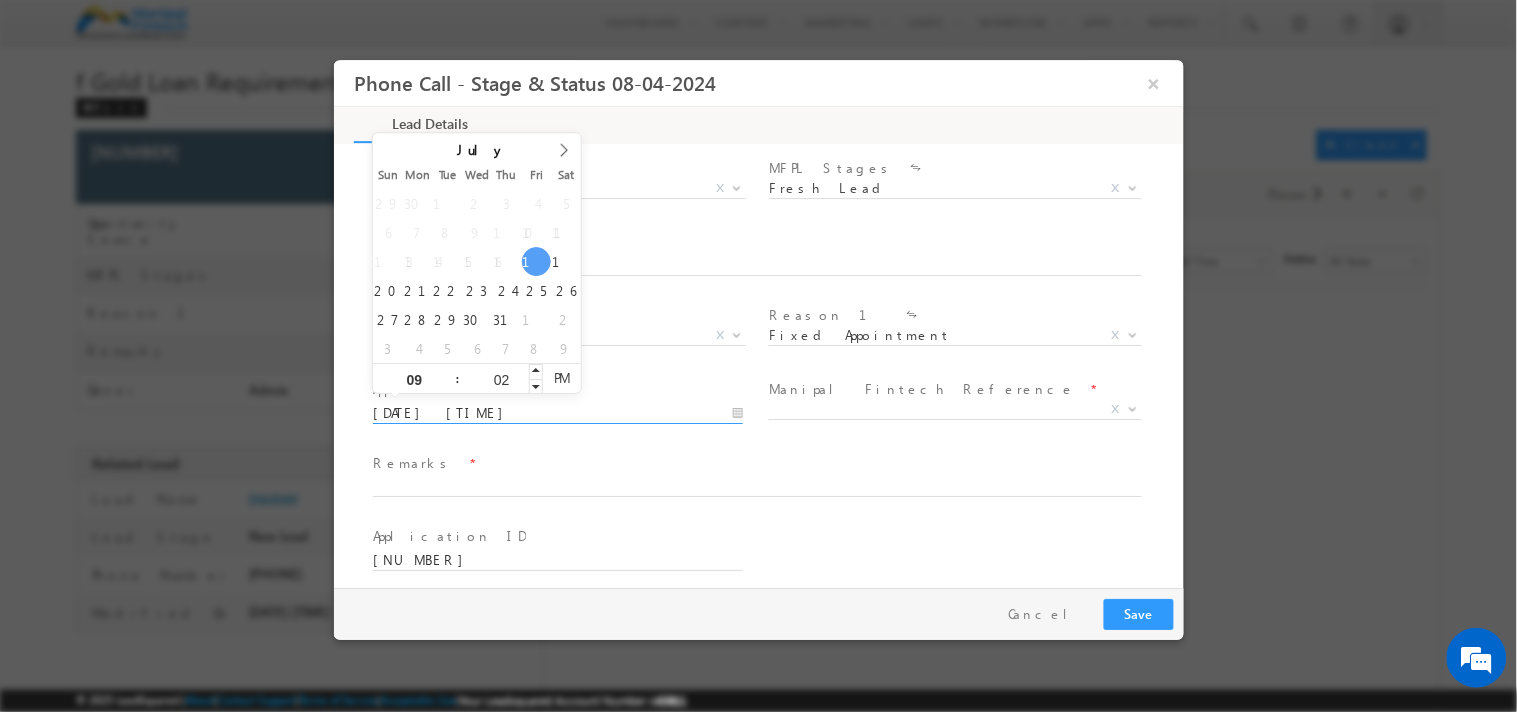 click on "02" at bounding box center [500, 380] 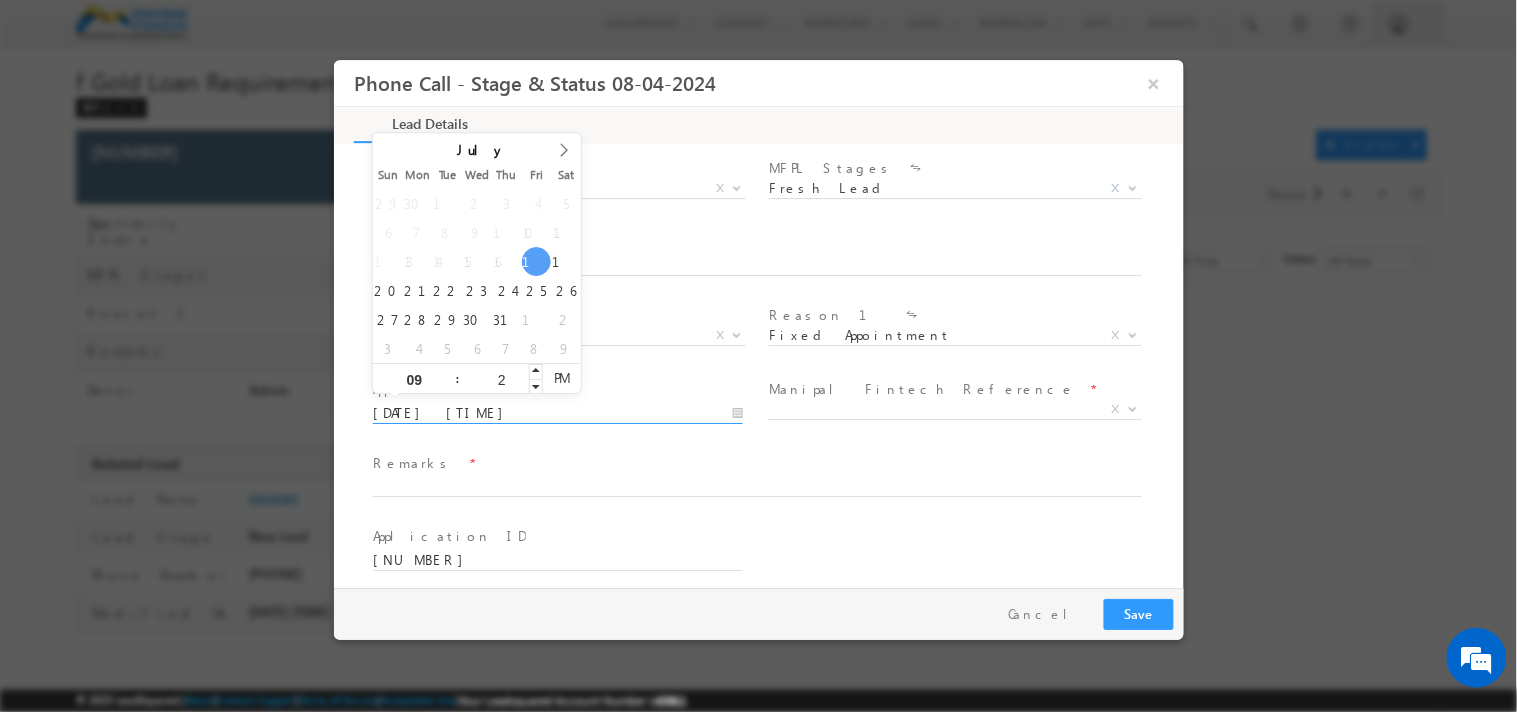 type on "20" 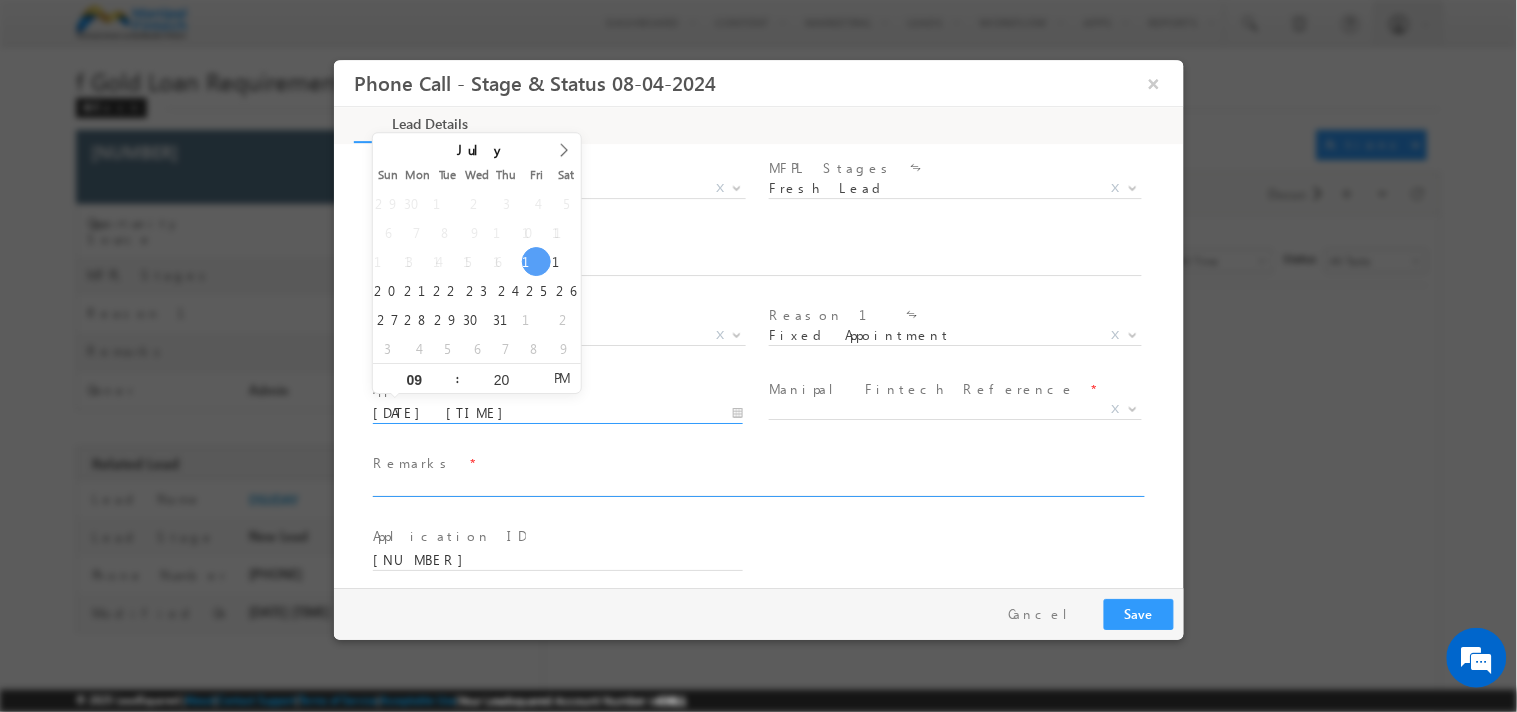 type on "[DATE] [TIME]" 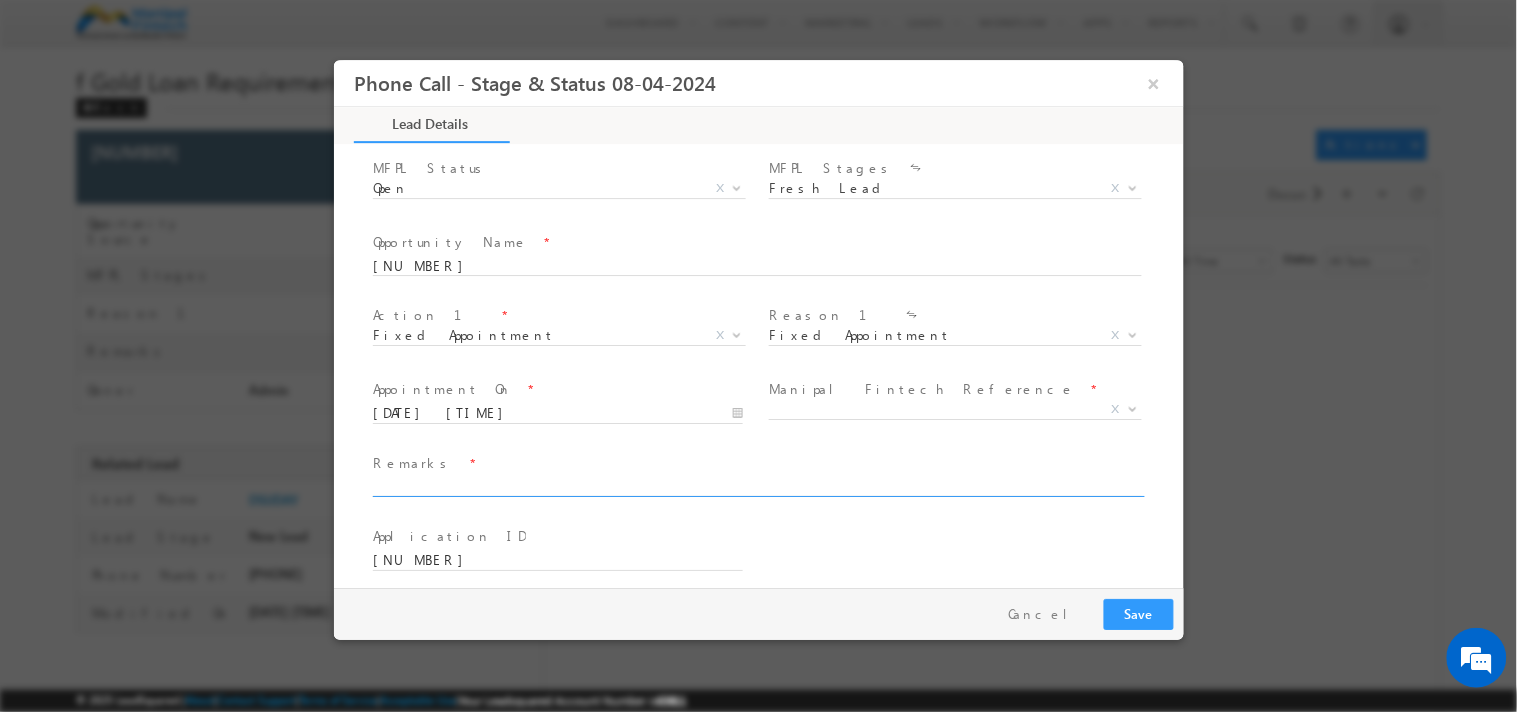 click at bounding box center [756, 488] 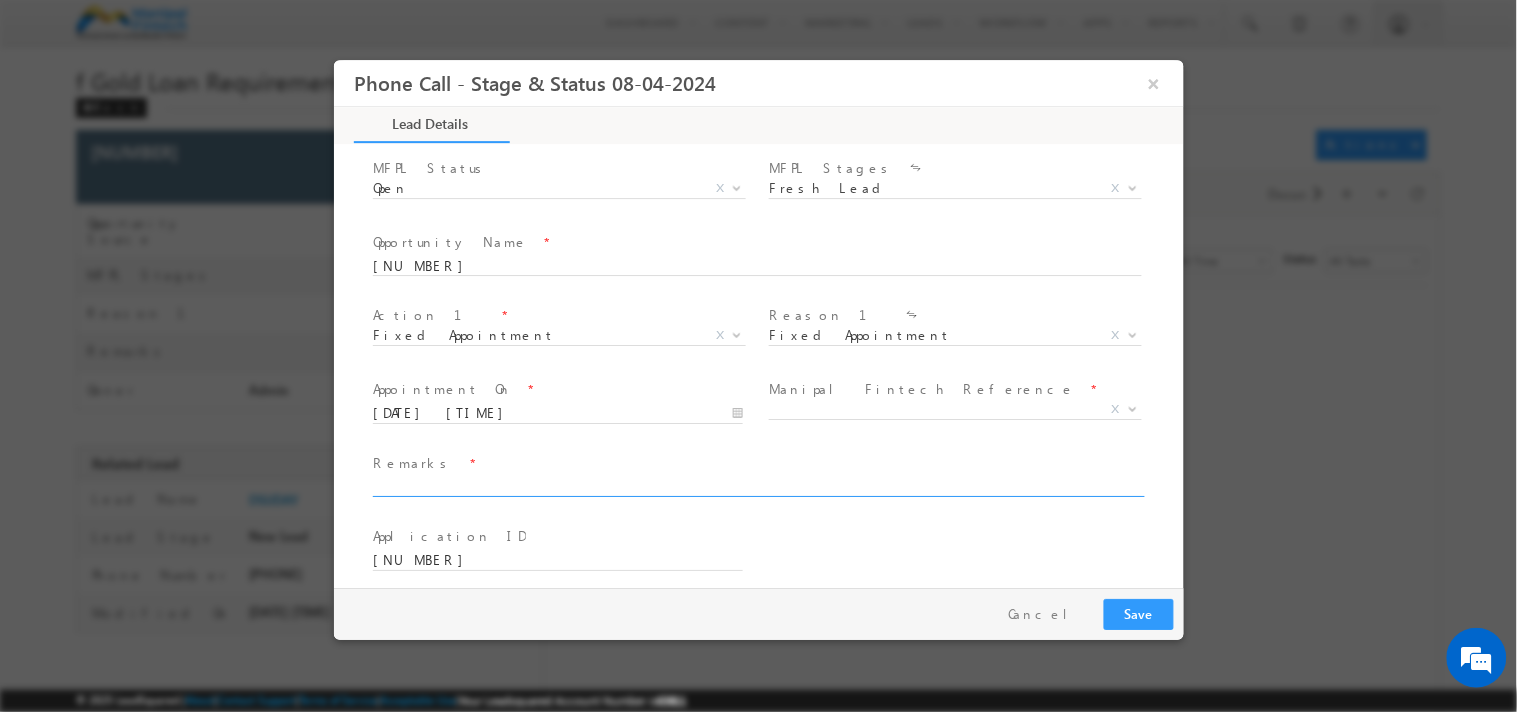 type on "ok" 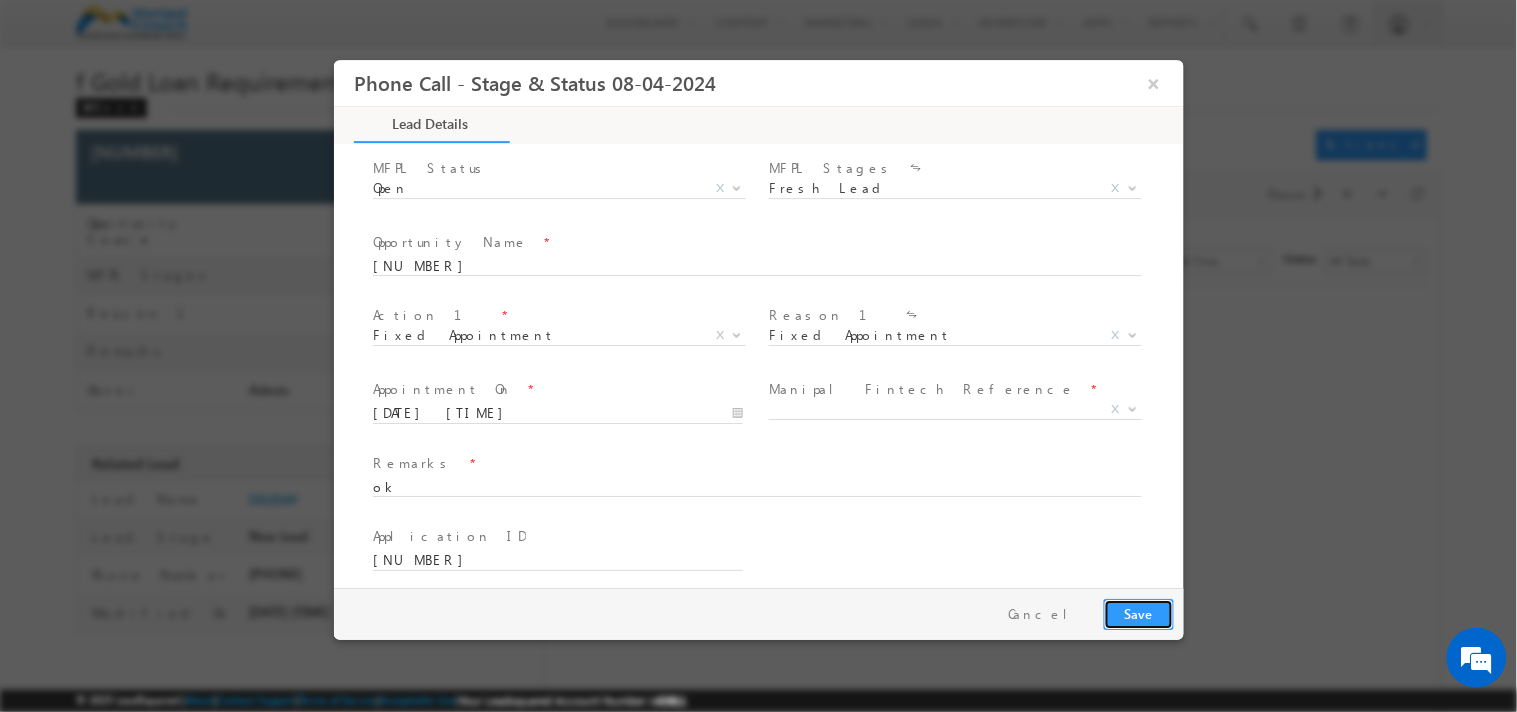 click on "Save" at bounding box center [1138, 614] 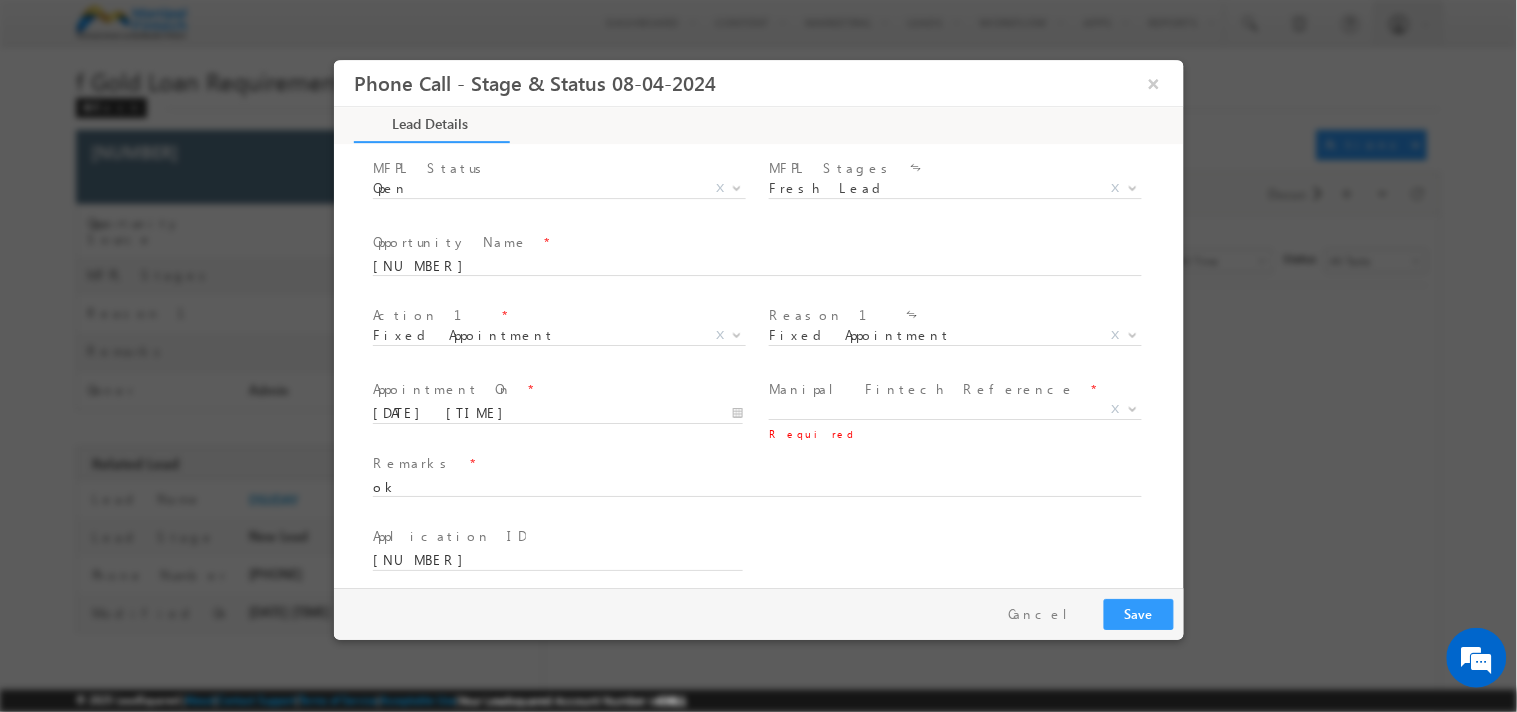 click on "*" at bounding box center [1092, 390] 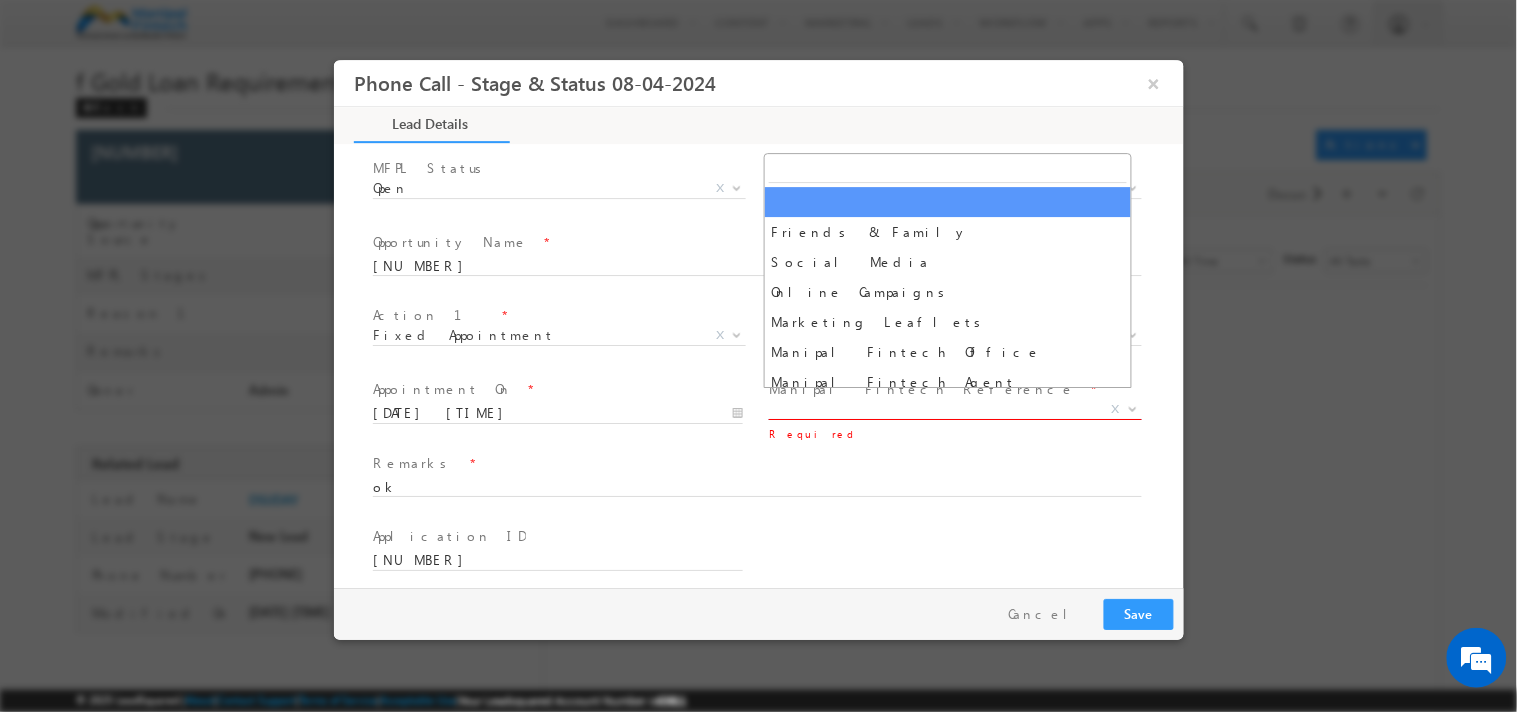 click on "X" at bounding box center [954, 410] 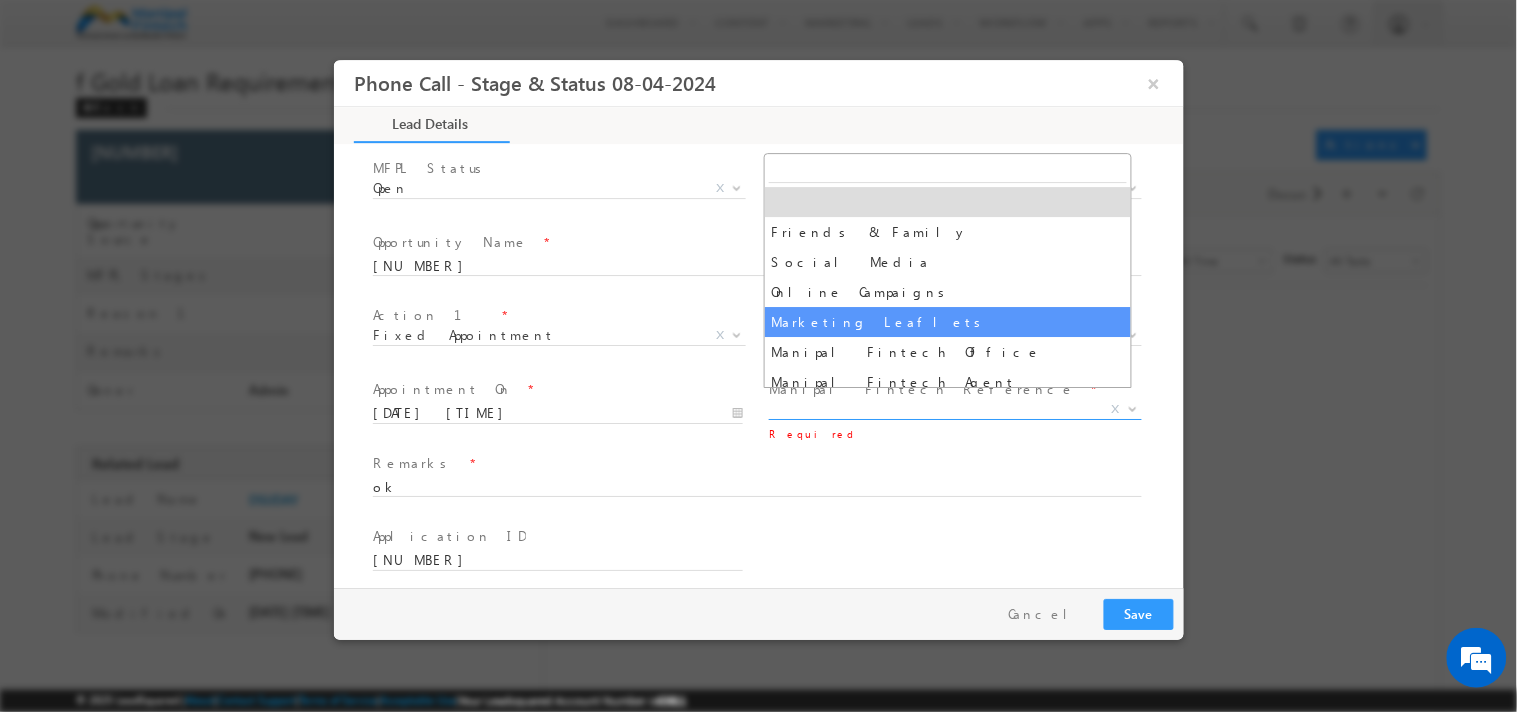 select on "Marketing Leaflets" 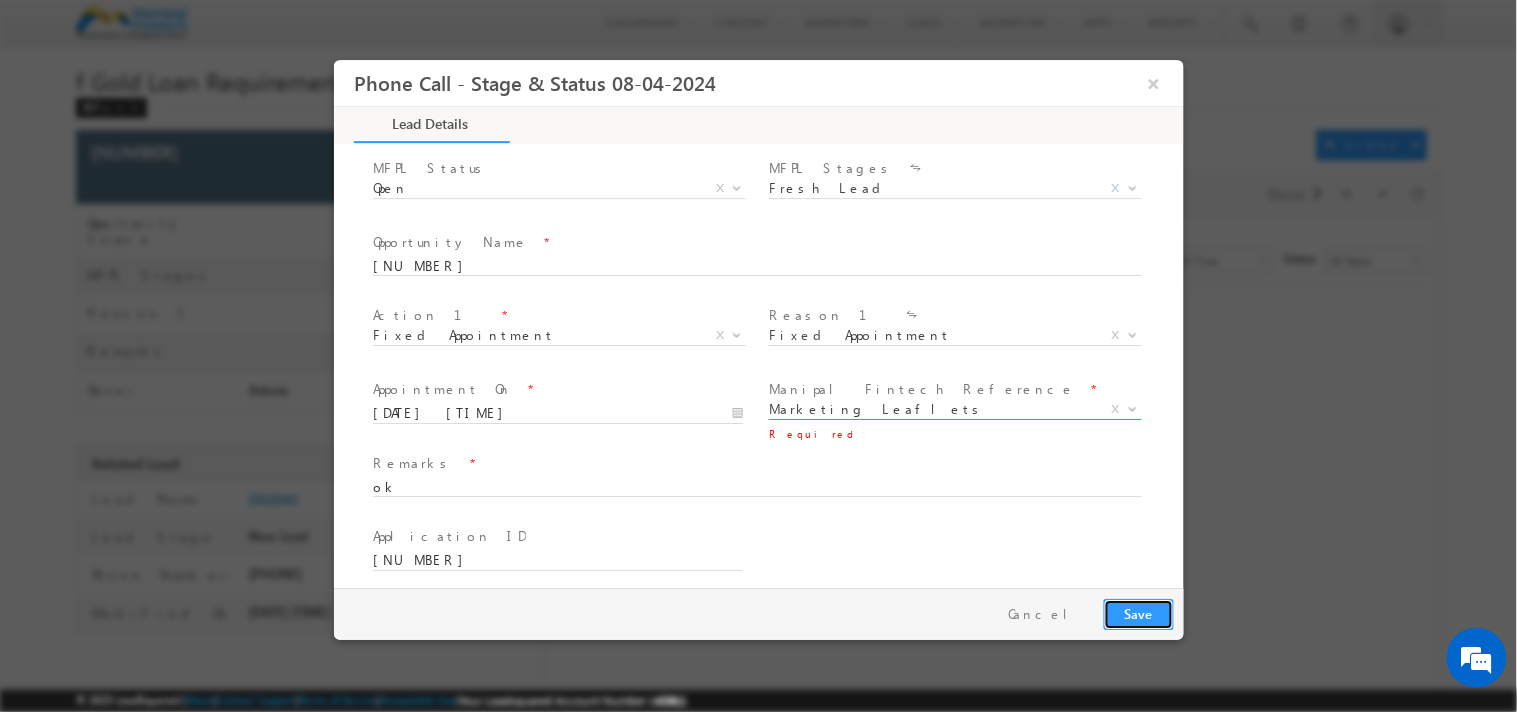 click on "Save" at bounding box center [1138, 614] 